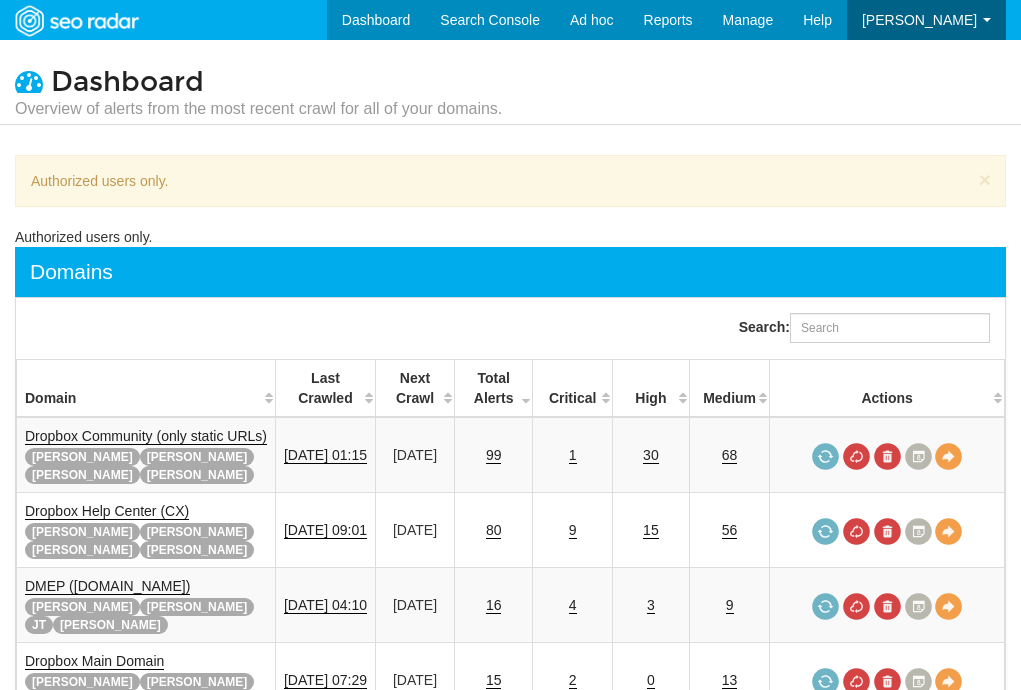 scroll, scrollTop: 0, scrollLeft: 0, axis: both 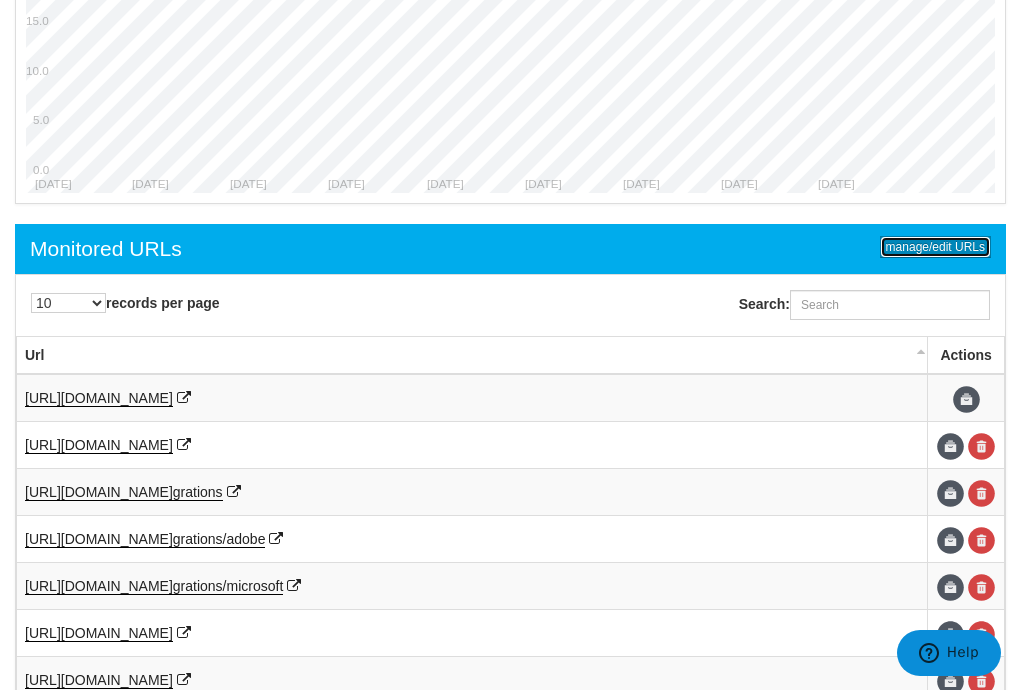 click on "manage/edit URLs" at bounding box center [935, 247] 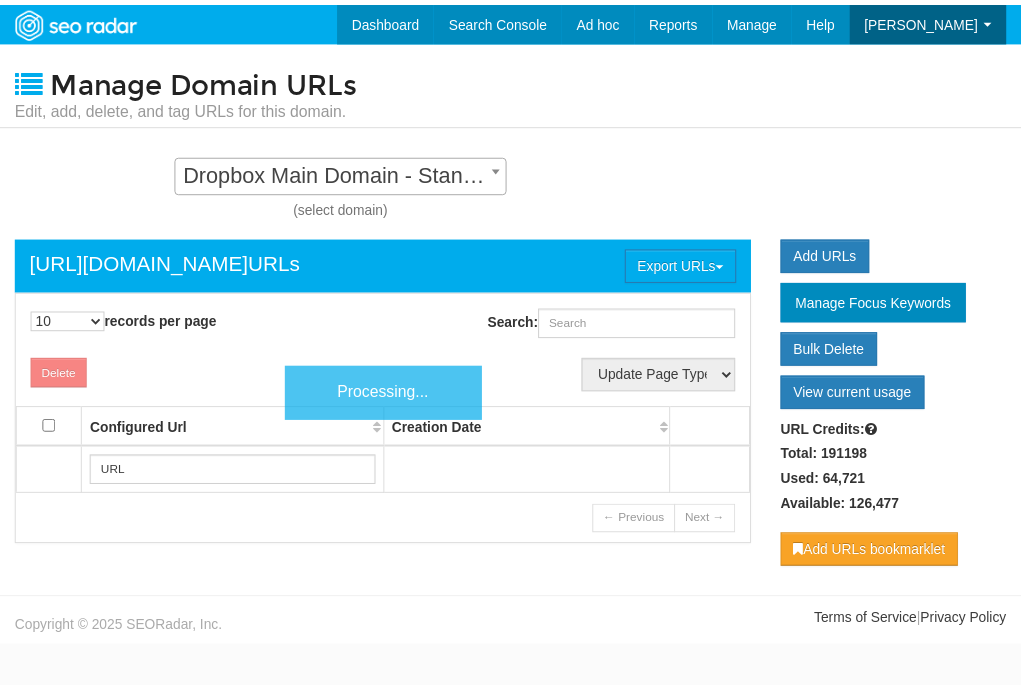 scroll, scrollTop: 0, scrollLeft: 0, axis: both 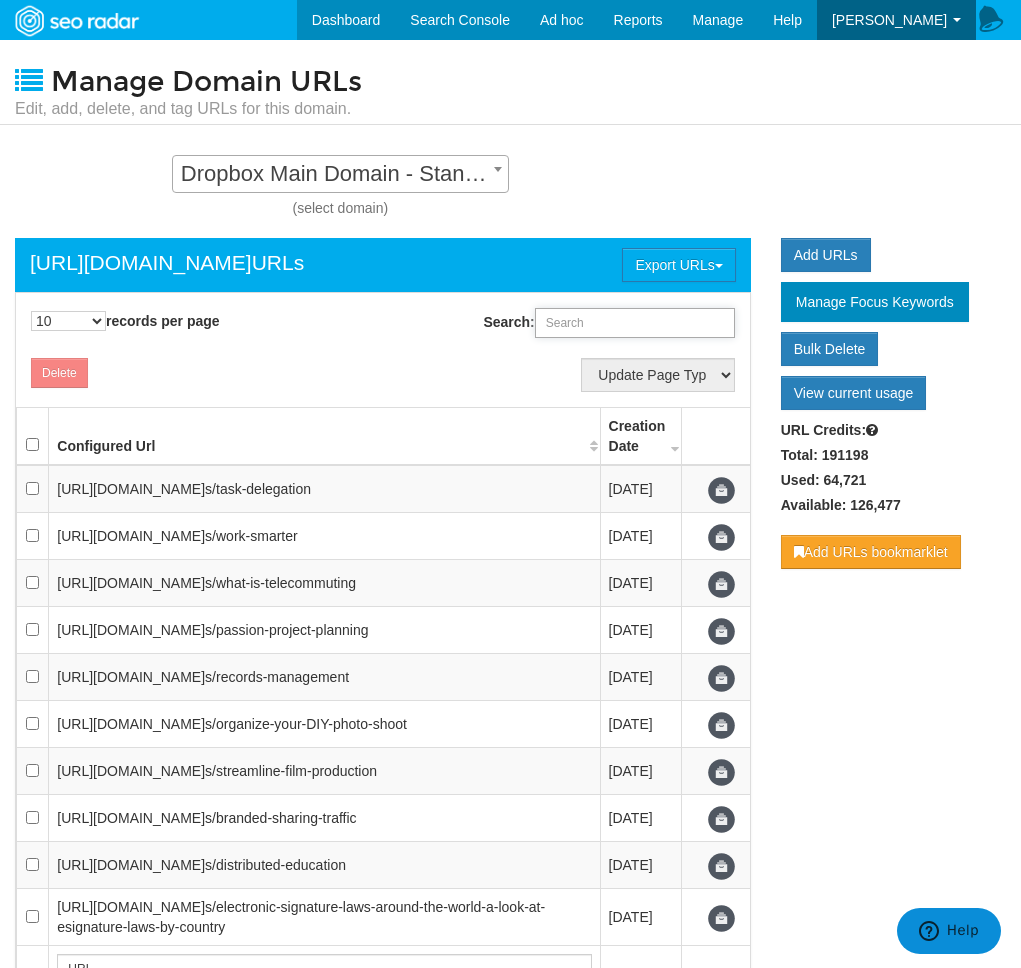 click on "Search:" at bounding box center [635, 323] 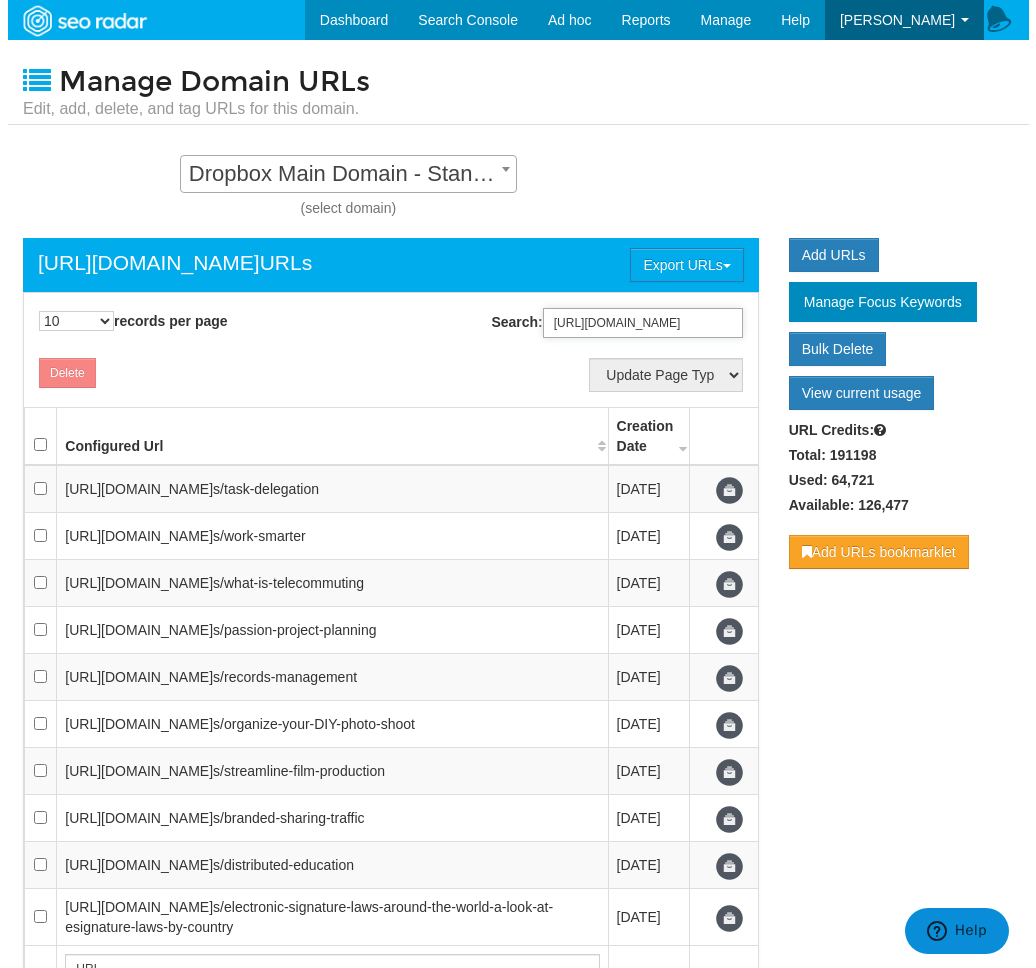 scroll, scrollTop: 0, scrollLeft: 69, axis: horizontal 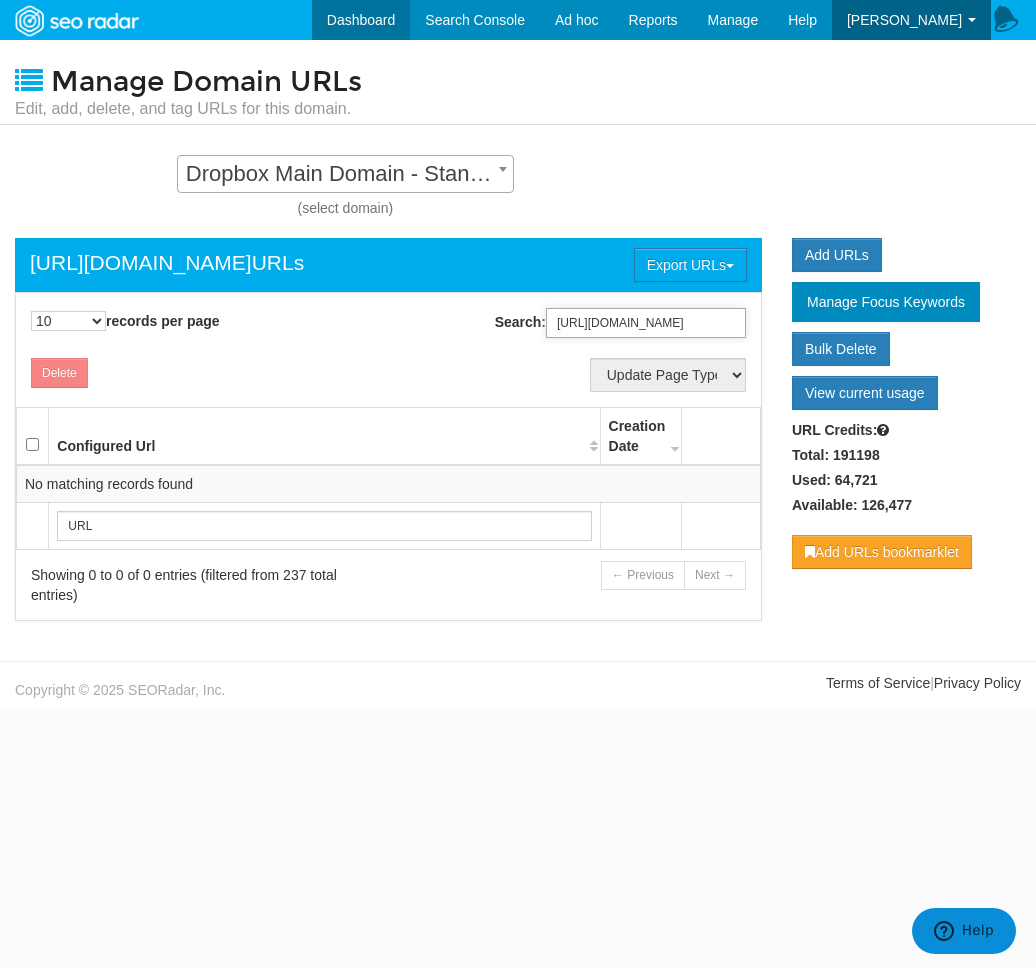 type on "https://www.dropbox.com/resources/burnout" 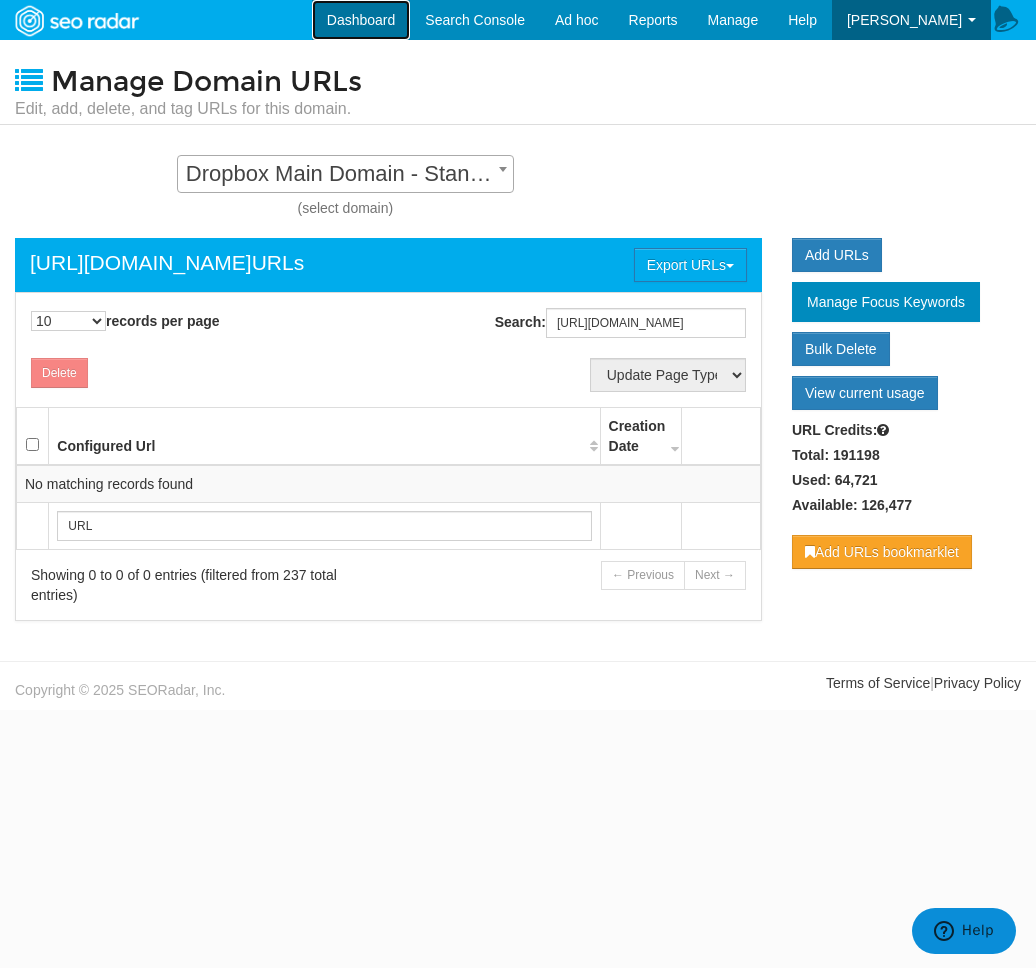 scroll, scrollTop: 0, scrollLeft: 0, axis: both 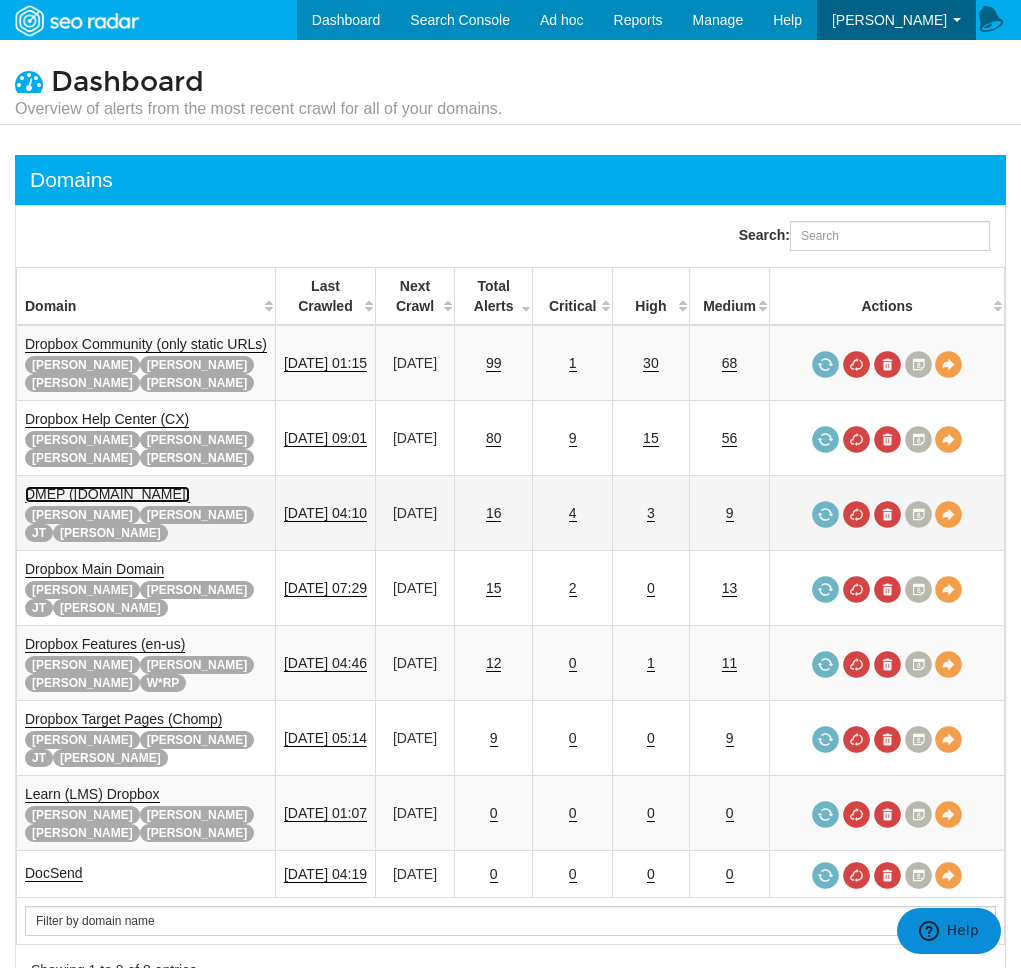 click on "DMEP (experience.dropbox.com)" at bounding box center [107, 494] 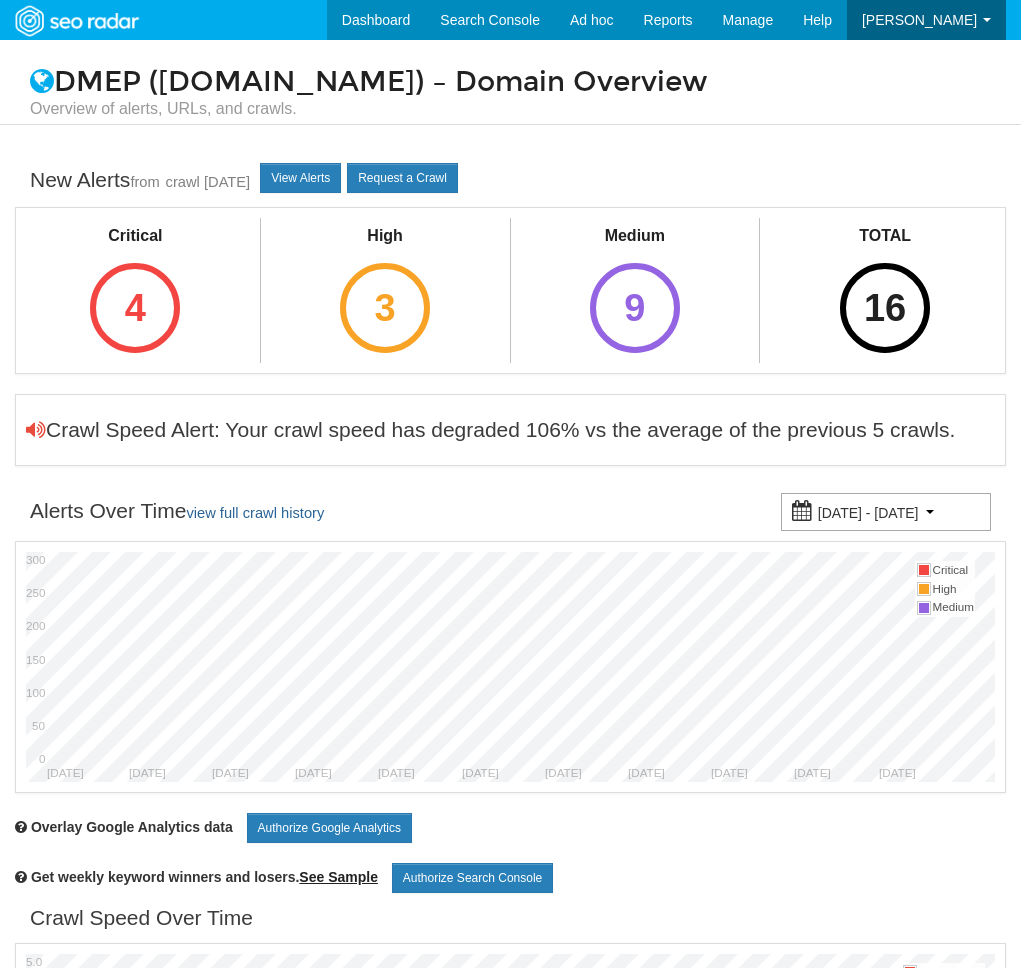 scroll, scrollTop: 0, scrollLeft: 0, axis: both 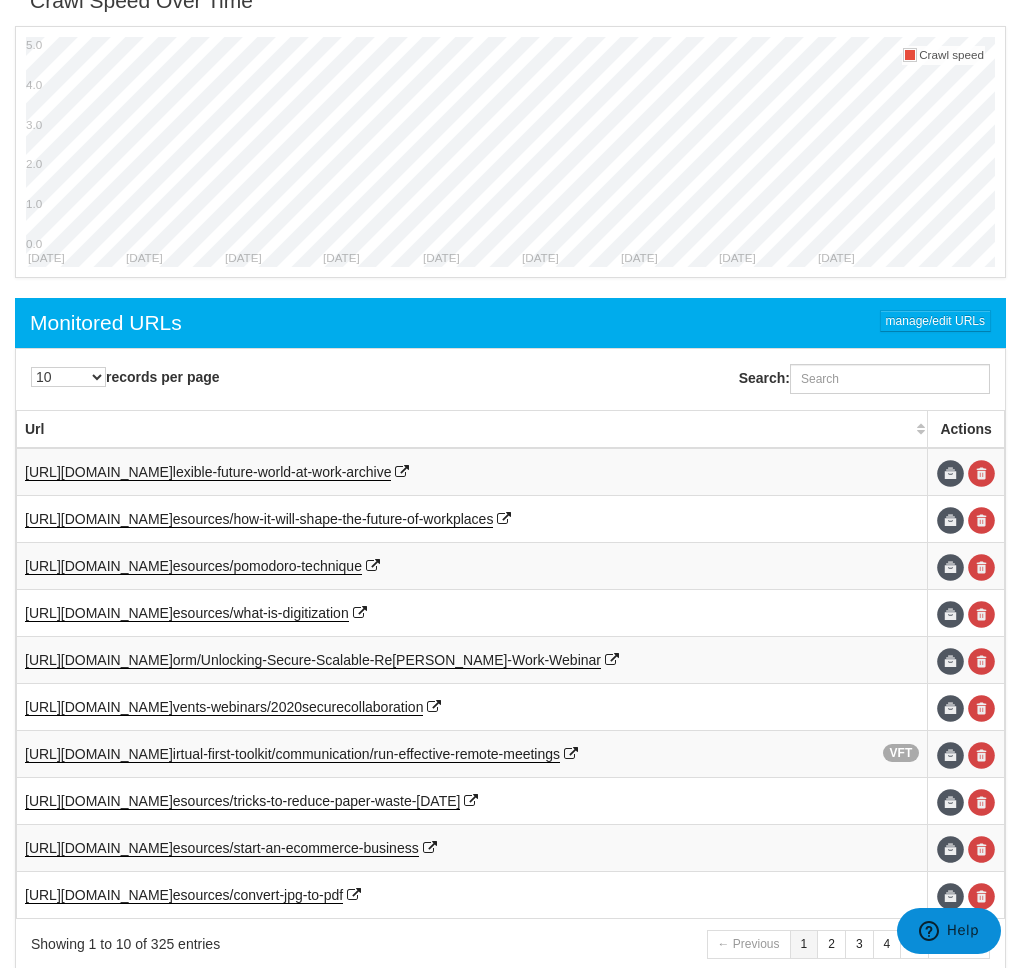 click on "Monitored URLs
manage/edit URLs" at bounding box center (510, 323) 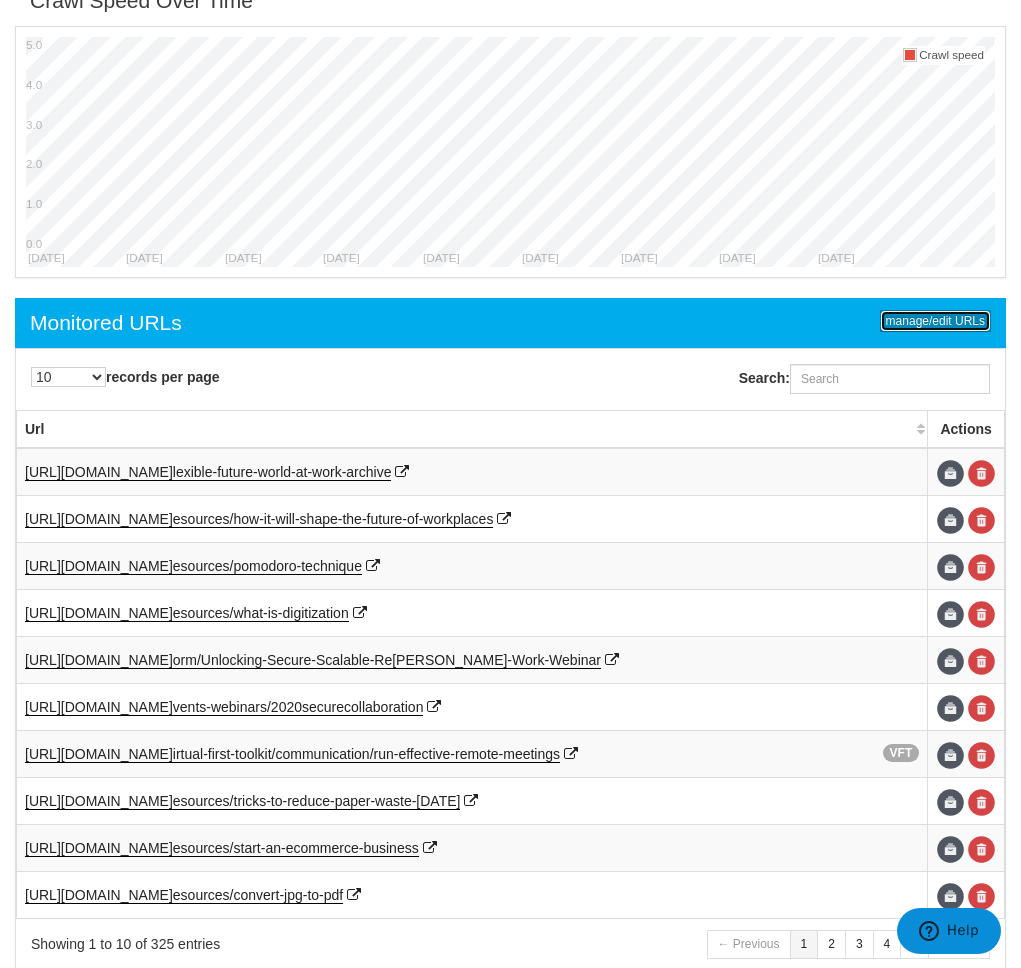 click on "manage/edit URLs" at bounding box center (935, 321) 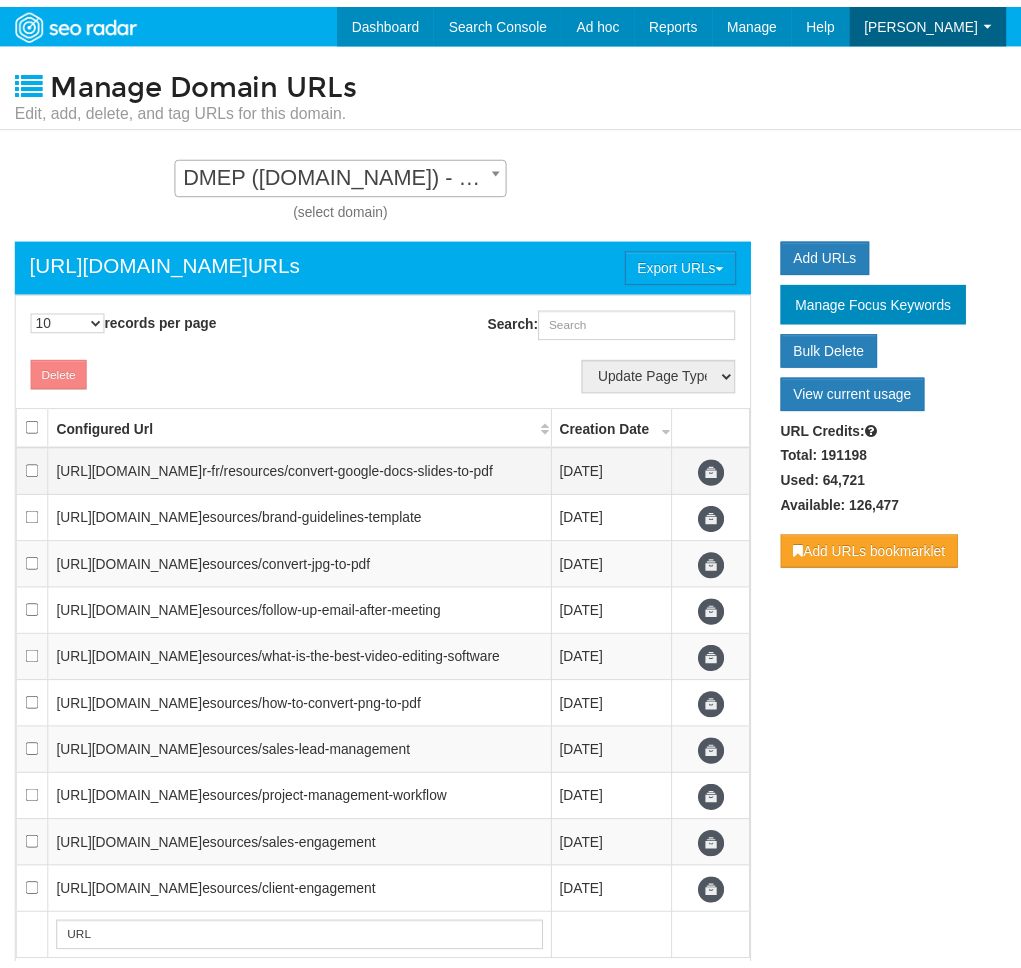 scroll, scrollTop: 0, scrollLeft: 0, axis: both 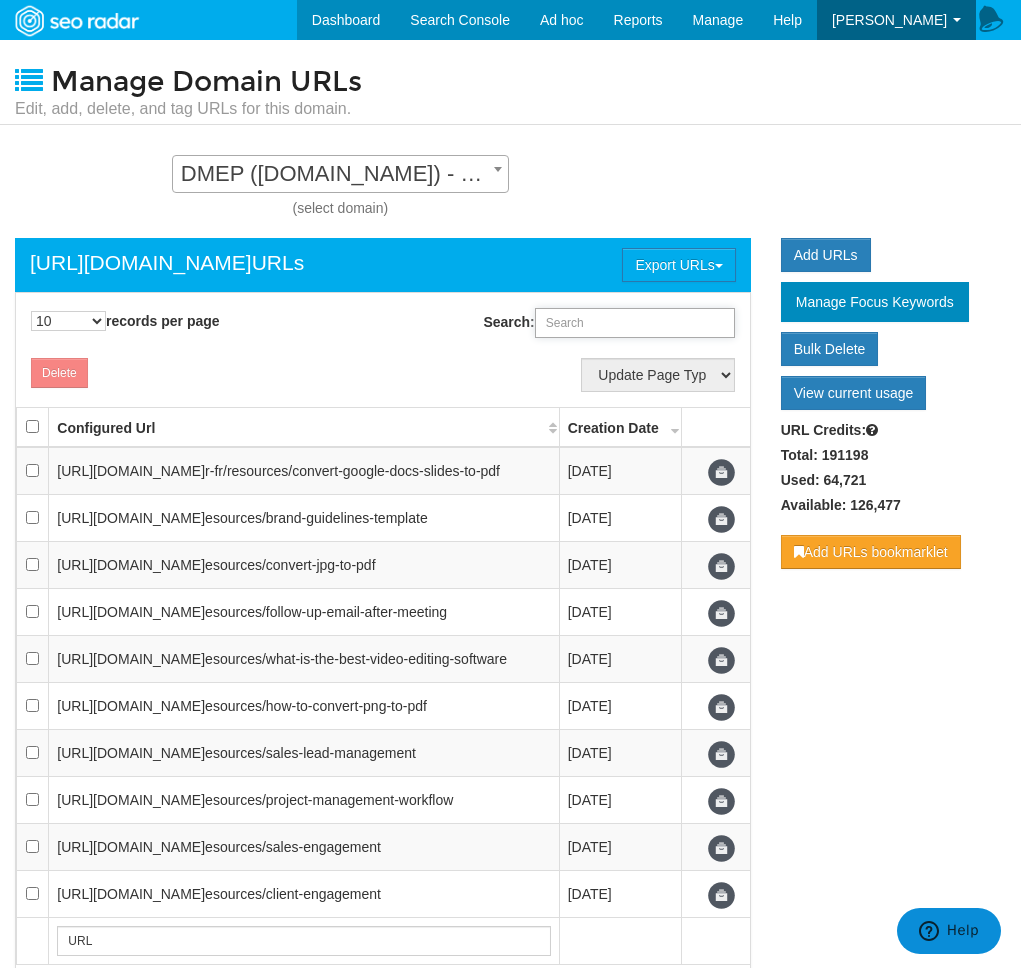 click on "Search:" at bounding box center (635, 323) 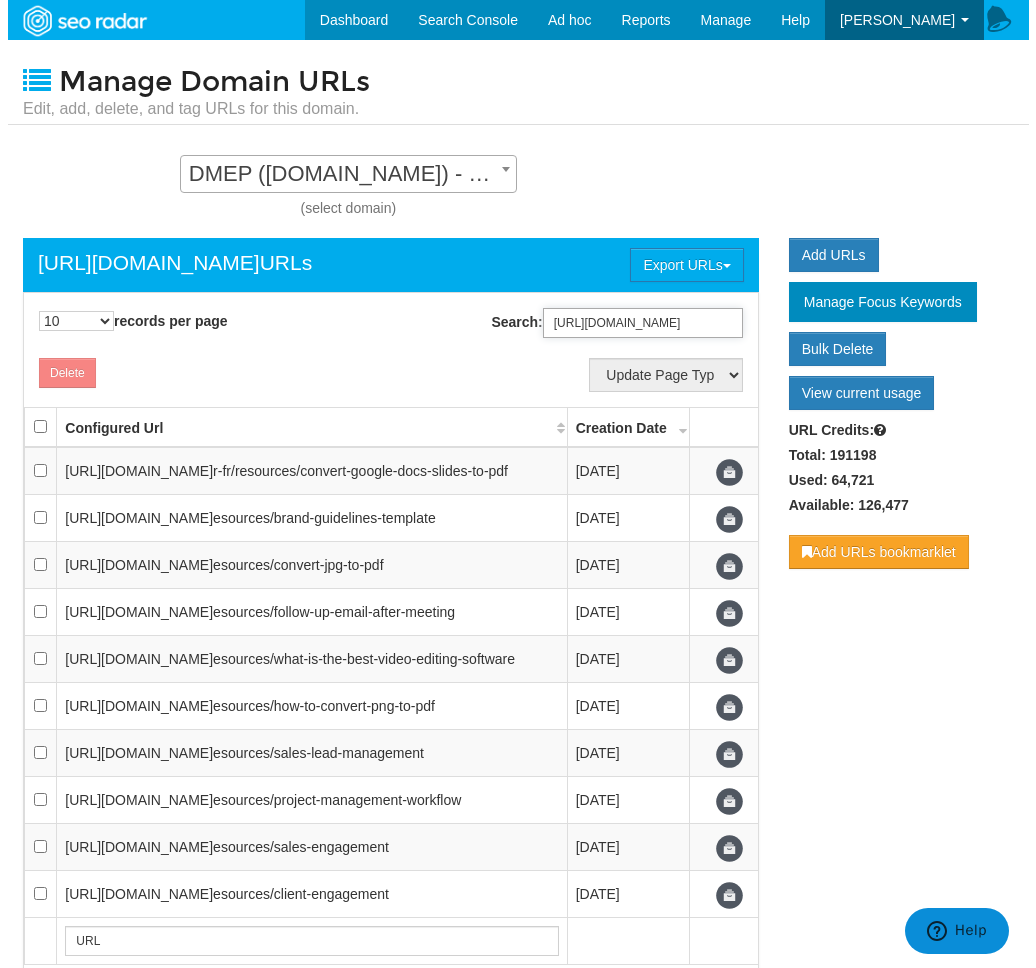 scroll, scrollTop: 0, scrollLeft: 69, axis: horizontal 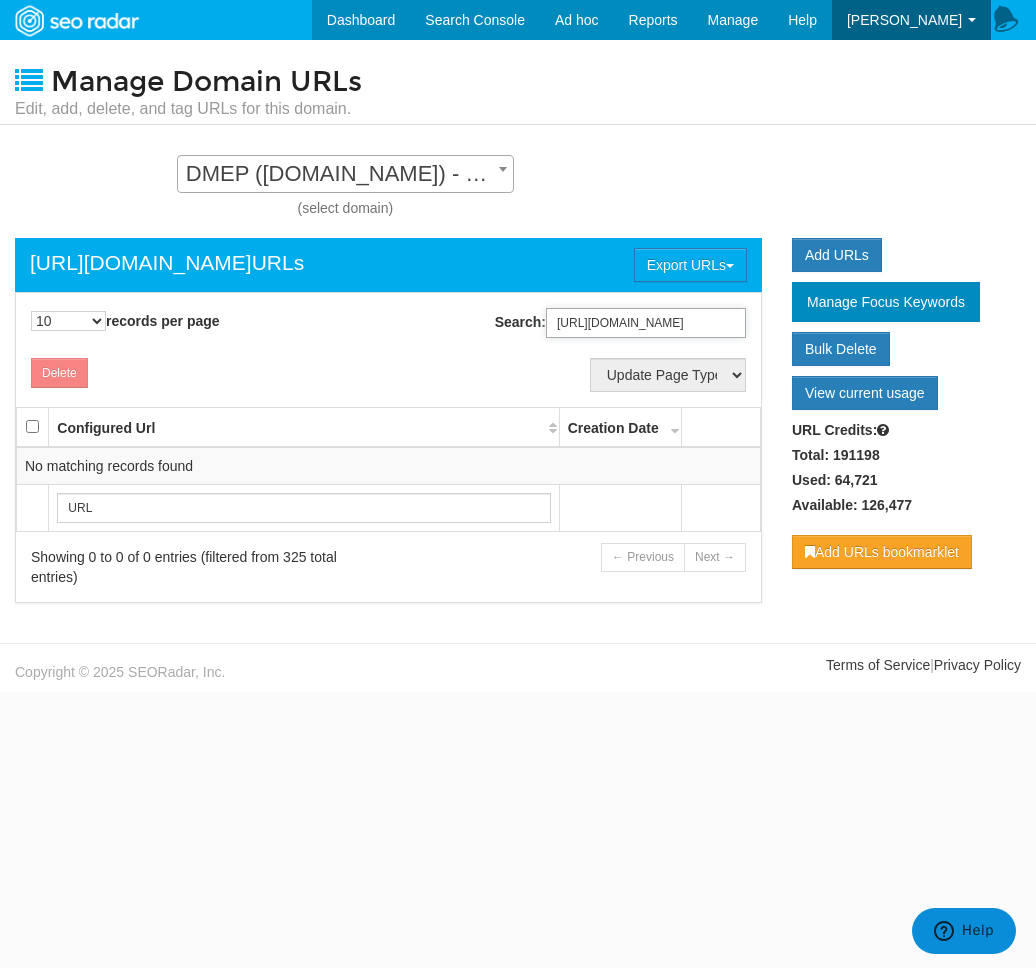 type on "[URL][DOMAIN_NAME]" 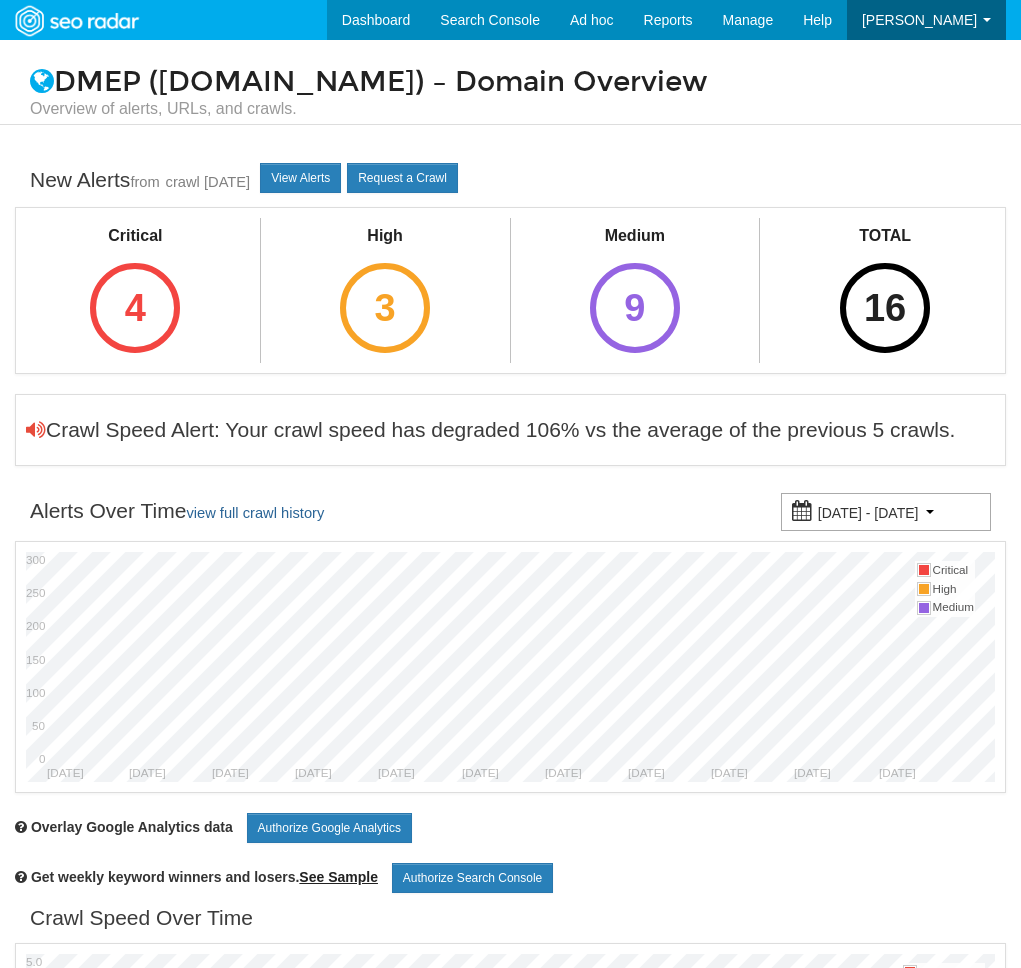 scroll, scrollTop: 917, scrollLeft: 0, axis: vertical 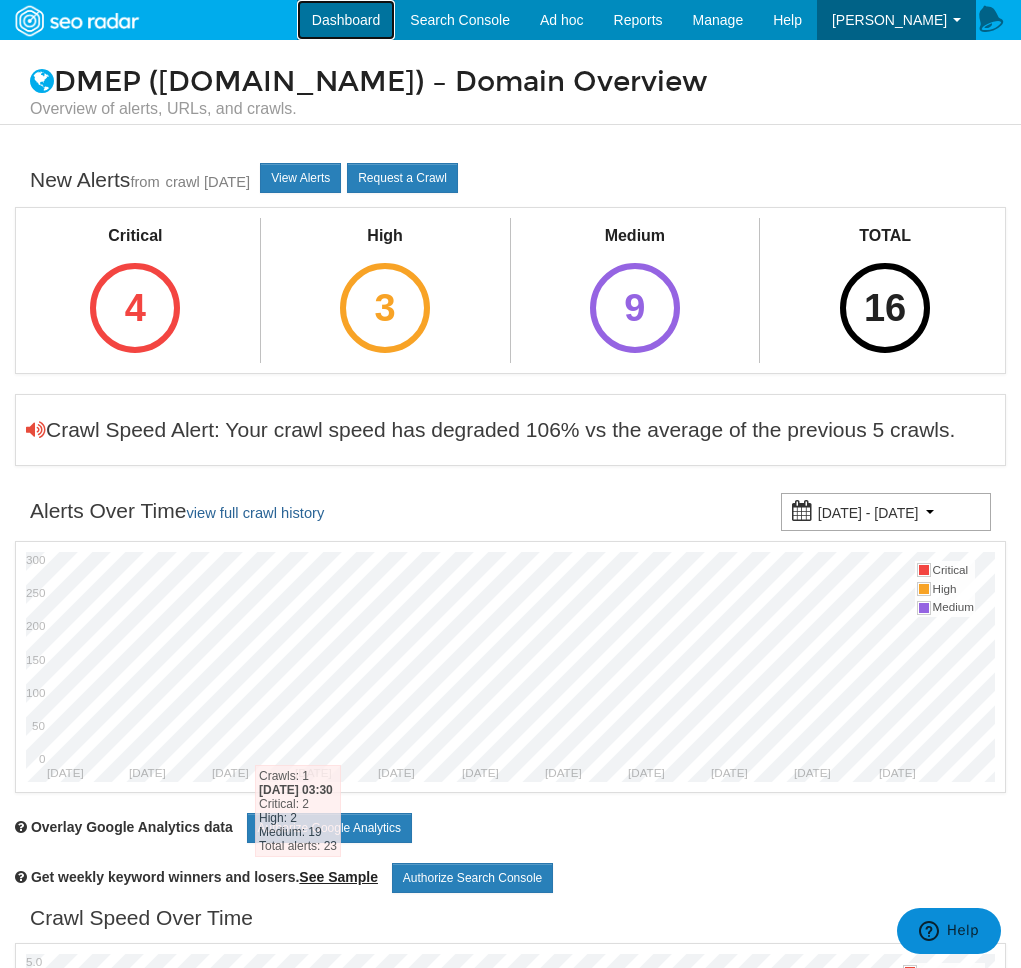 click on "Dashboard" at bounding box center [346, 20] 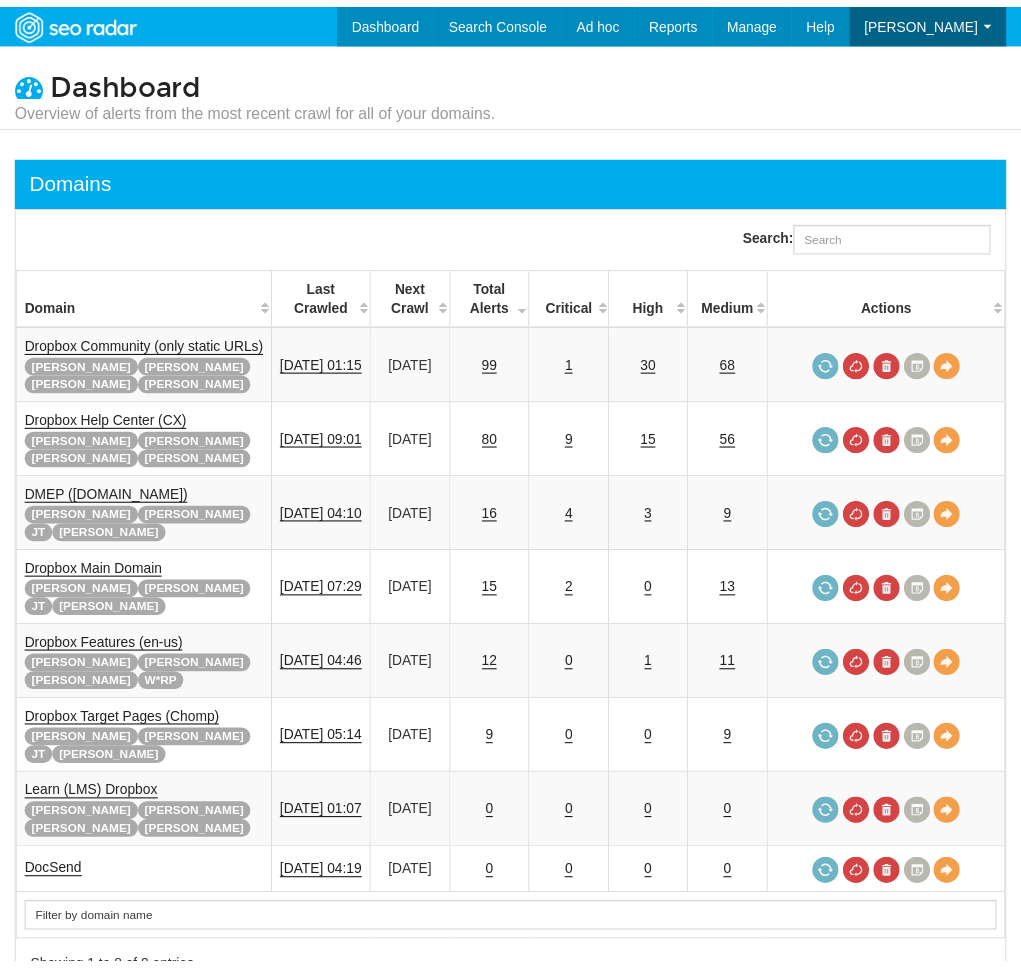 scroll, scrollTop: 0, scrollLeft: 0, axis: both 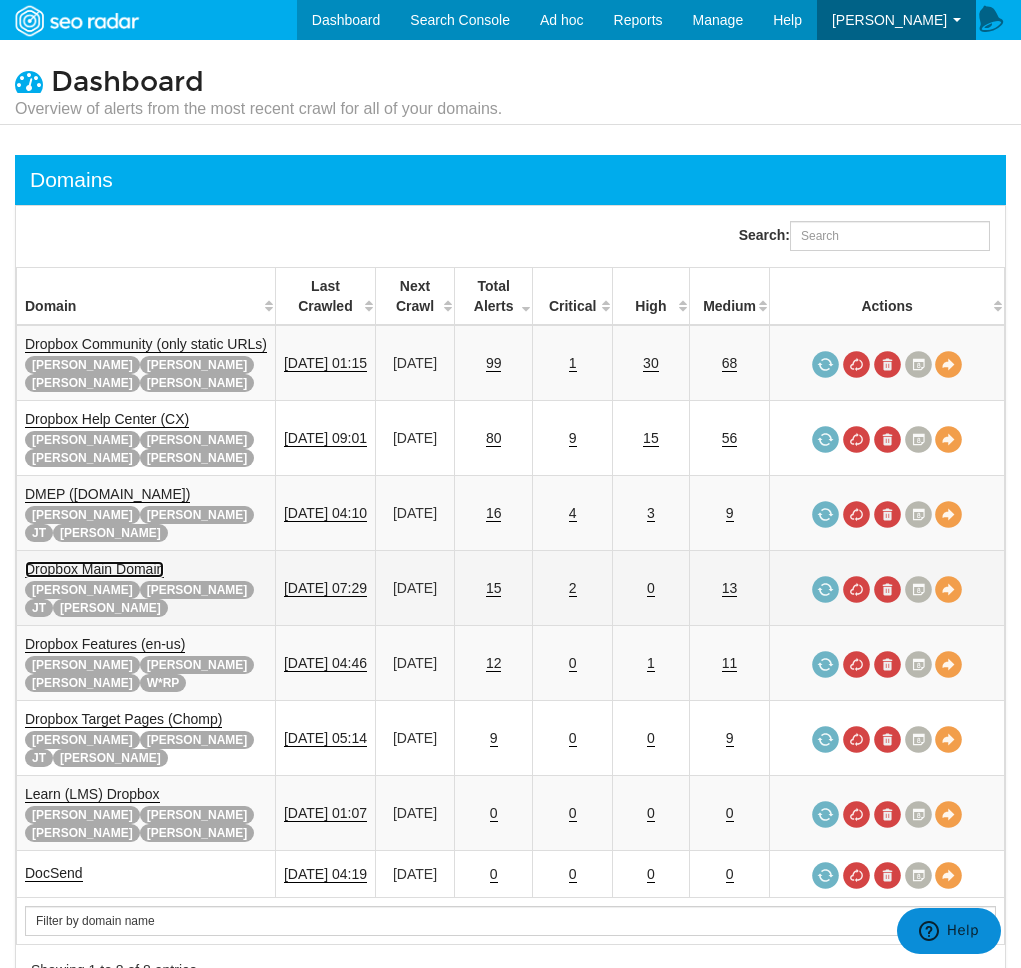 click on "Dropbox Main Domain" at bounding box center (94, 569) 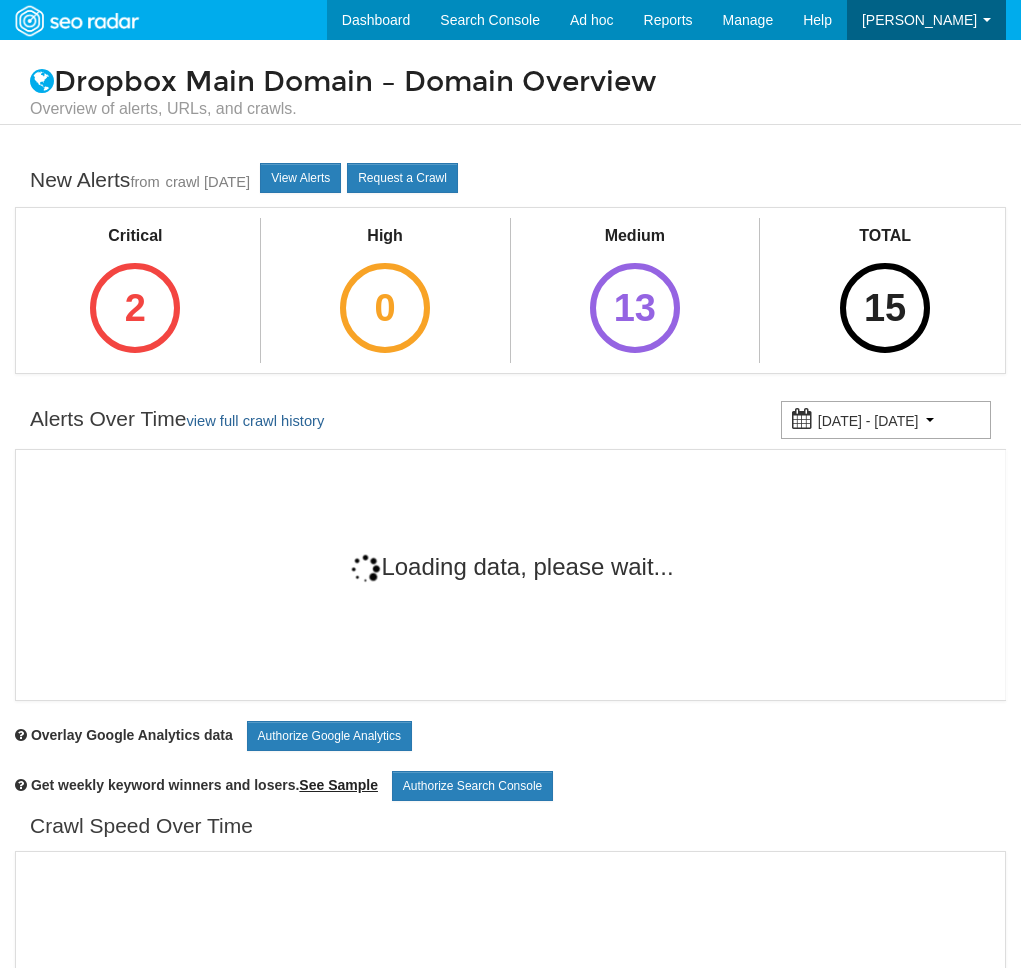 scroll, scrollTop: 0, scrollLeft: 0, axis: both 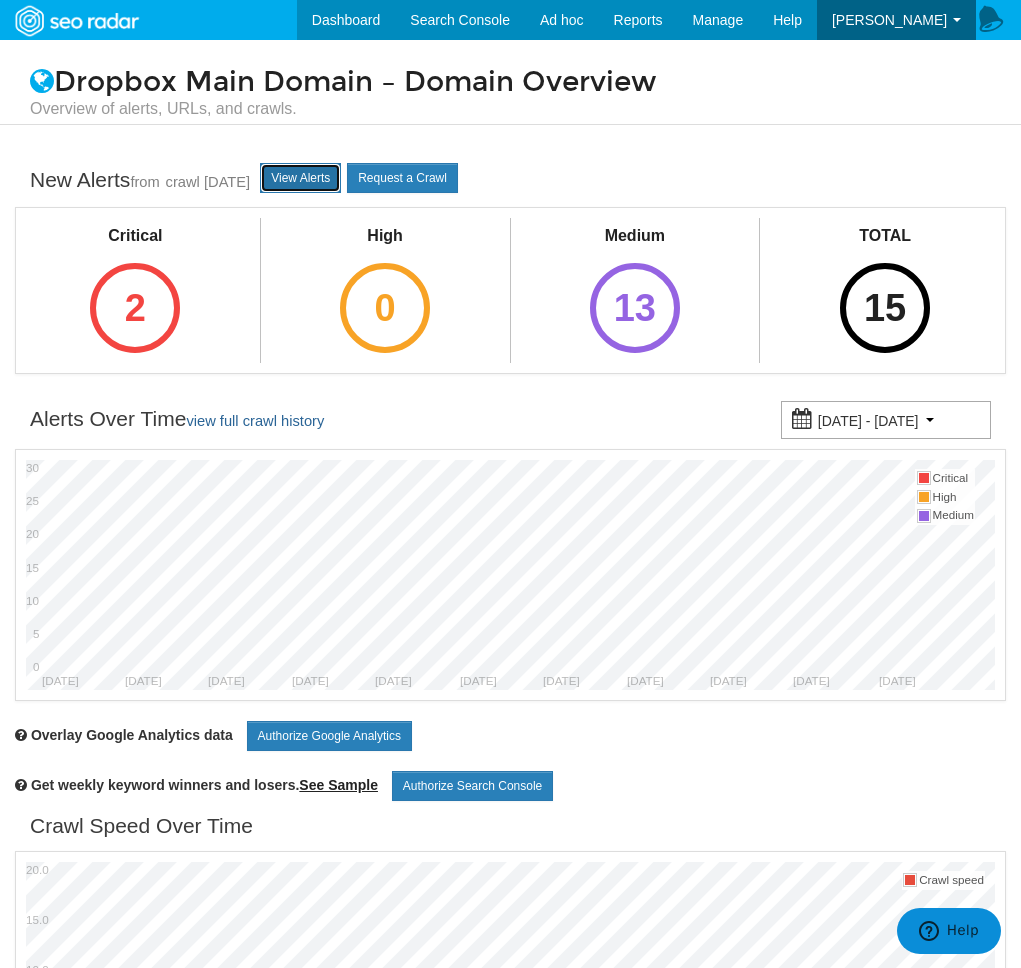 click on "View Alerts" at bounding box center [300, 178] 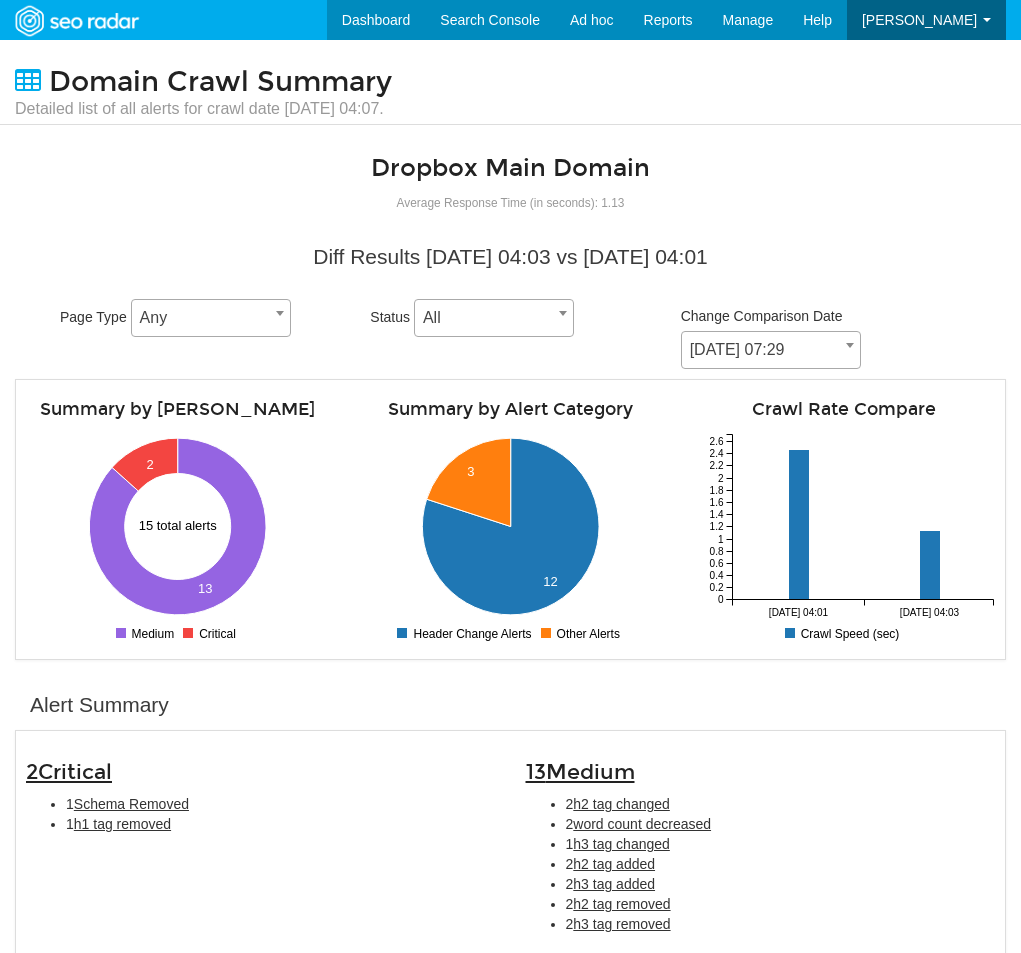 scroll, scrollTop: 0, scrollLeft: 0, axis: both 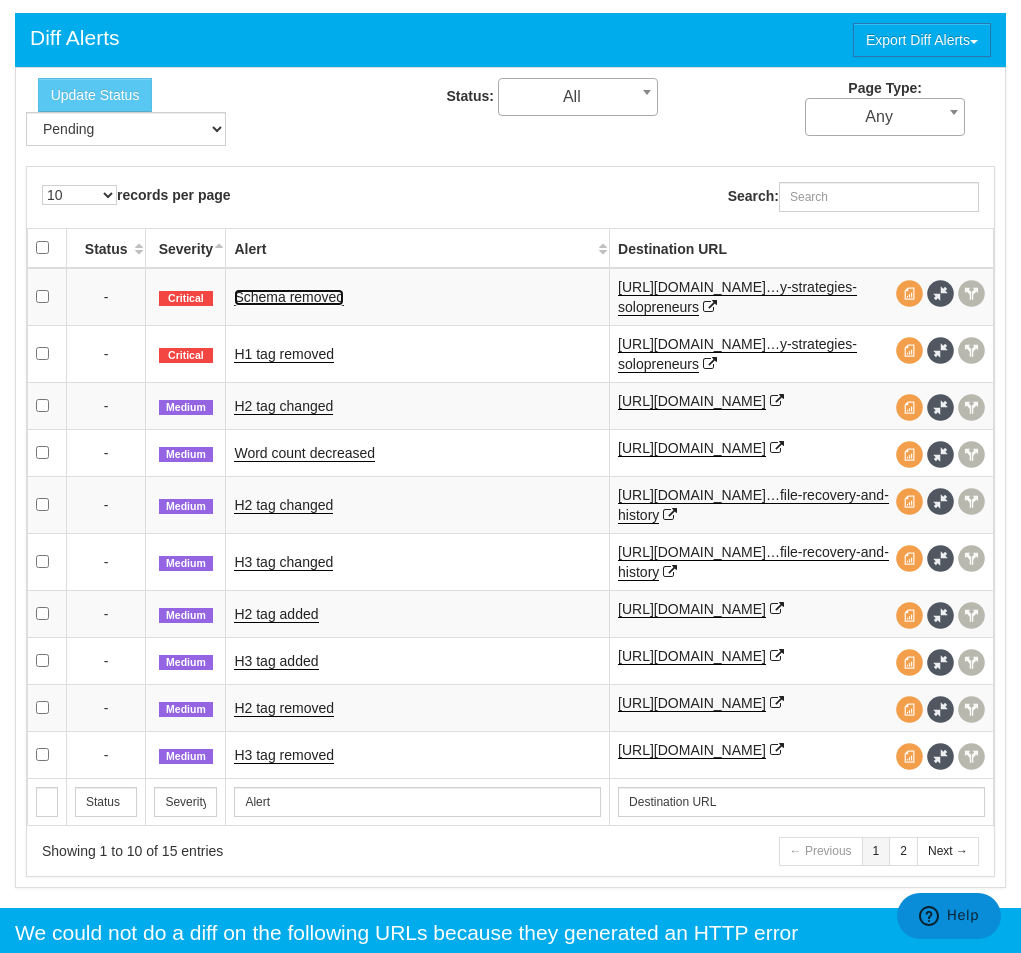 click on "Schema removed" at bounding box center (289, 297) 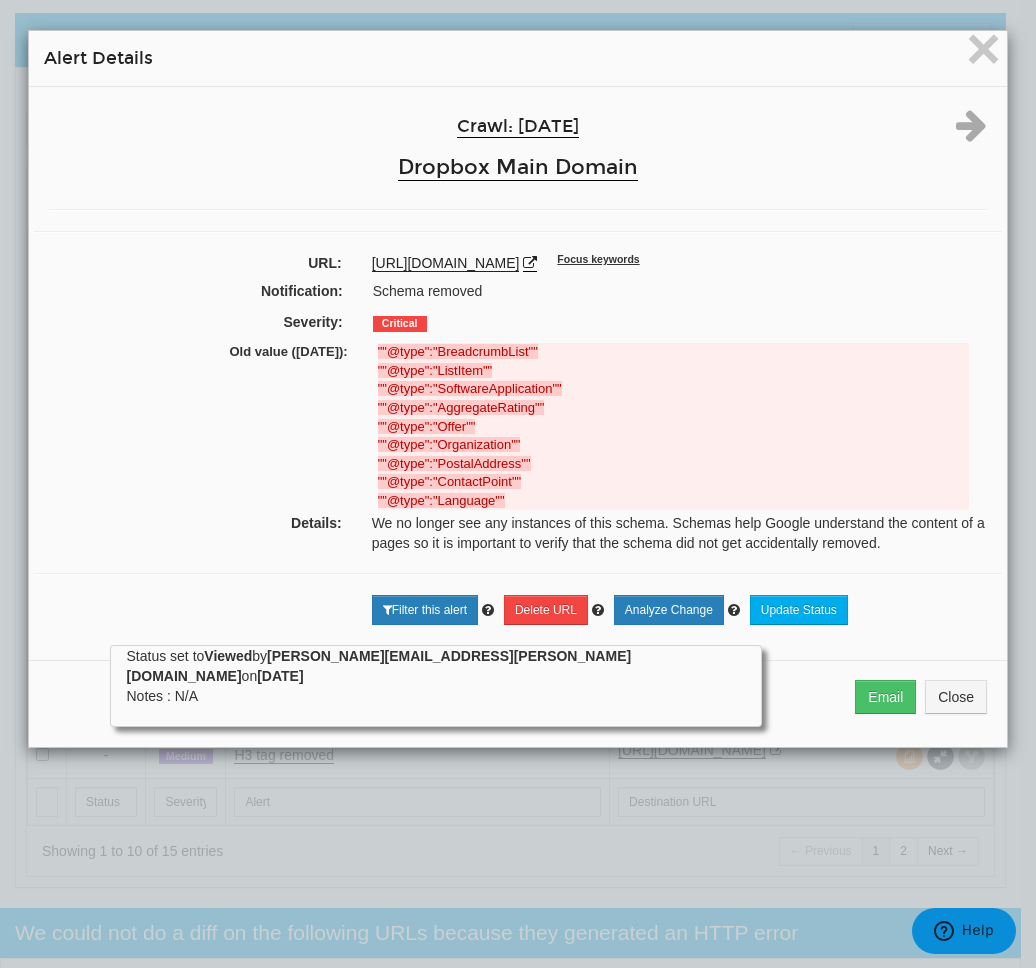 drag, startPoint x: 842, startPoint y: 264, endPoint x: 595, endPoint y: 268, distance: 247.03238 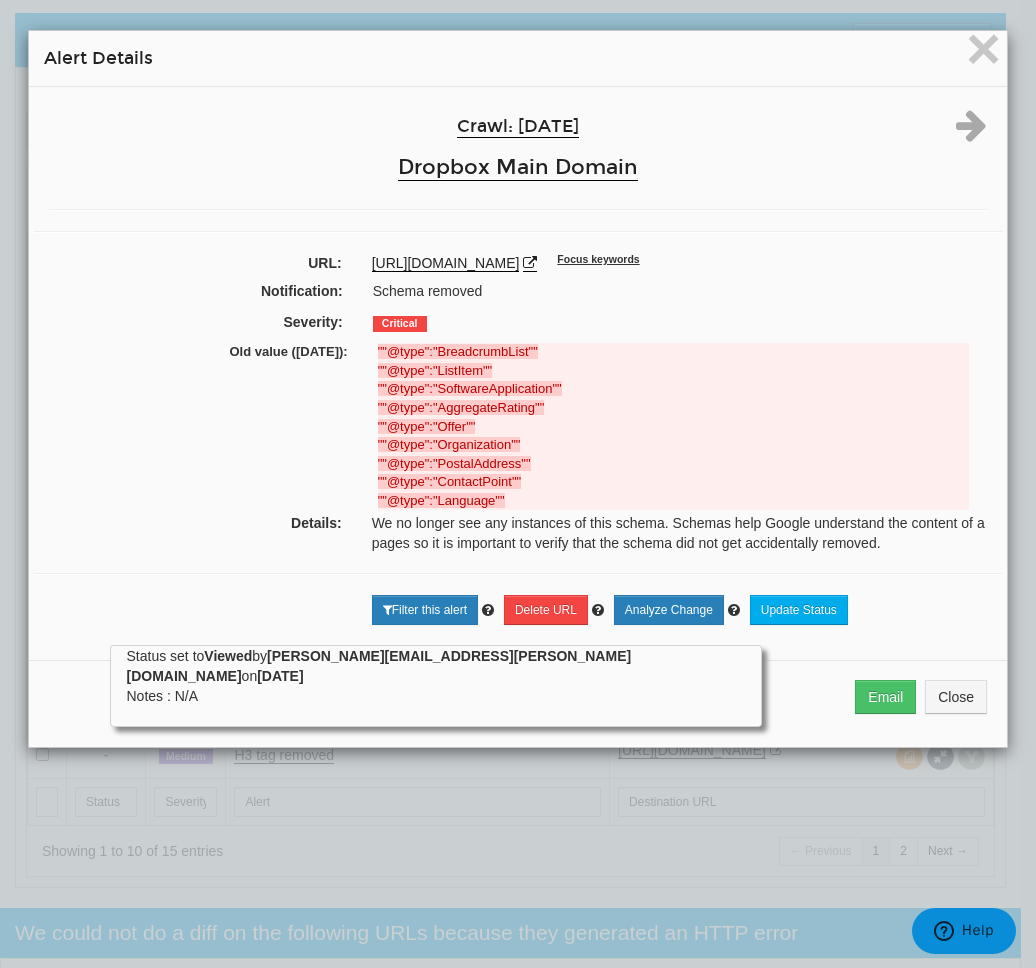 copy on "/cyber-security-strategies-solopreneurs" 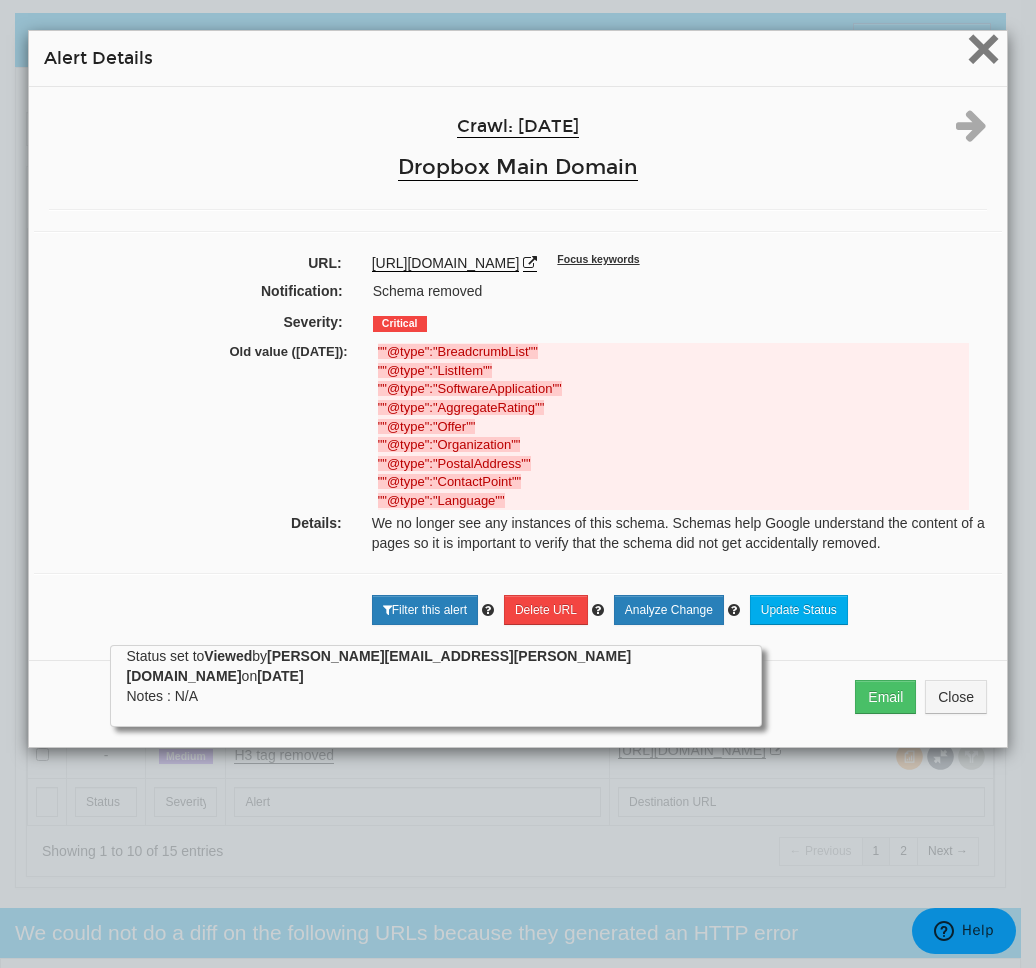 click on "×" at bounding box center [983, 48] 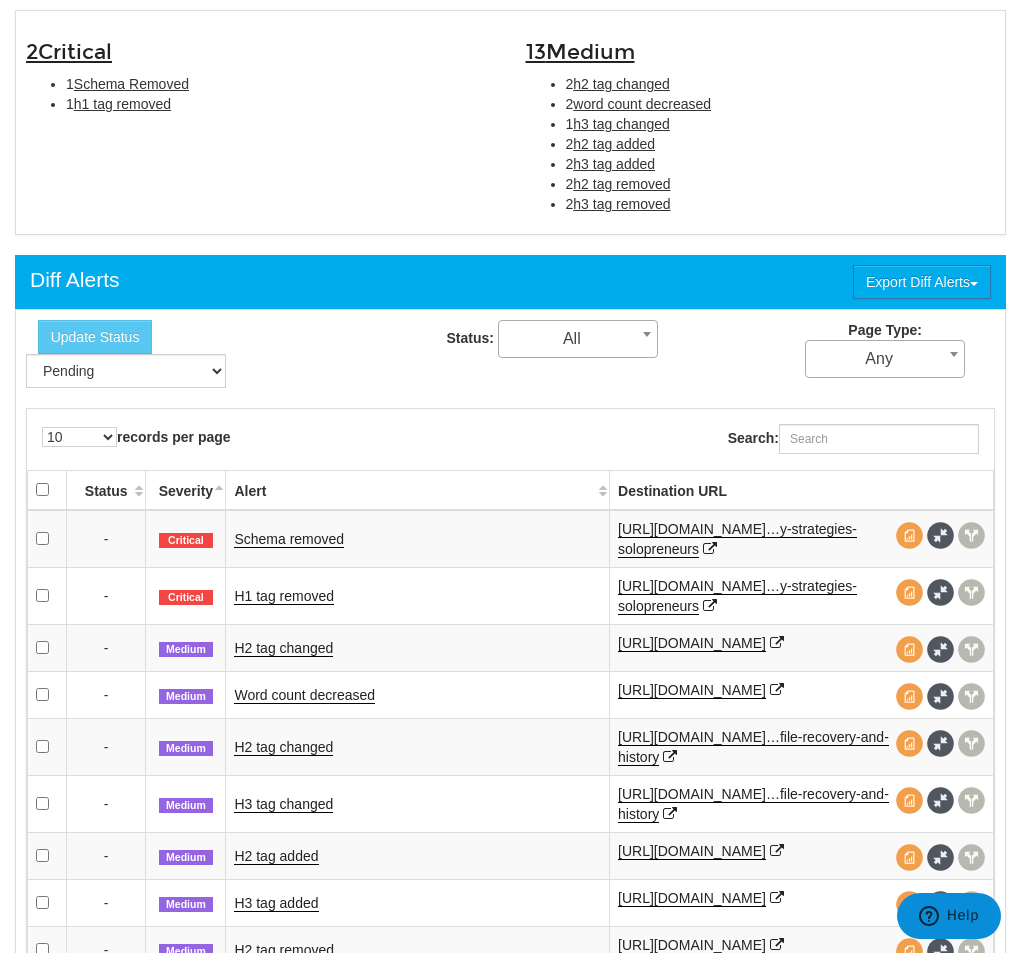 scroll, scrollTop: 695, scrollLeft: 0, axis: vertical 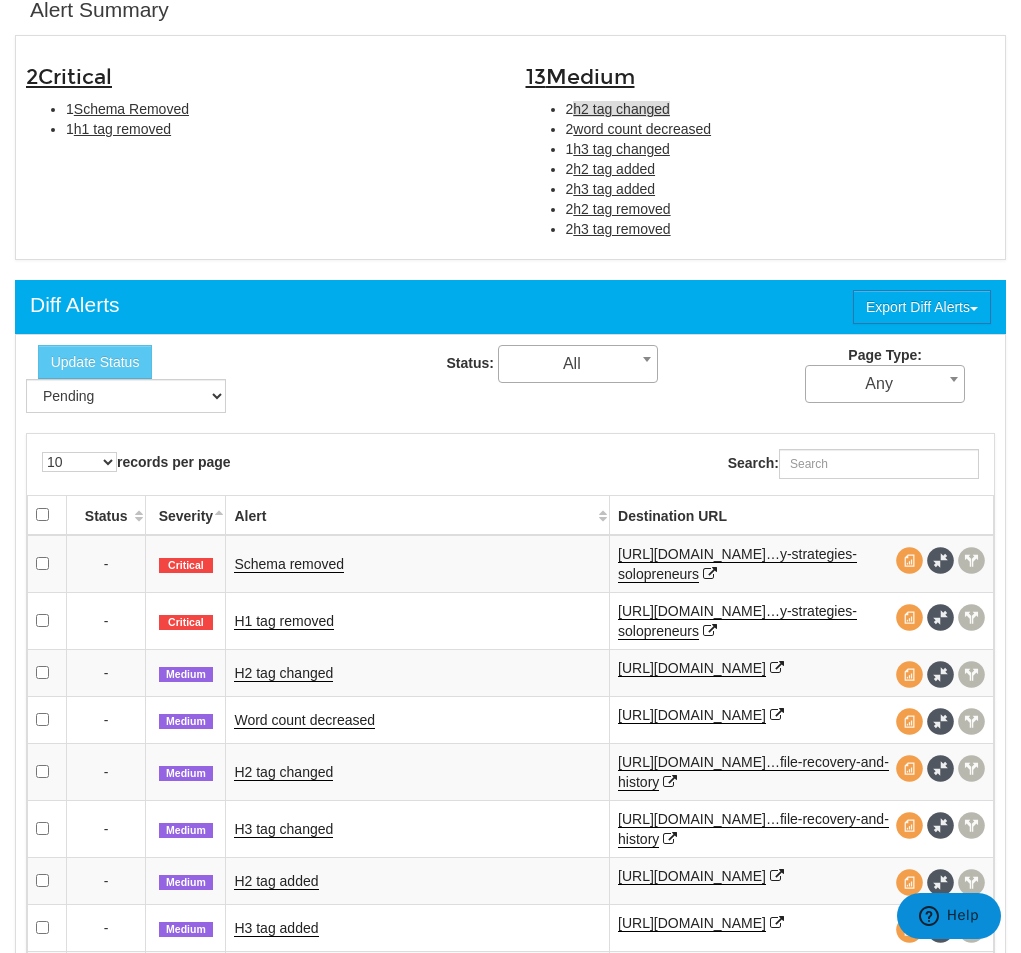 click on "h2 tag changed" at bounding box center [621, 109] 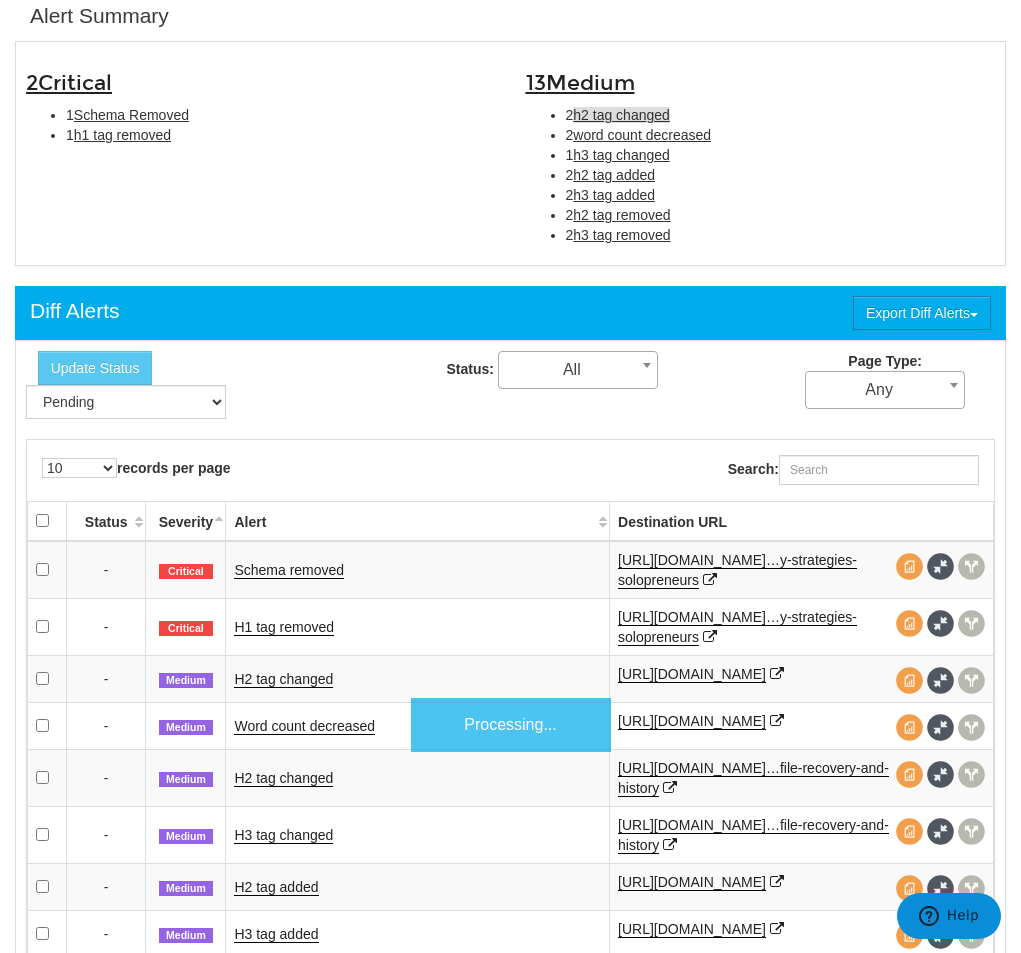 scroll, scrollTop: 682, scrollLeft: 0, axis: vertical 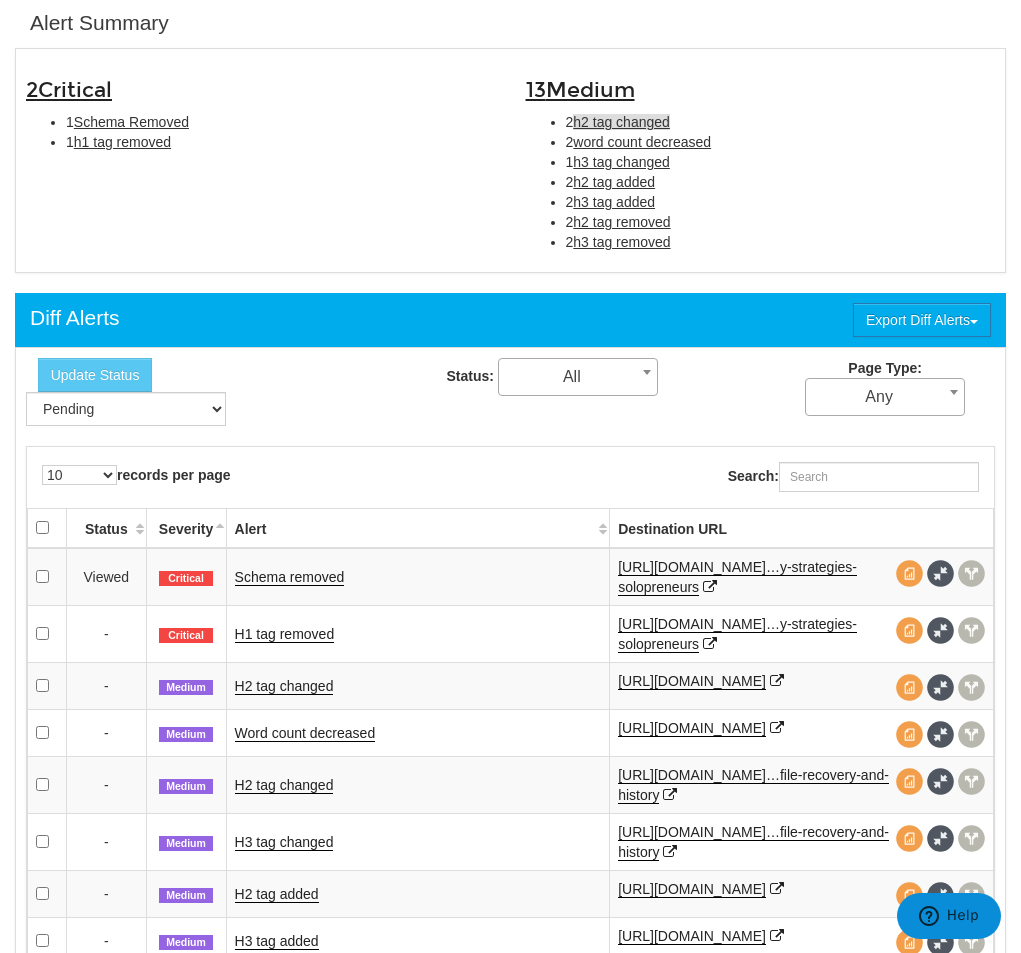click on "h2 tag changed" at bounding box center (621, 122) 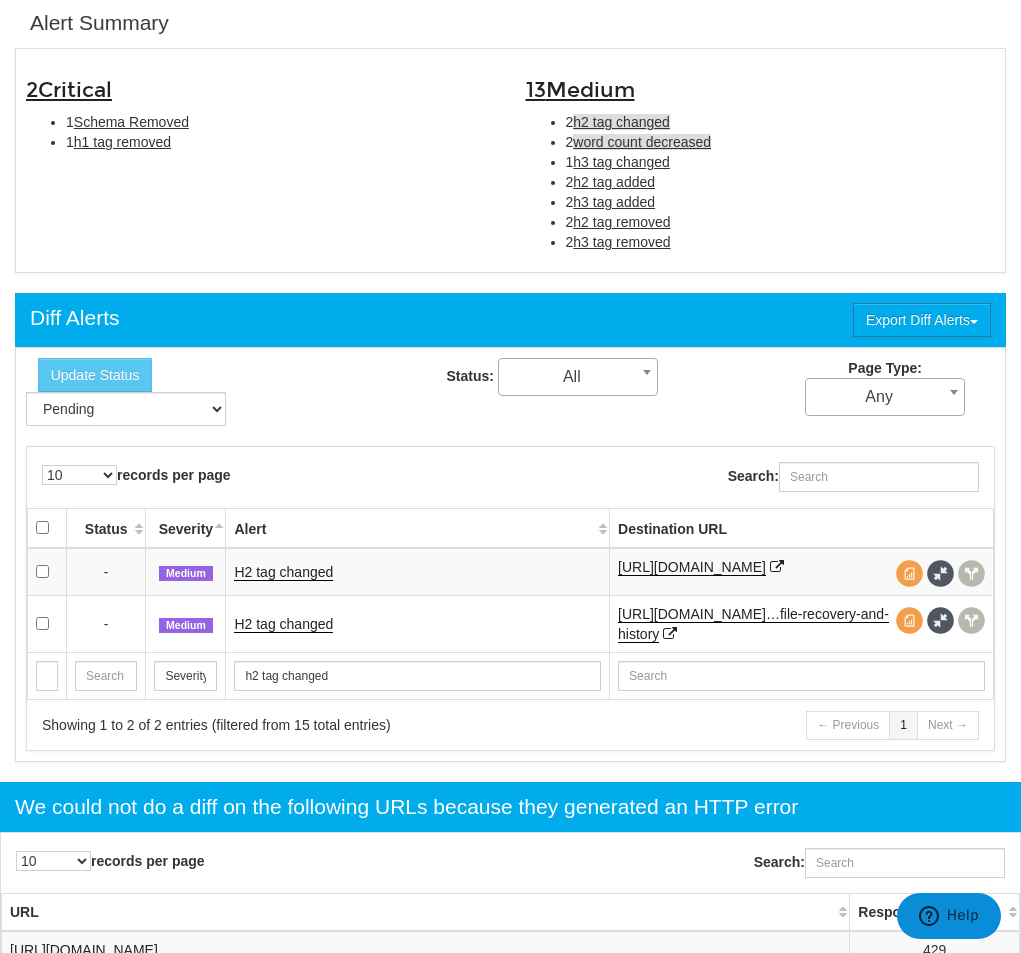 click on "word count decreased" at bounding box center (642, 142) 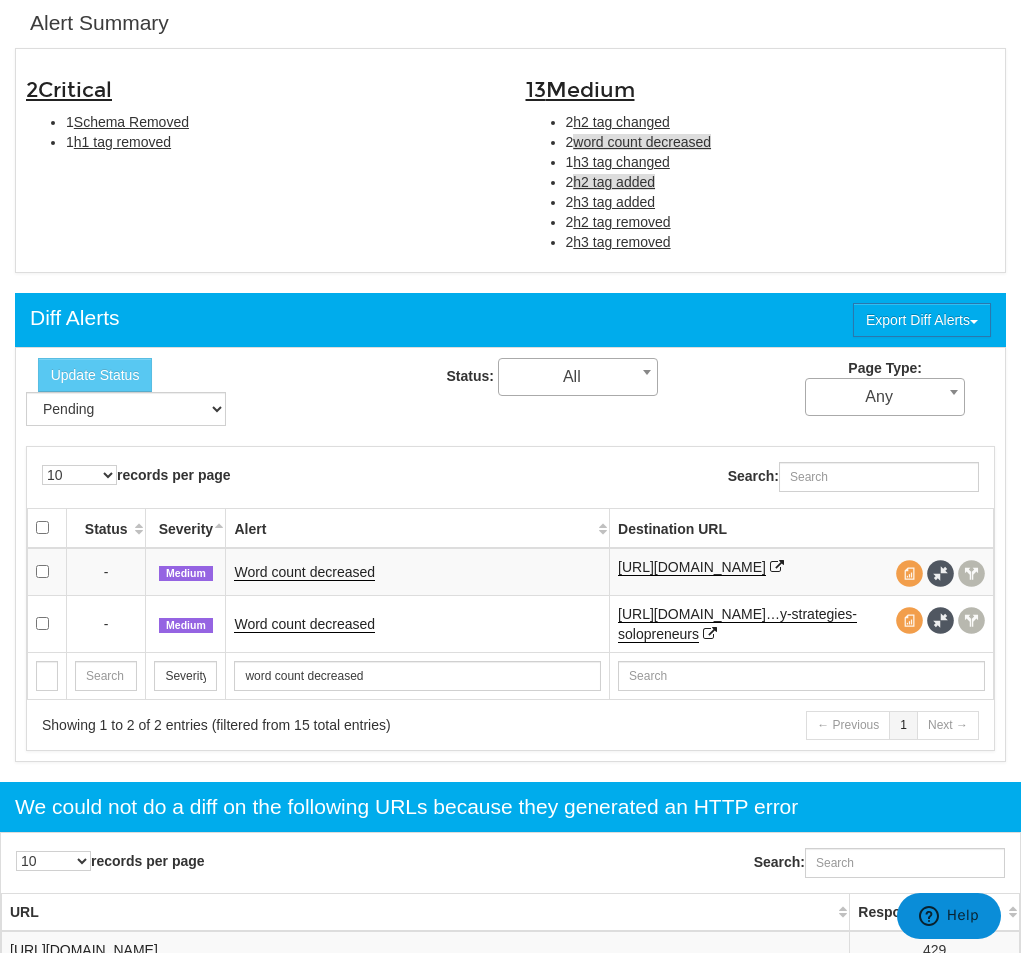 click on "h2 tag added" at bounding box center [614, 182] 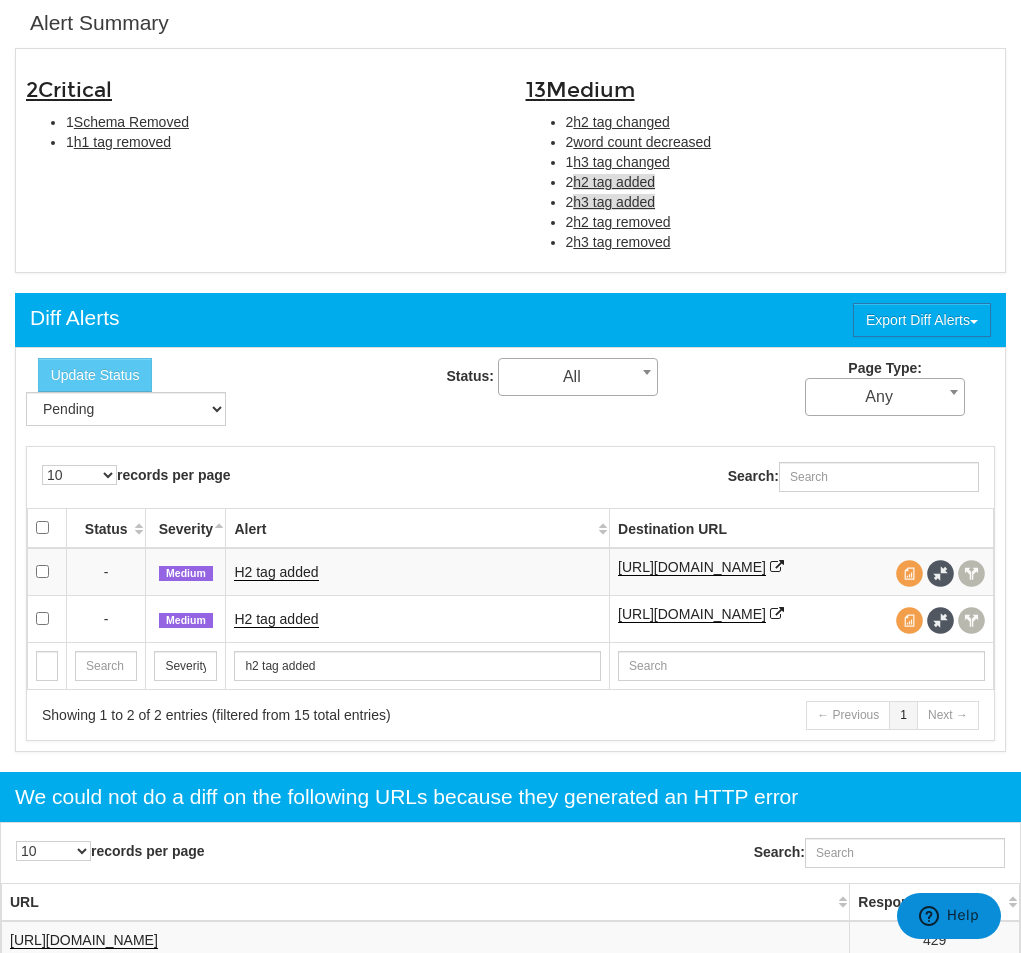 click on "h3 tag added" at bounding box center (614, 202) 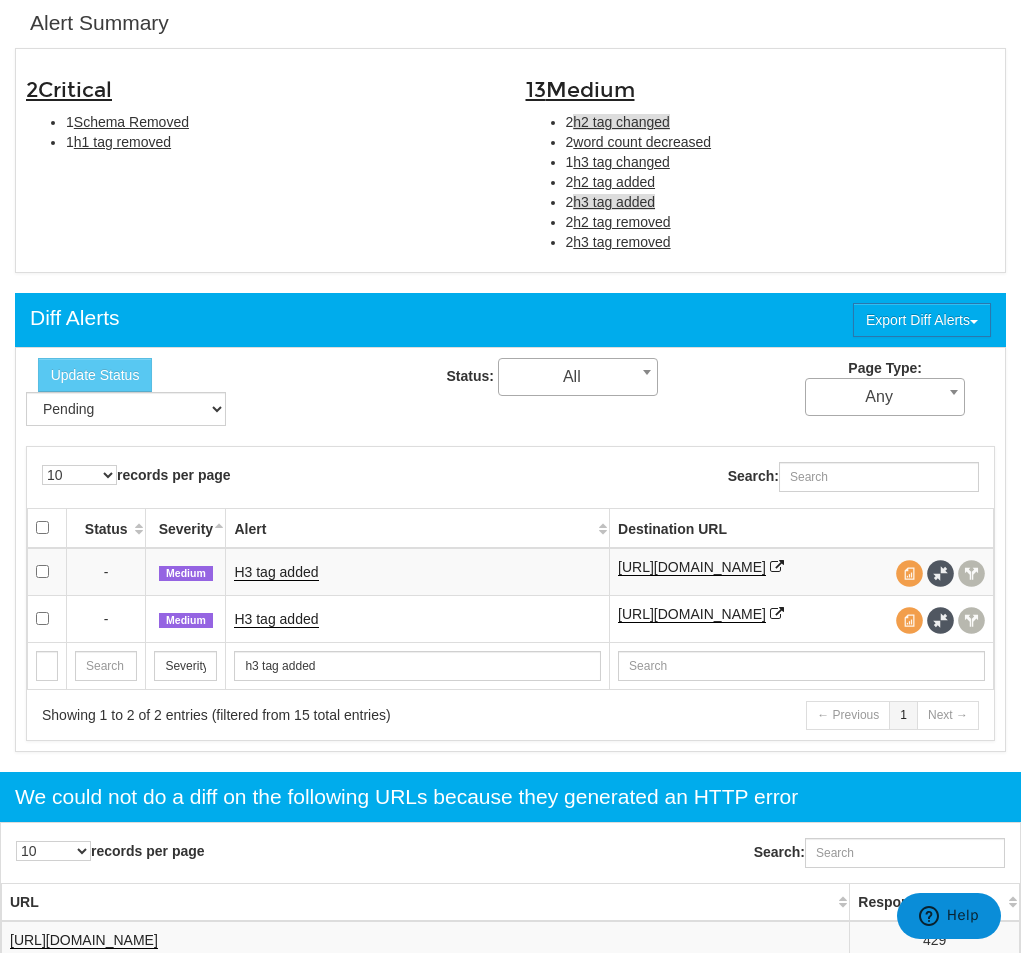 click on "h2 tag changed" at bounding box center [621, 122] 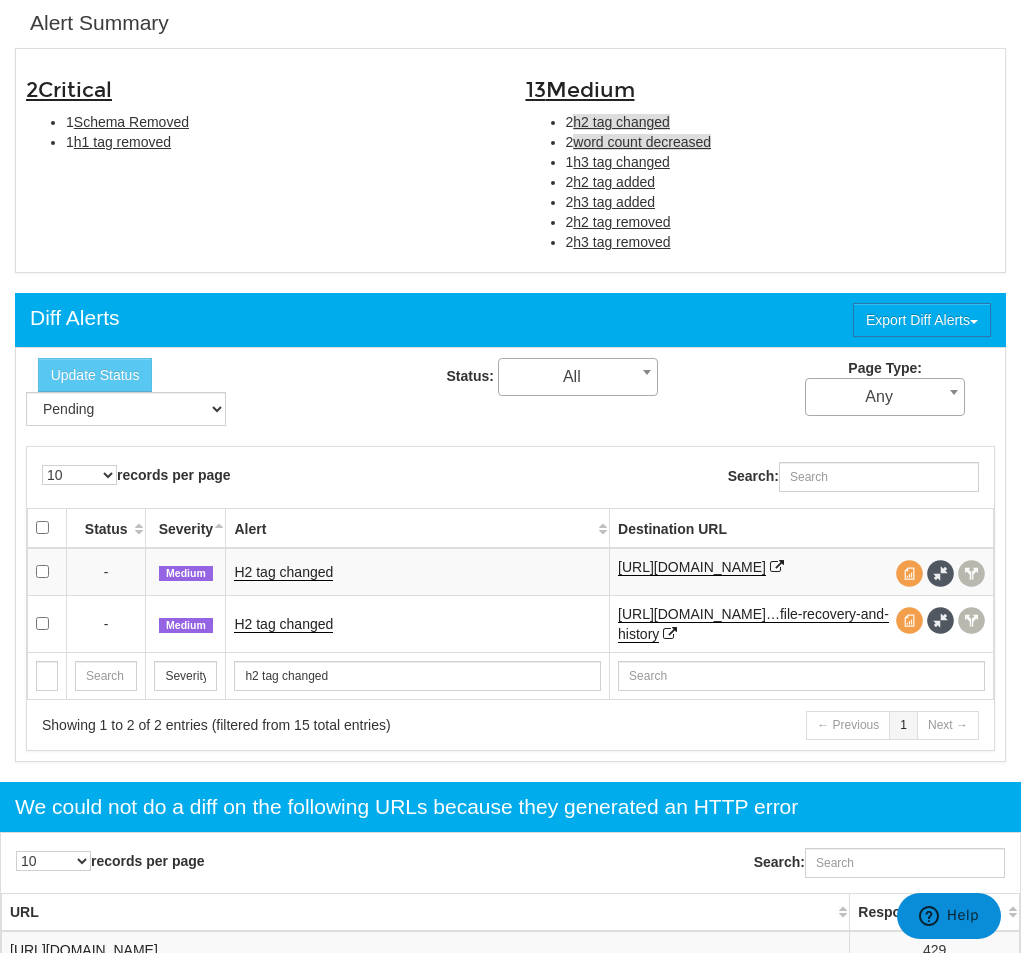 click on "word count decreased" at bounding box center [642, 142] 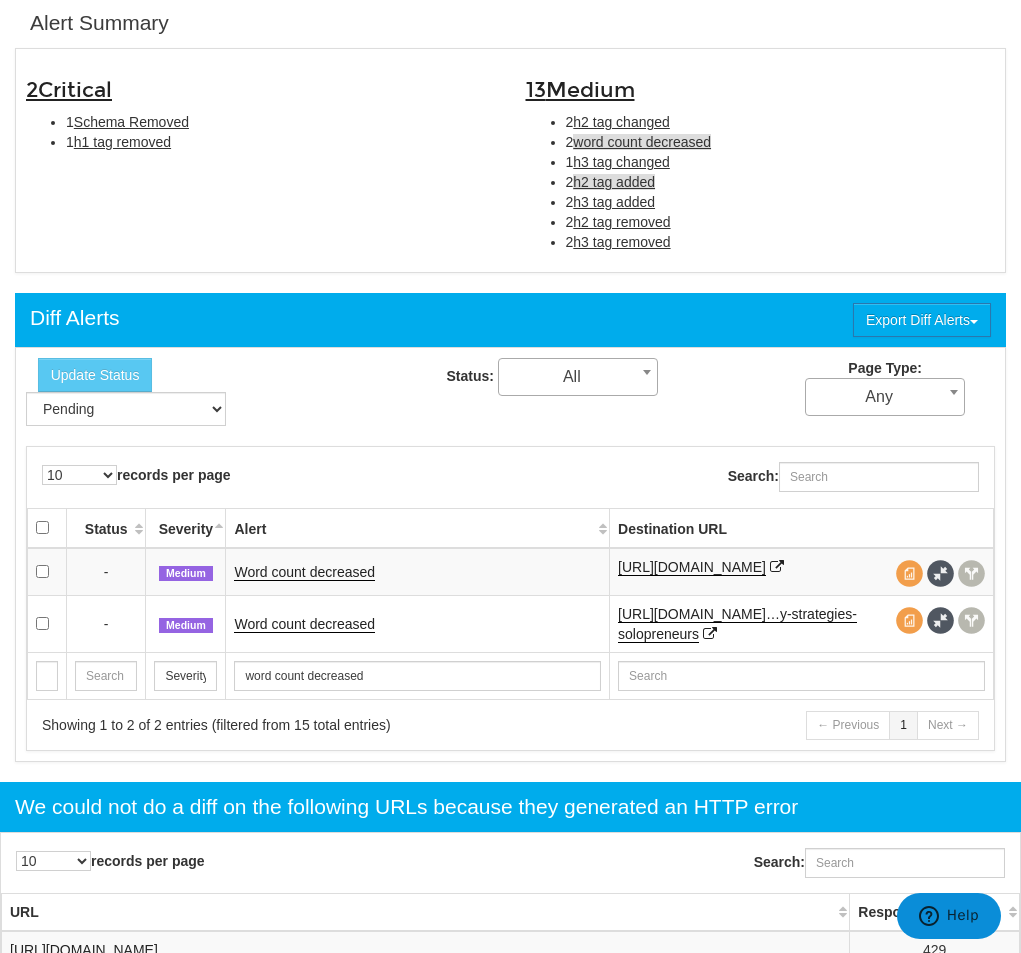 click on "h2 tag added" at bounding box center [614, 182] 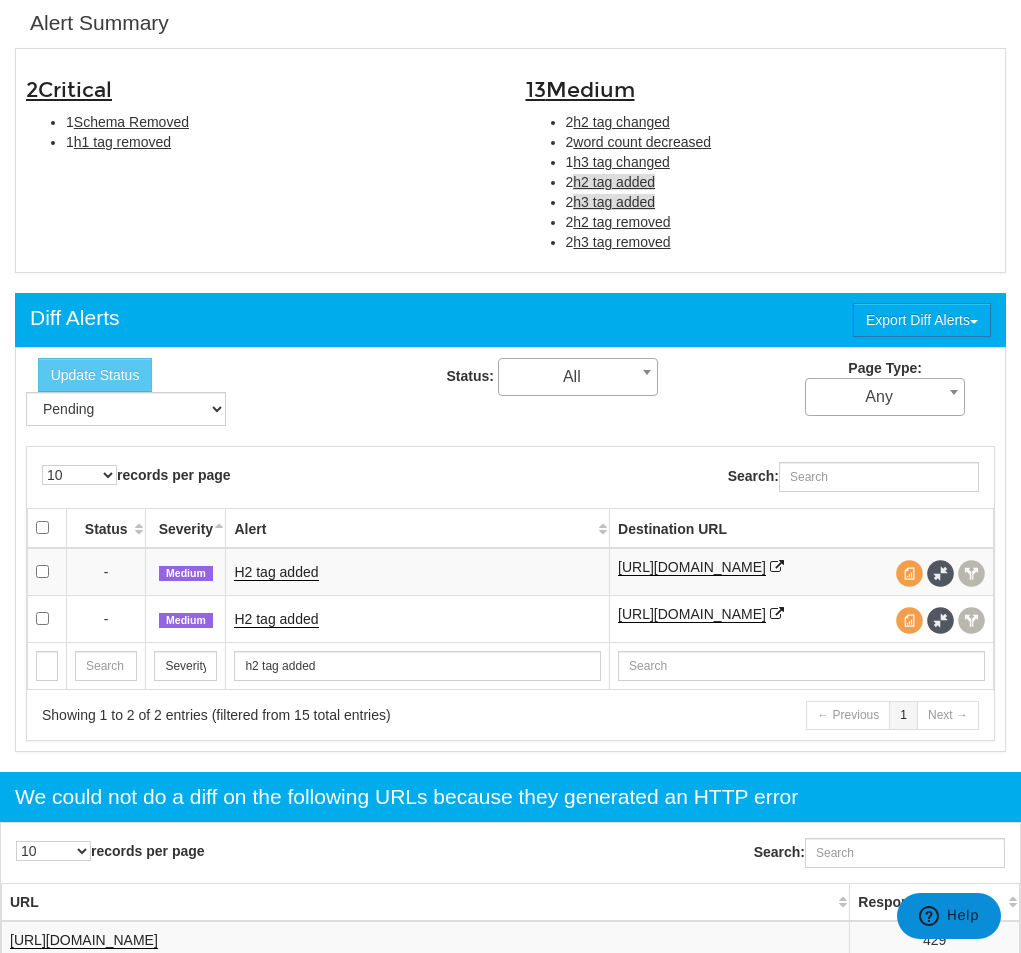 click on "h3 tag added" at bounding box center [614, 202] 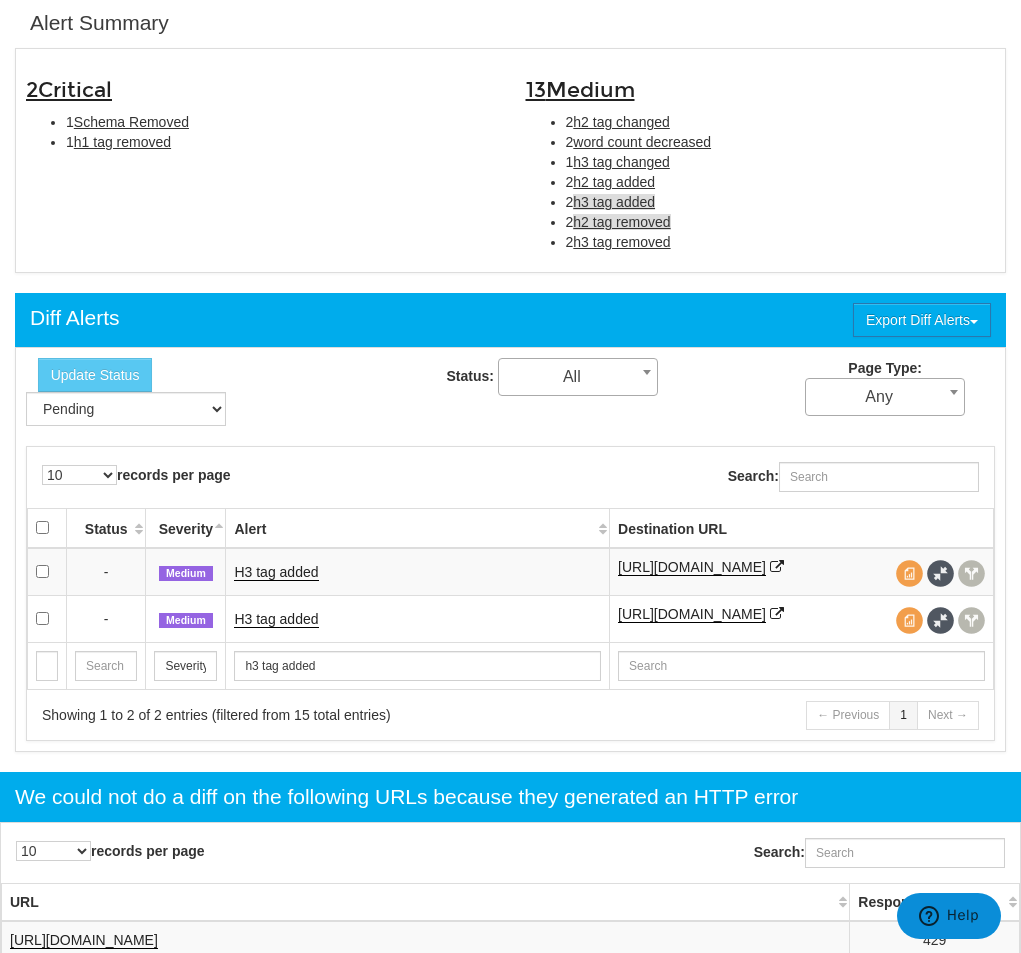 click on "h2 tag removed" at bounding box center [621, 222] 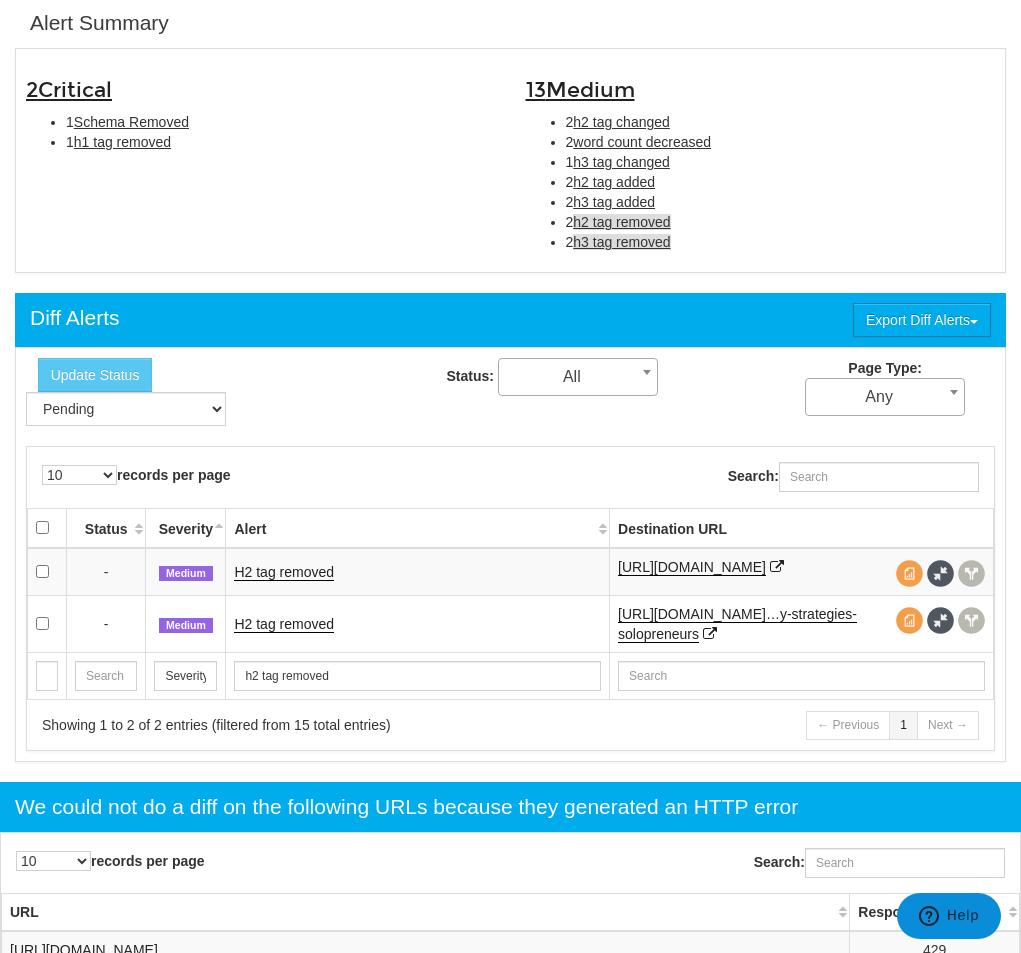 click on "h3 tag removed" at bounding box center [621, 242] 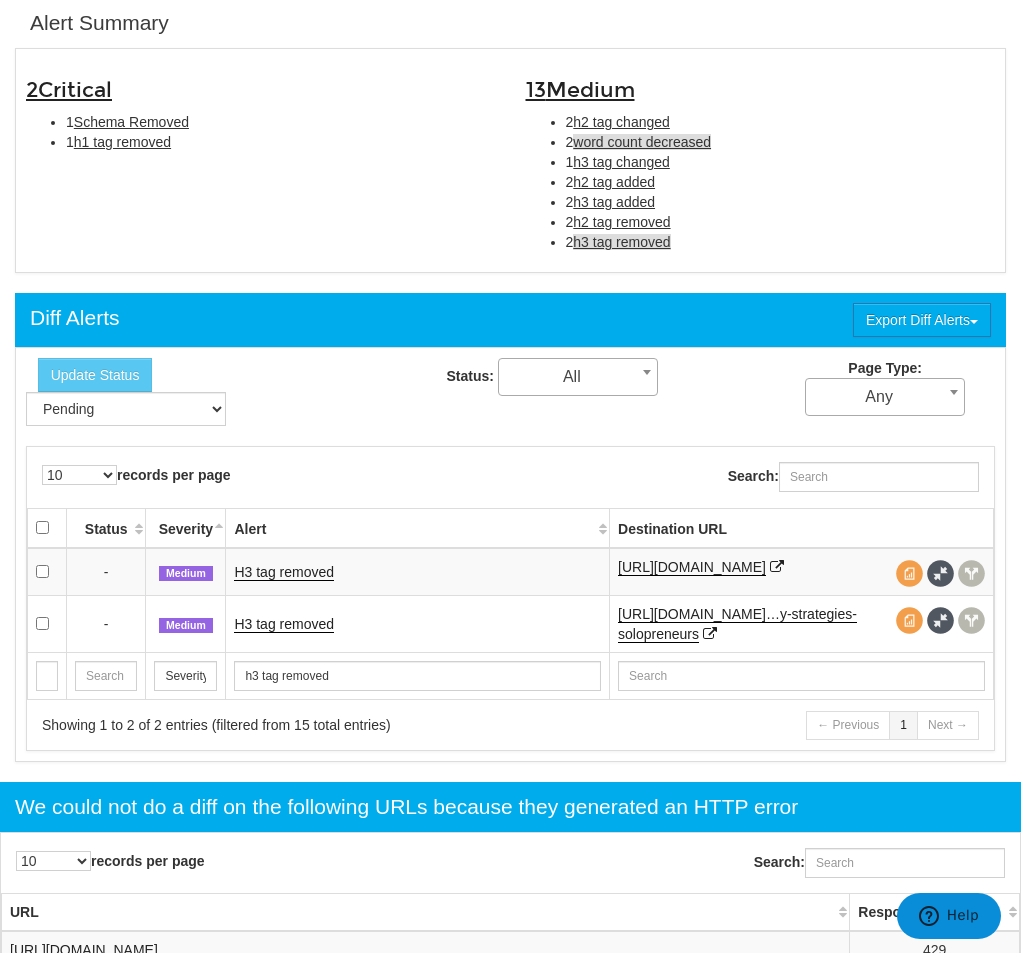 click on "word count decreased" at bounding box center [642, 142] 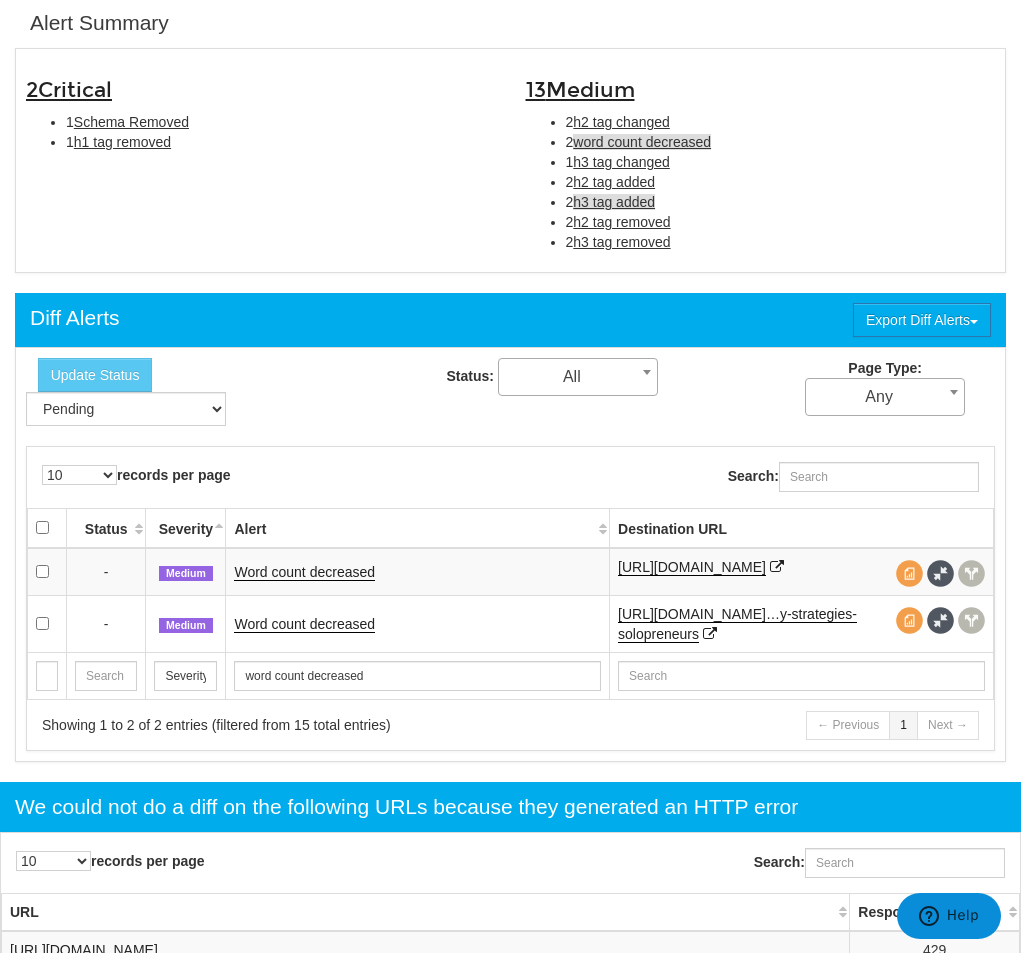 click on "h3 tag added" at bounding box center (614, 202) 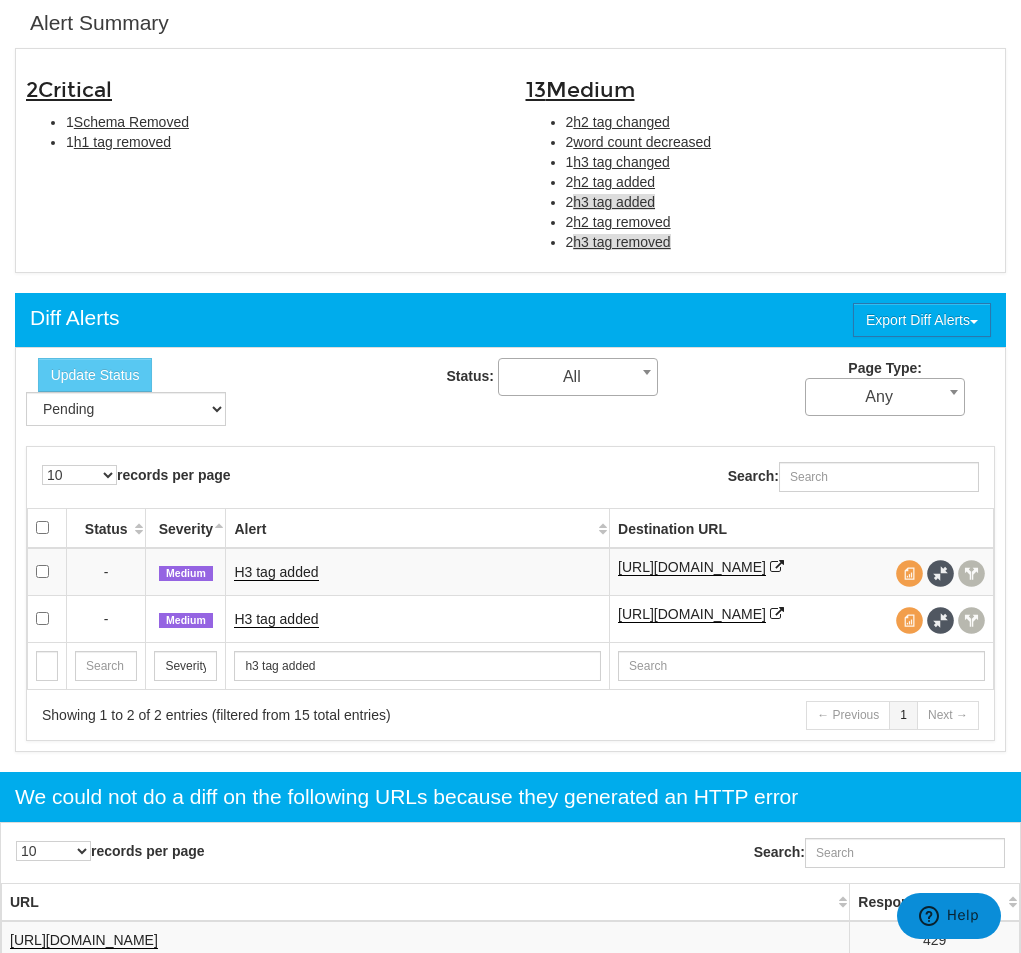 click on "h3 tag removed" at bounding box center [621, 242] 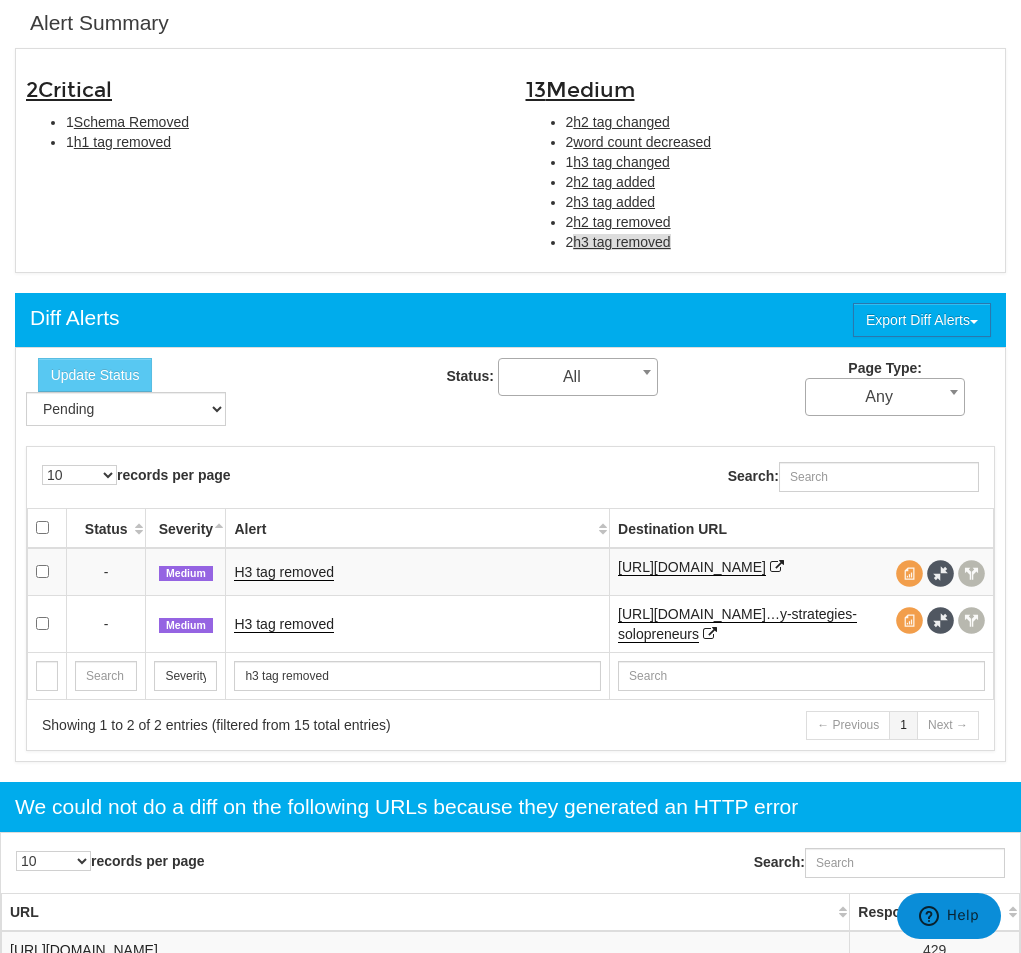 scroll, scrollTop: 0, scrollLeft: 0, axis: both 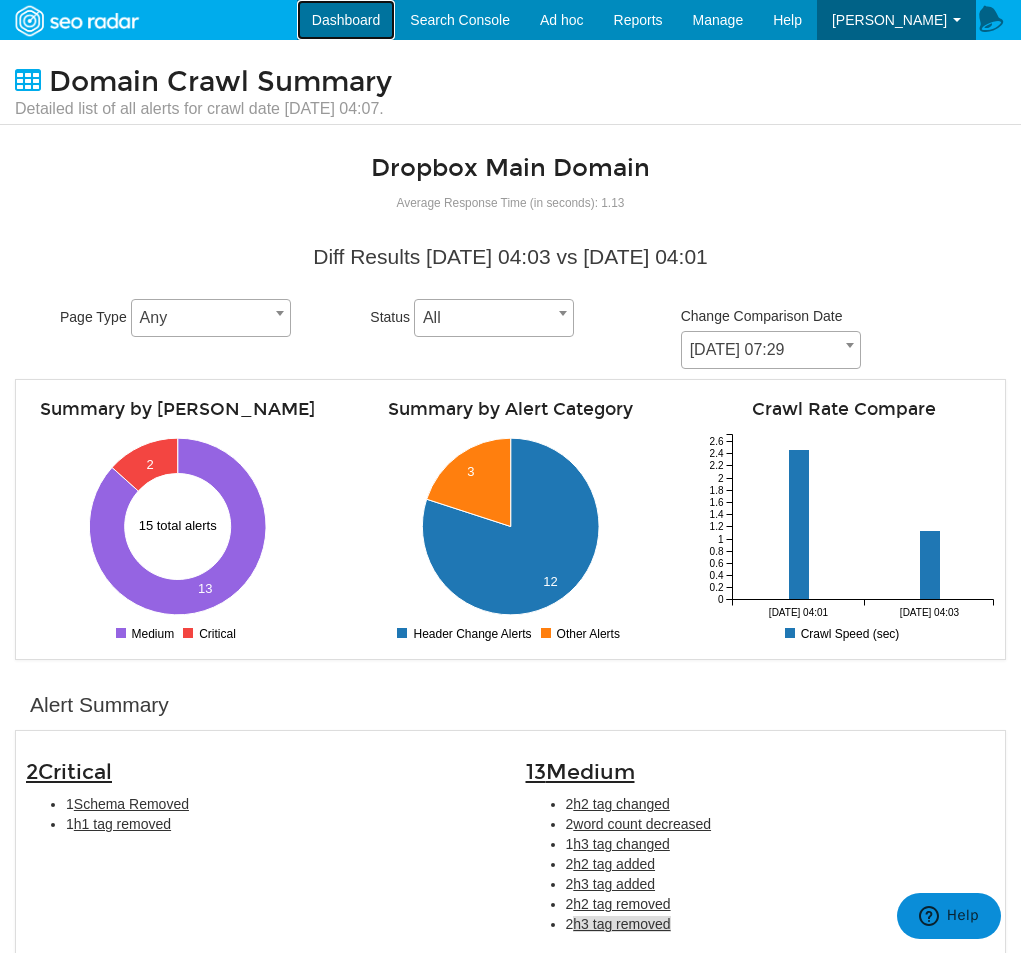 click on "Dashboard" at bounding box center (346, 20) 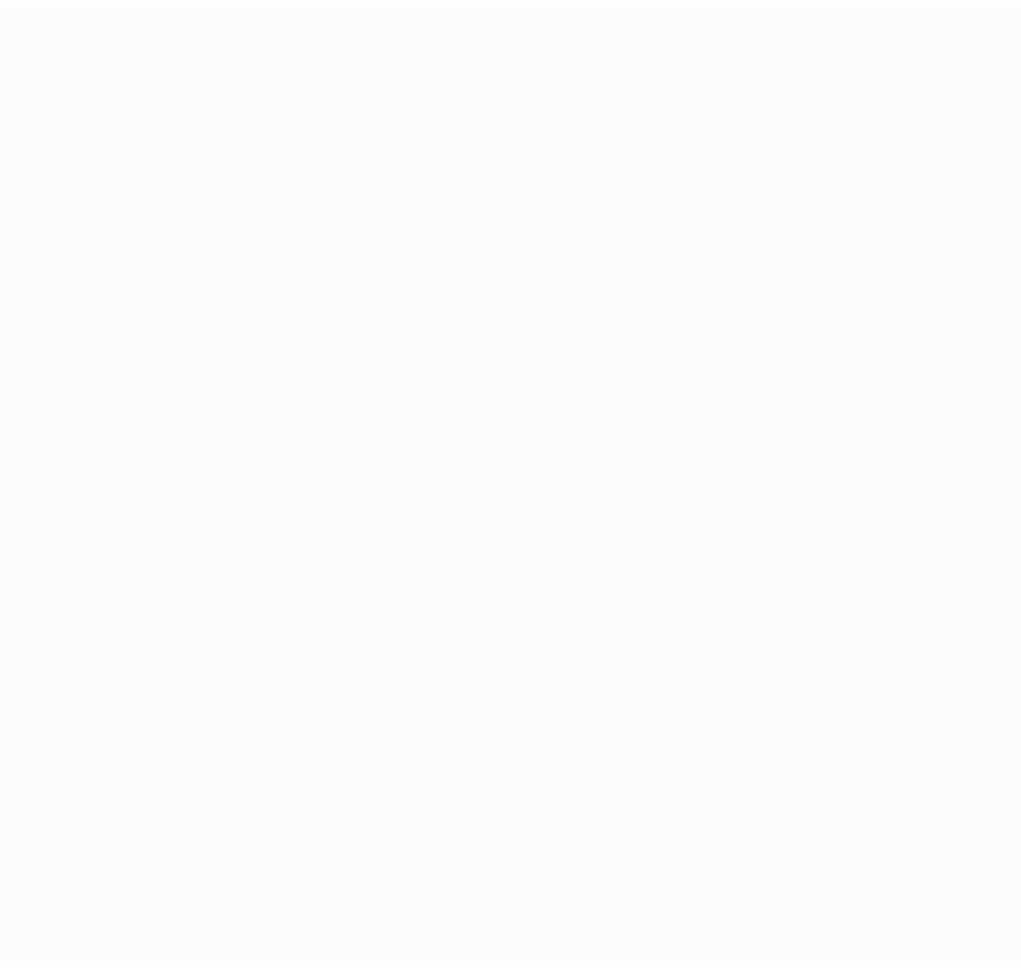 scroll, scrollTop: 0, scrollLeft: 0, axis: both 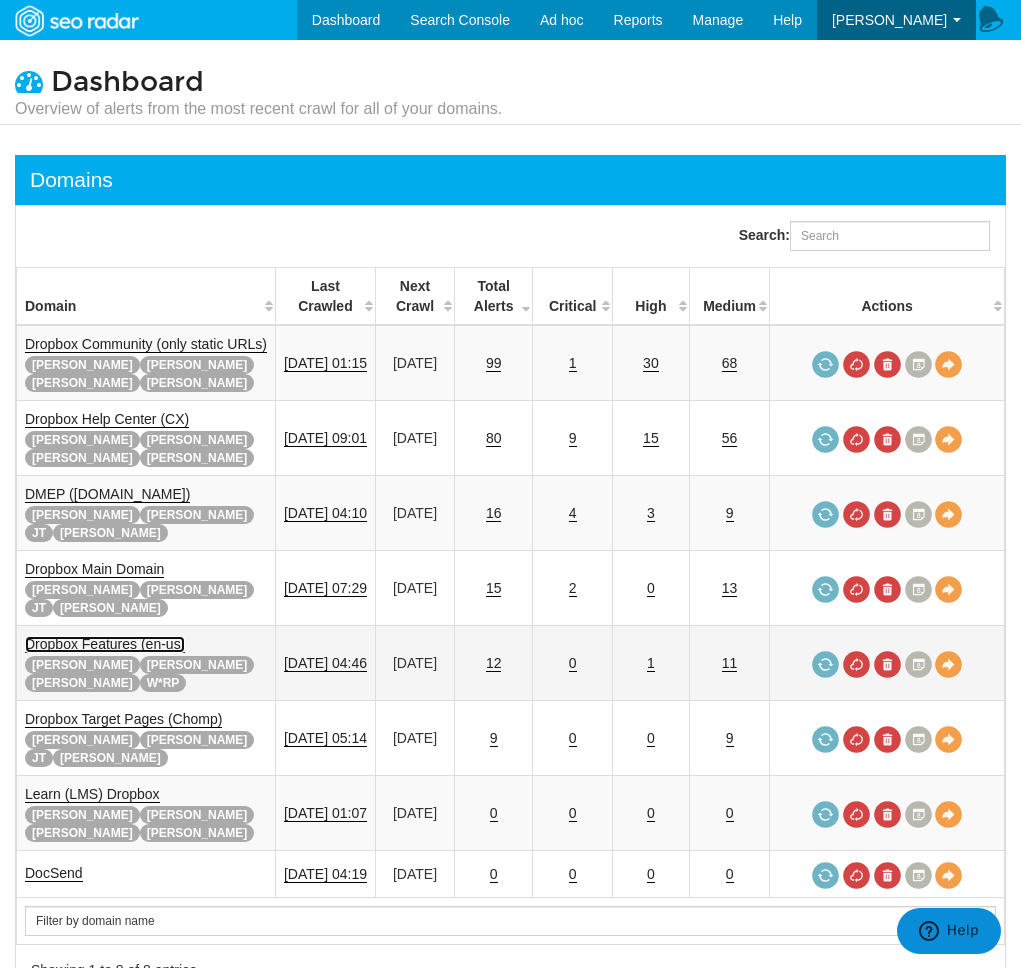 click on "Dropbox Features (en-us)" at bounding box center (105, 644) 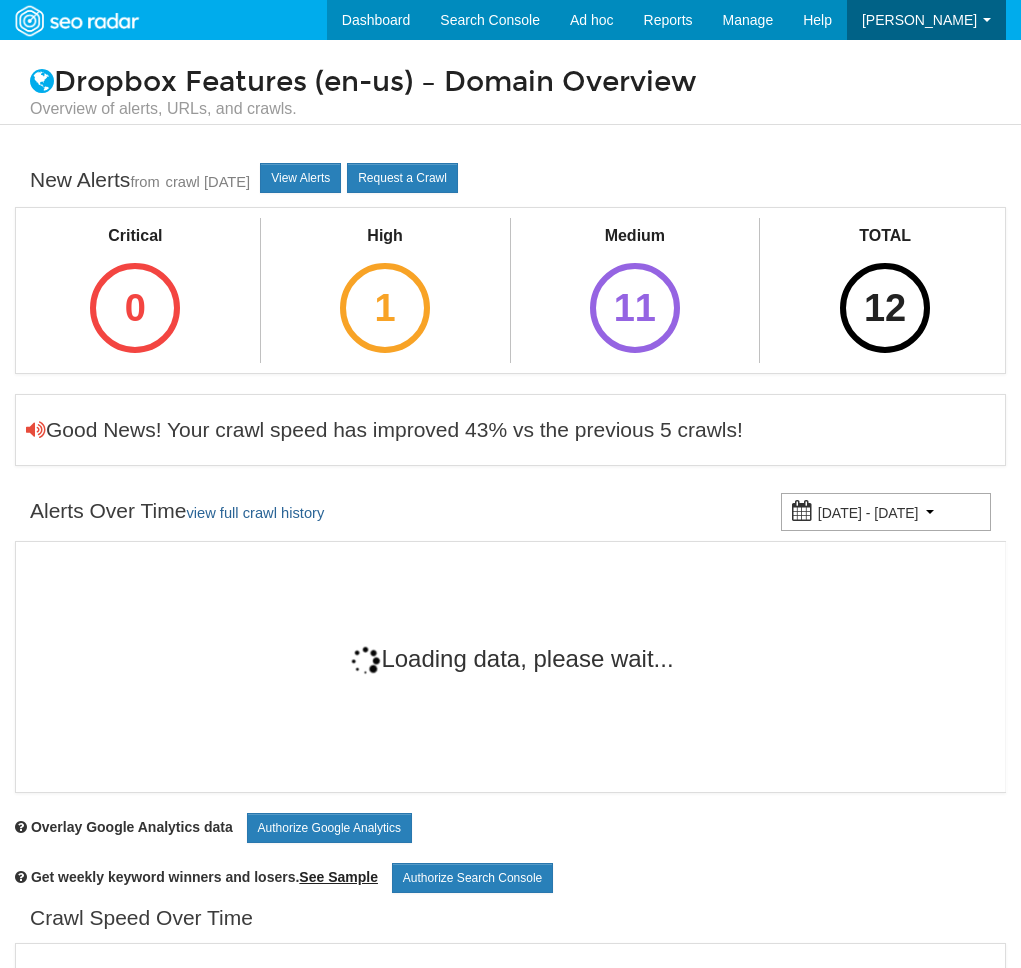 scroll, scrollTop: 0, scrollLeft: 0, axis: both 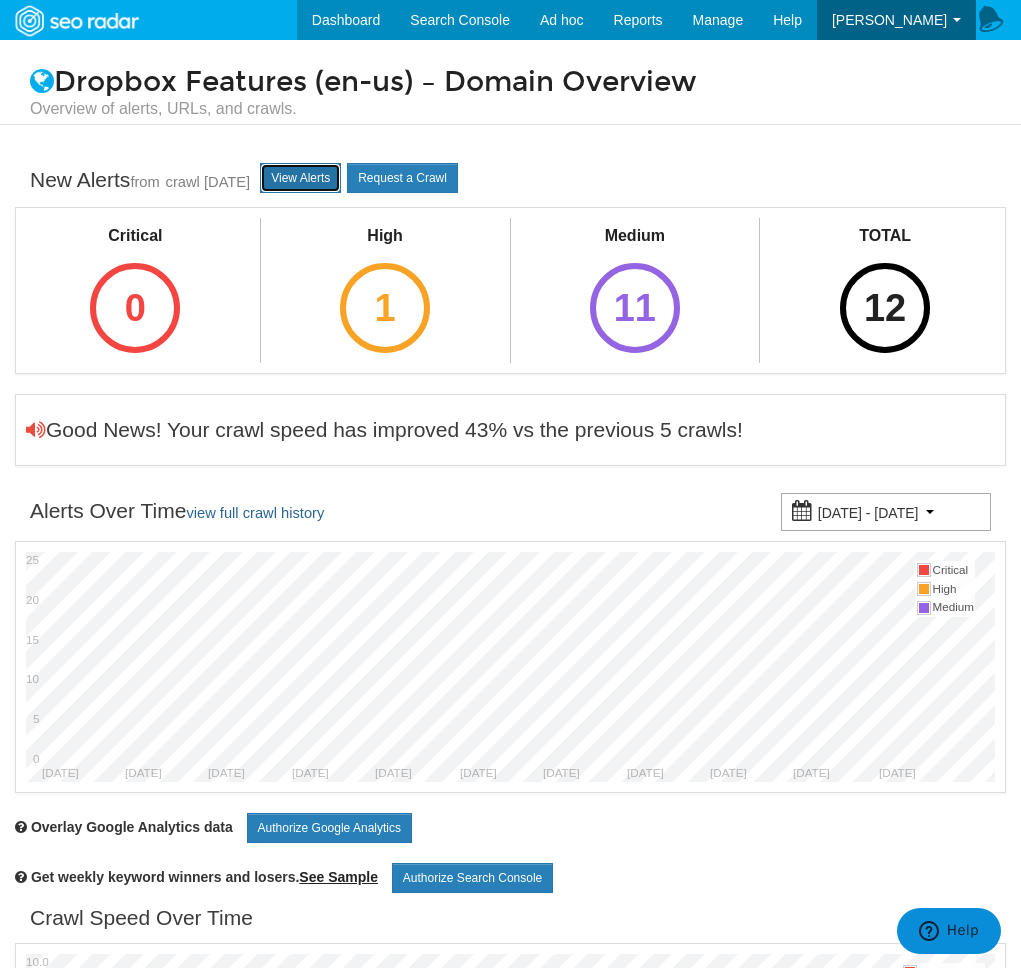 click on "View Alerts" at bounding box center [300, 178] 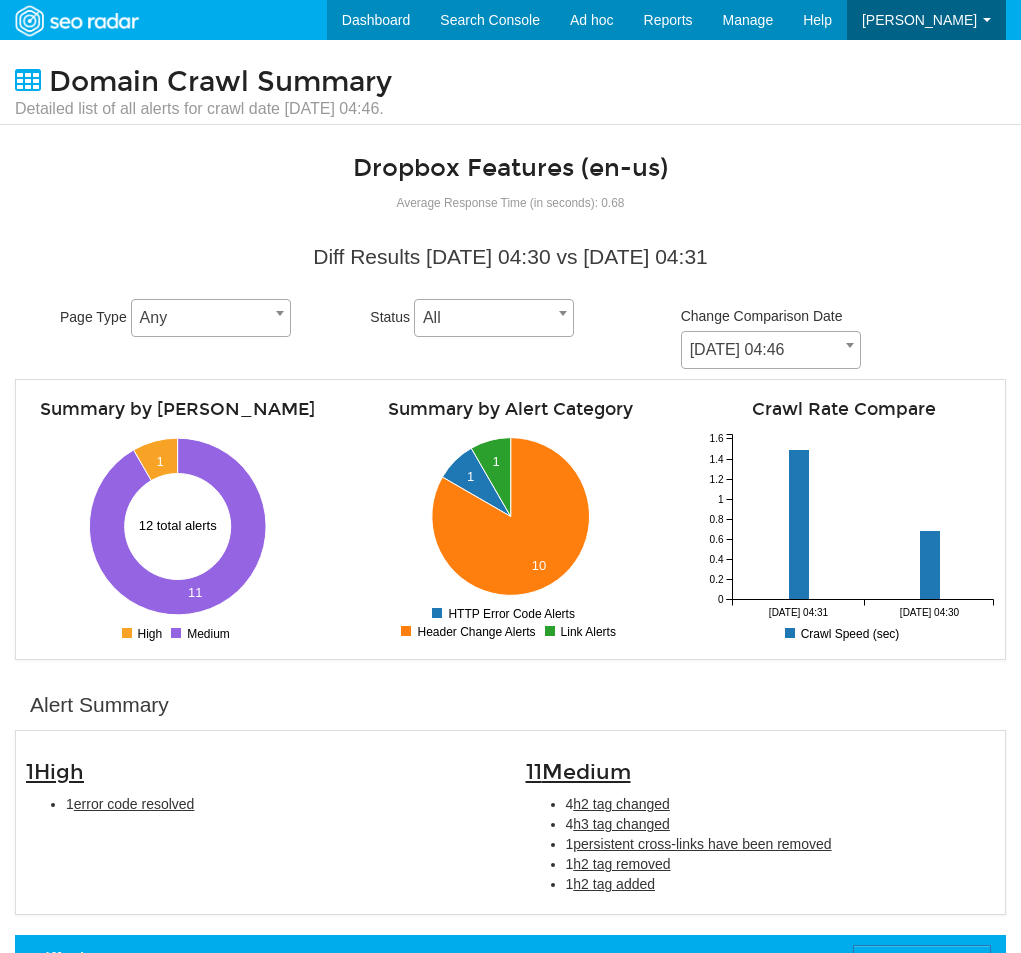 scroll, scrollTop: 0, scrollLeft: 0, axis: both 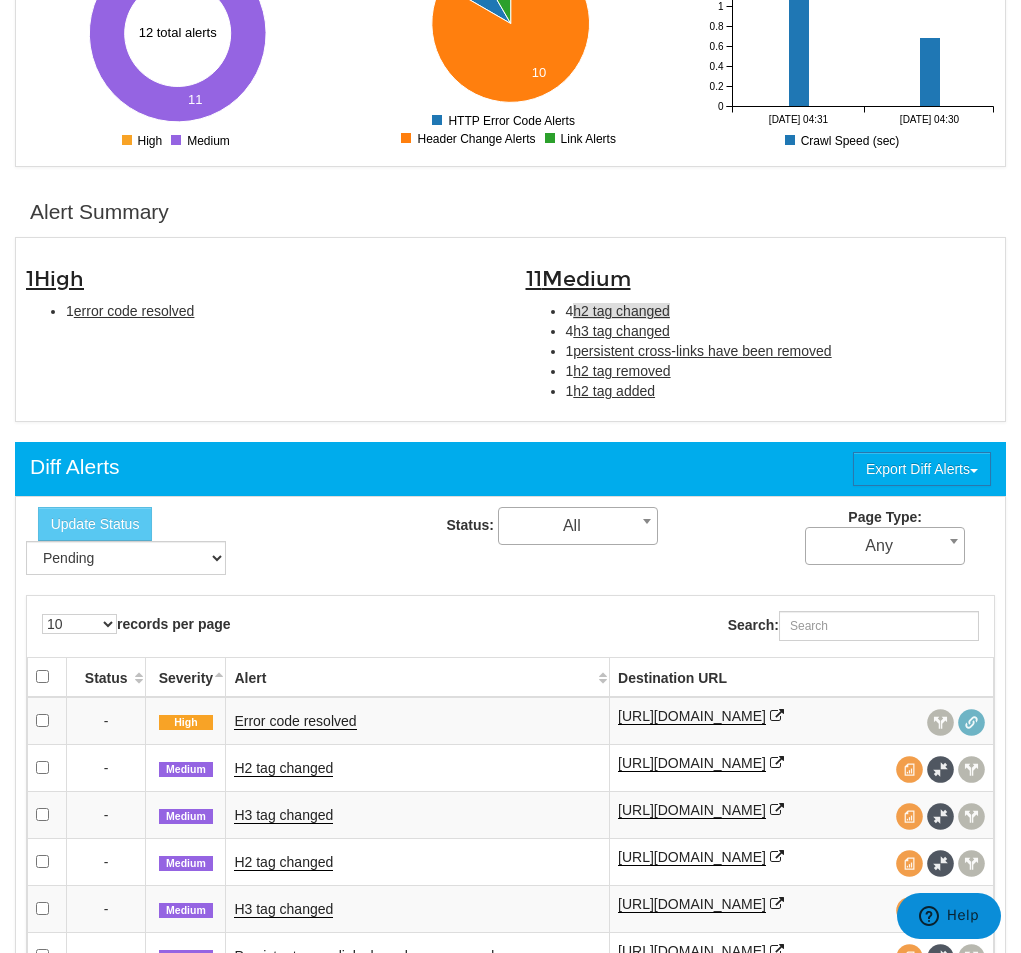 click on "h2 tag changed" at bounding box center [621, 311] 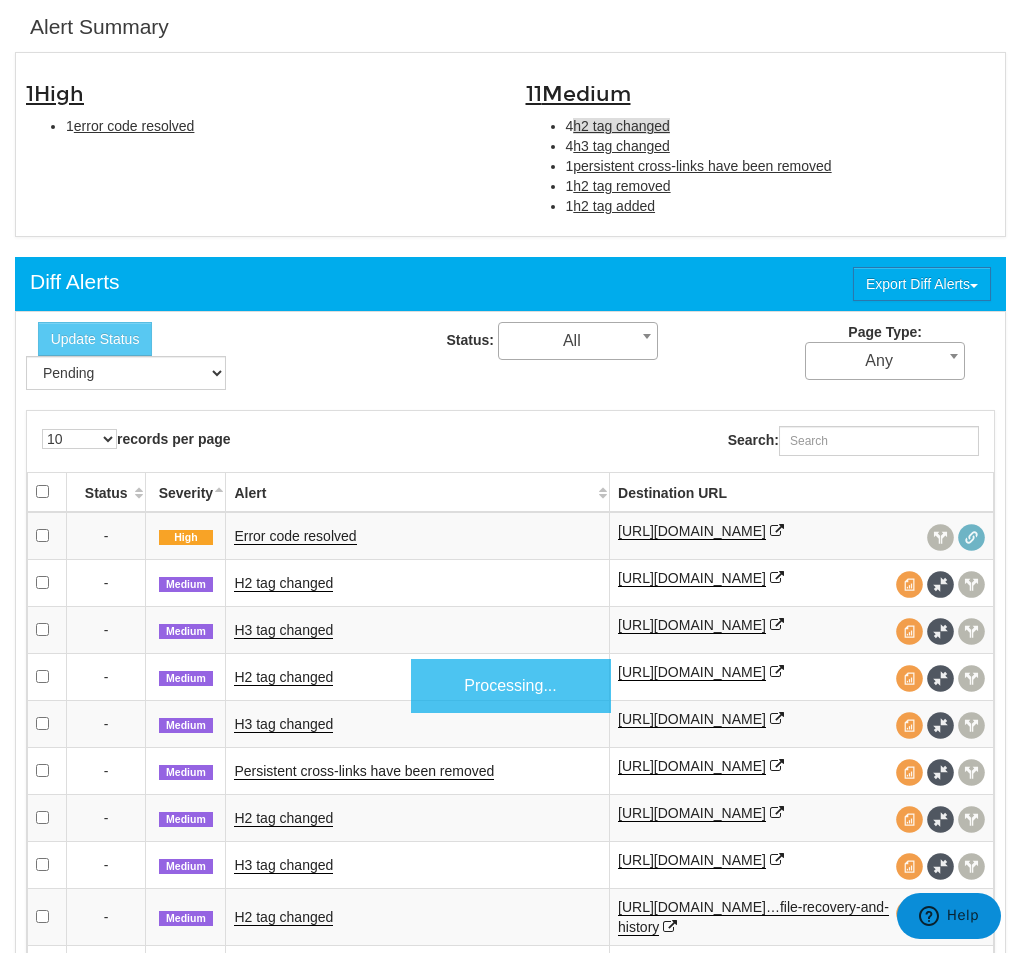 scroll, scrollTop: 682, scrollLeft: 0, axis: vertical 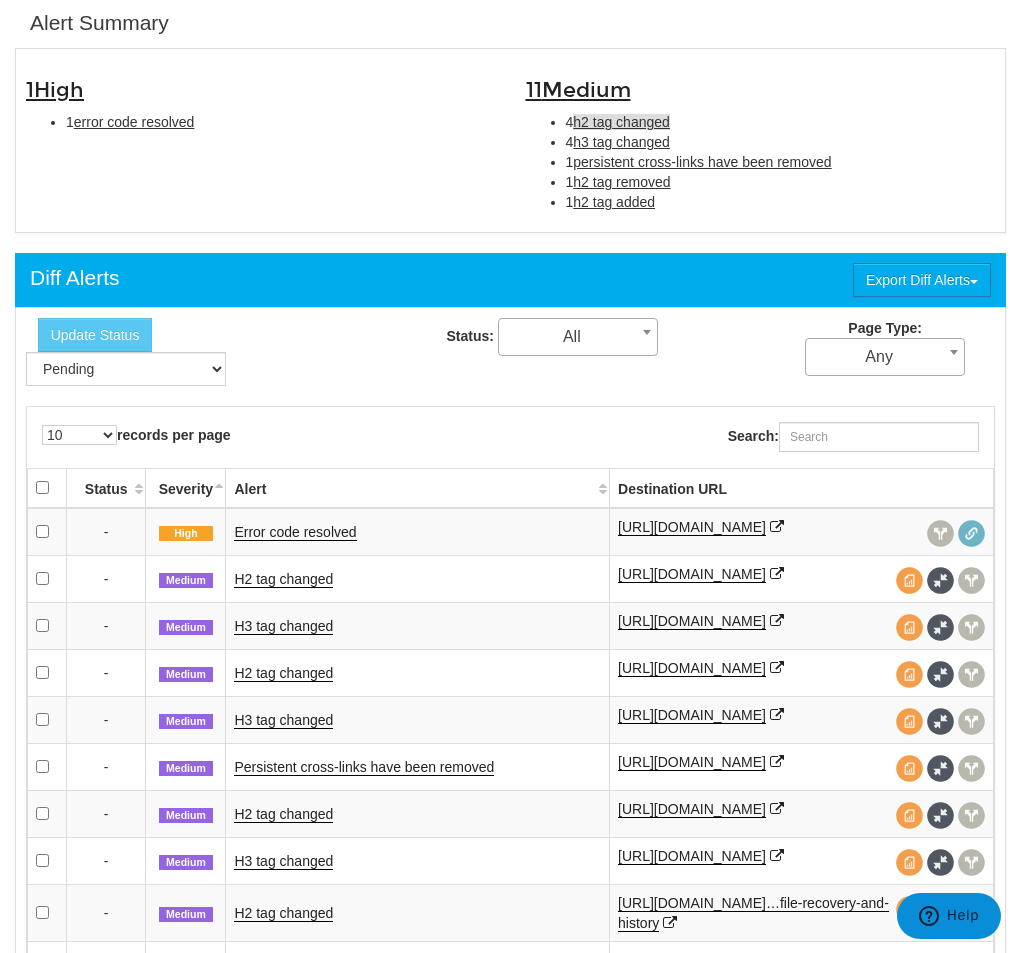 click on "4  h3 tag changed" at bounding box center (781, 142) 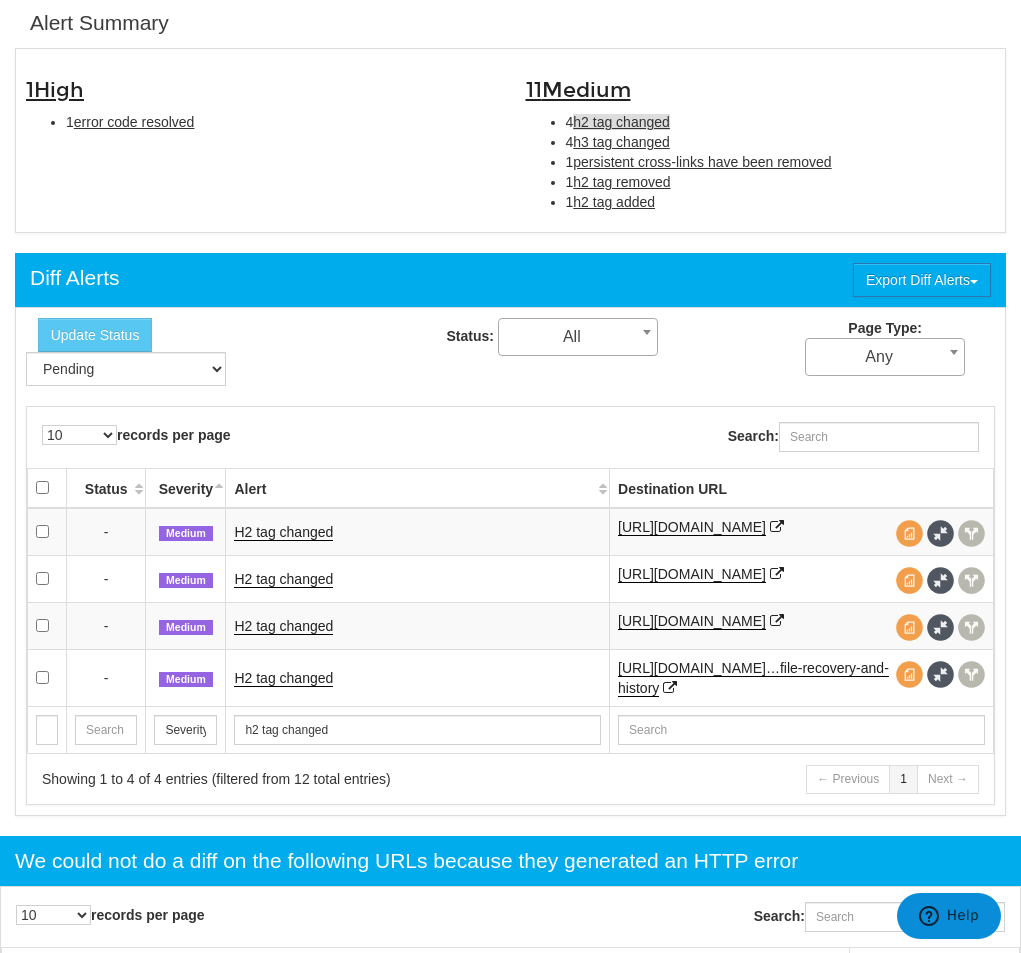 click on "H2 tag changed" at bounding box center [418, 532] 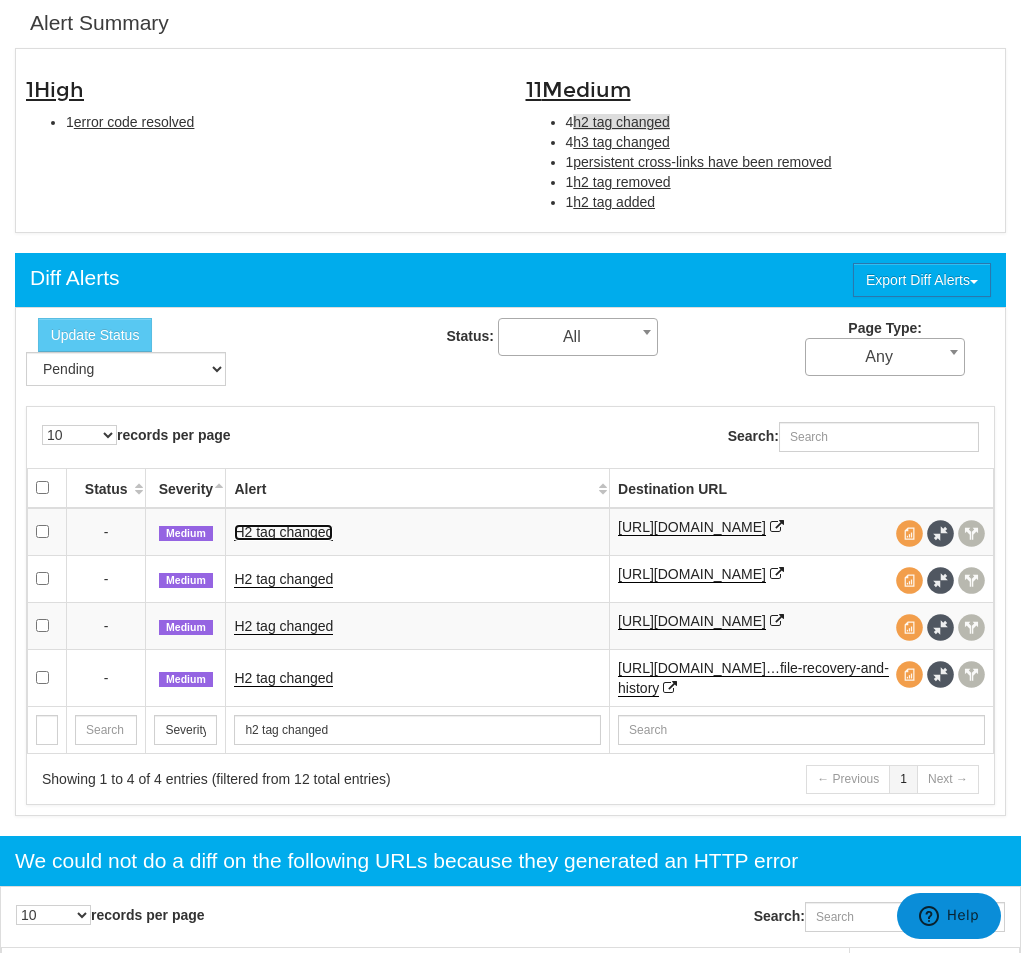 click on "H2 tag changed" at bounding box center [283, 532] 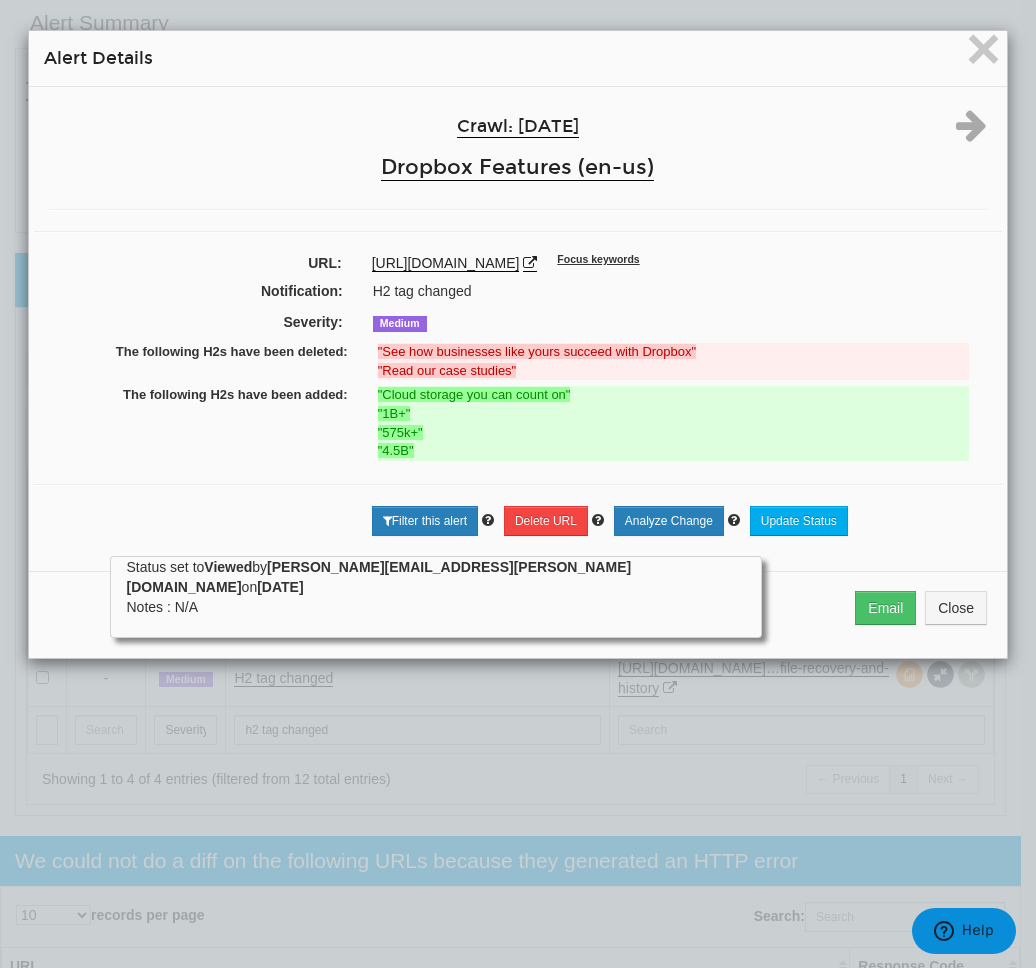click on "Crawl: 07/03/2025
Dropbox Features (en-us)
URL:
https://www.dropbox.com/features/share   Focus keywords
Notification:
H2 tag changed
Severity:
Medium
The following H2s have been deleted:
"See how businesses like yours succeed with Dropbox"
"Read our case studies"
The following H2s have been added:
"Cloud storage you can count on"
"1B+"
"575k+"
"4.5B"
Please enable search console for this domain in order to analyze the impact of this change.
Filter this alert
Delete URL
Analyze Change" at bounding box center [518, 321] 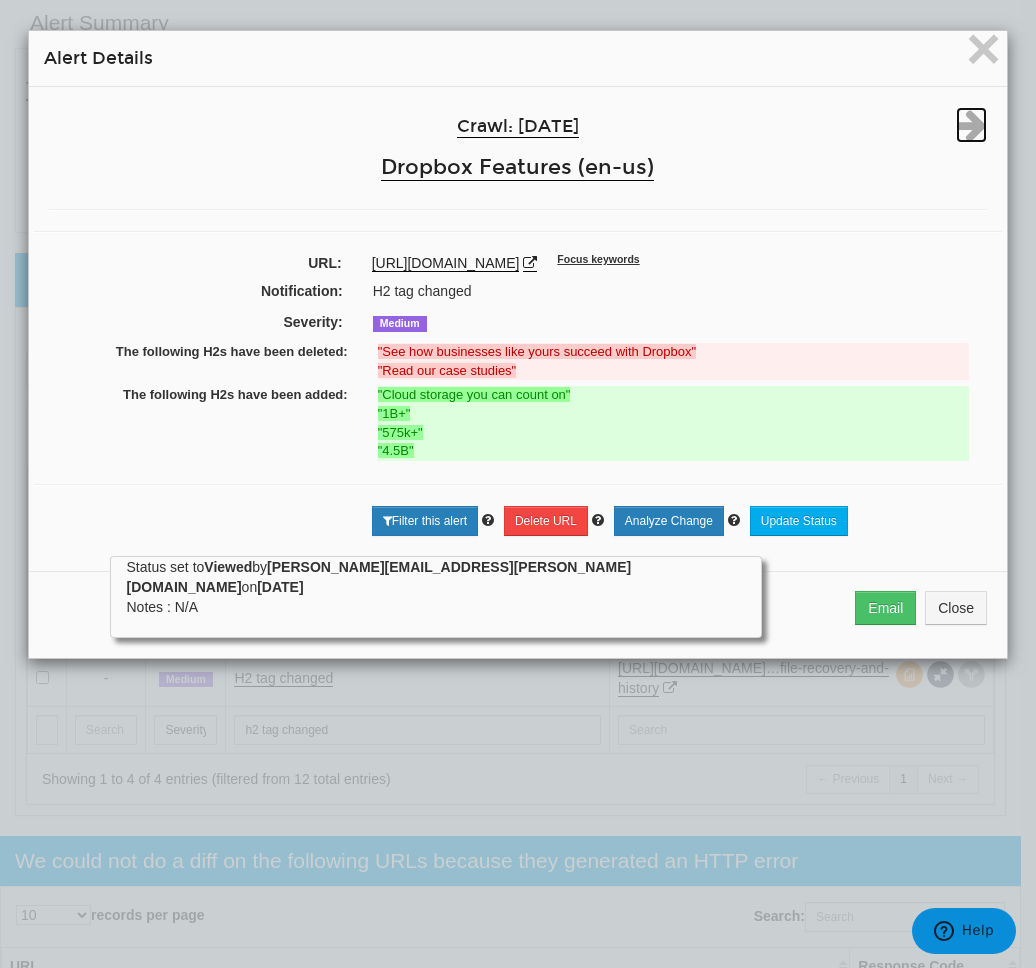 click at bounding box center (971, 125) 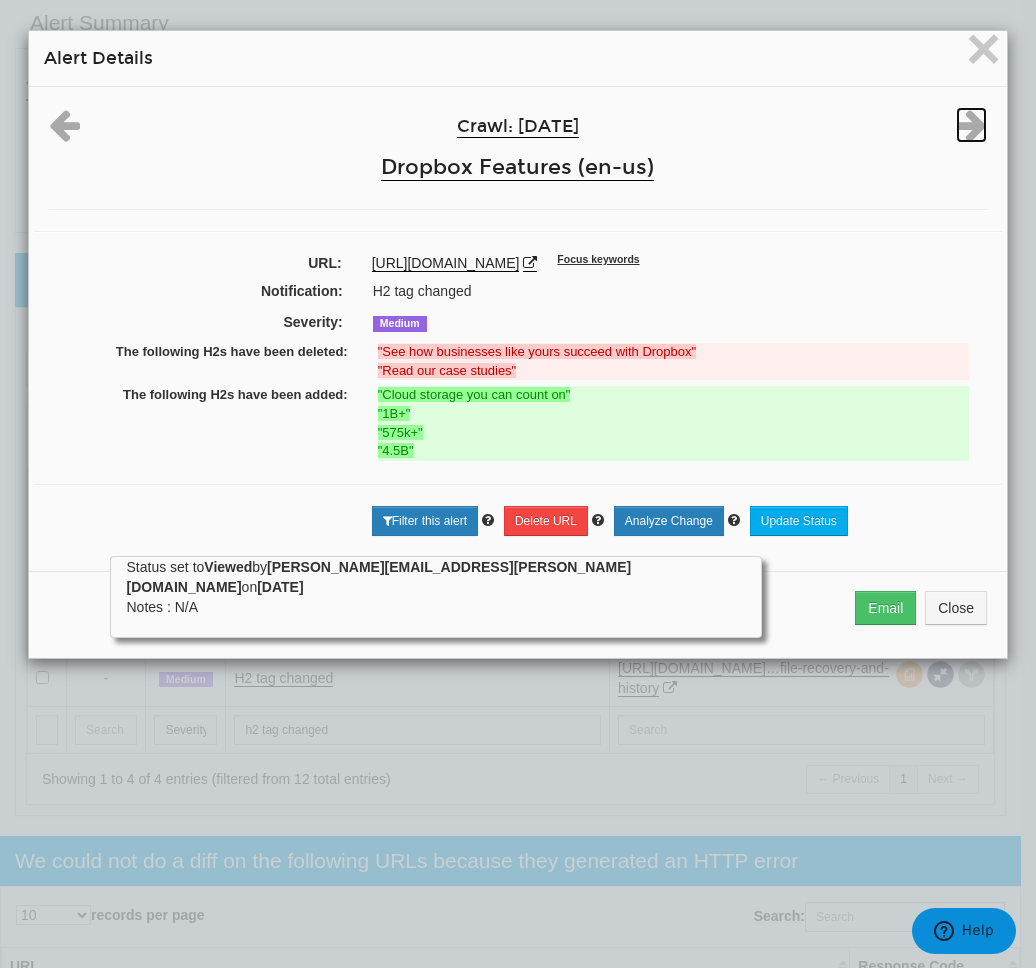 click at bounding box center (971, 125) 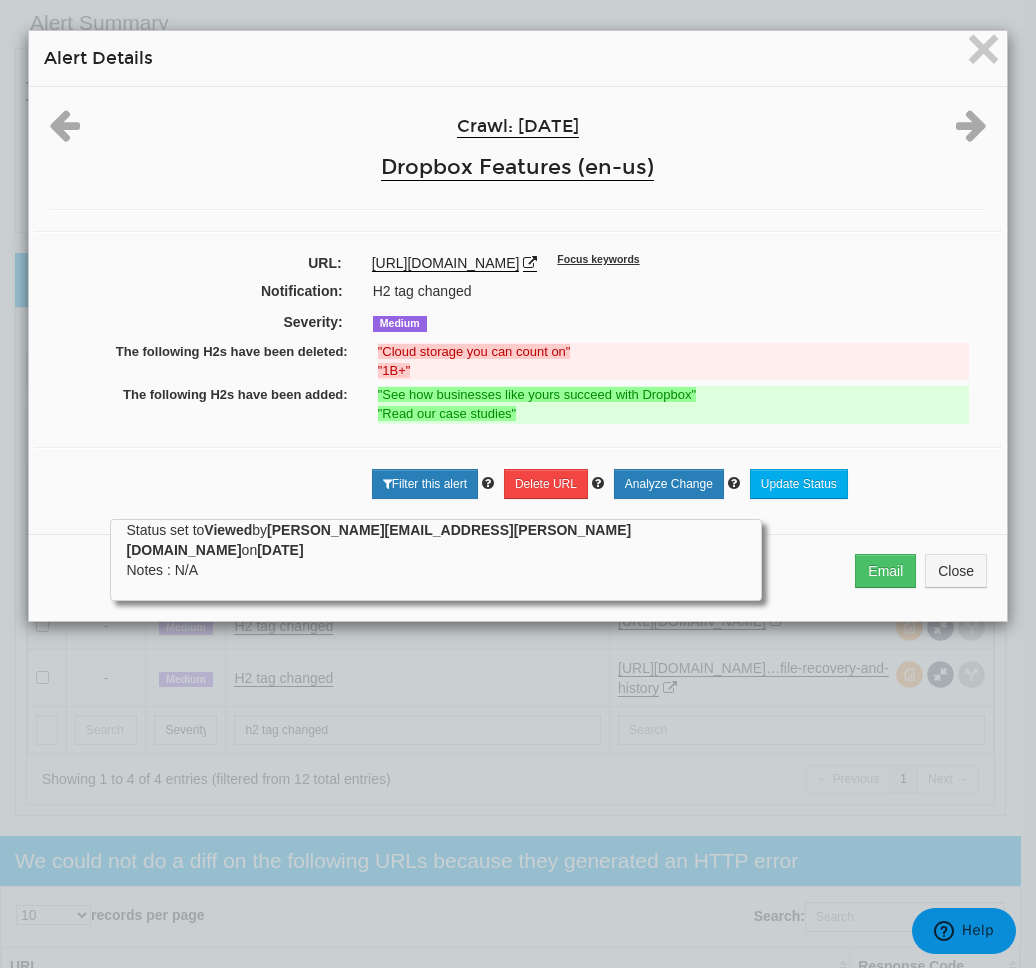 click at bounding box center [971, 125] 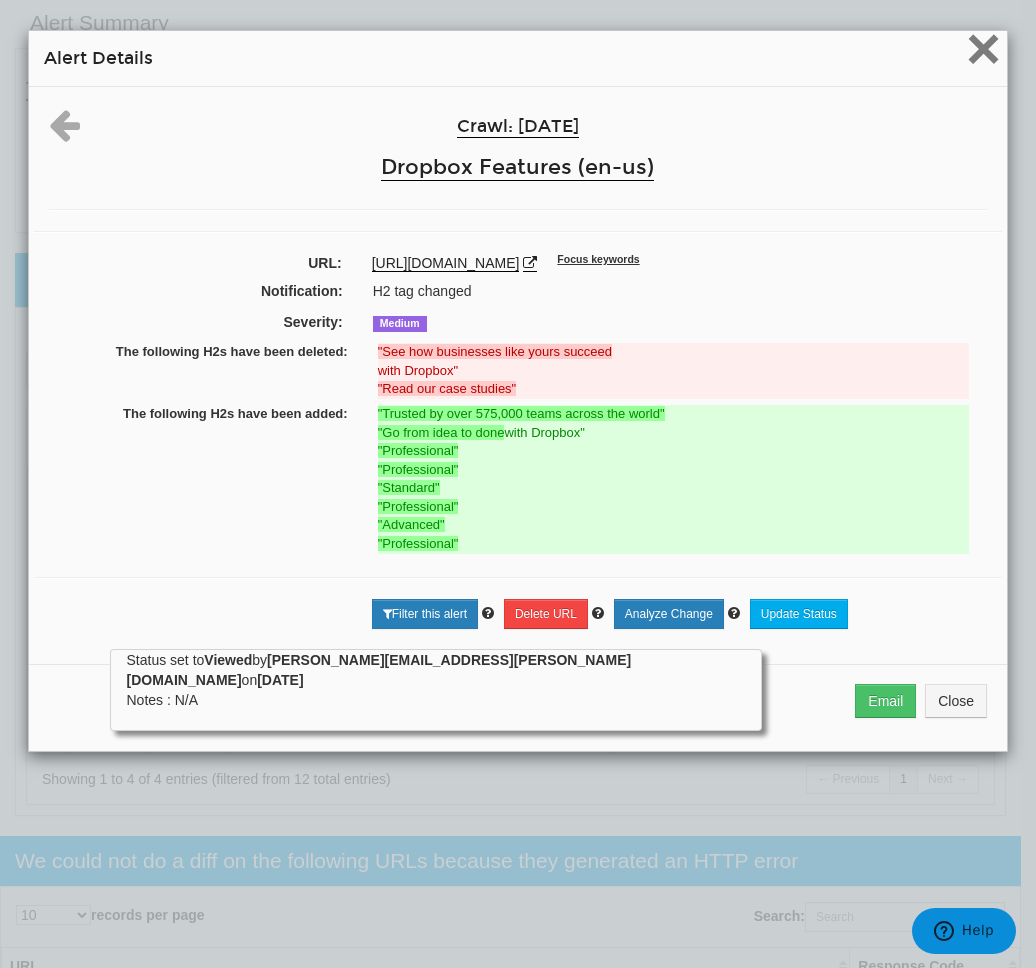 click on "×" at bounding box center (983, 48) 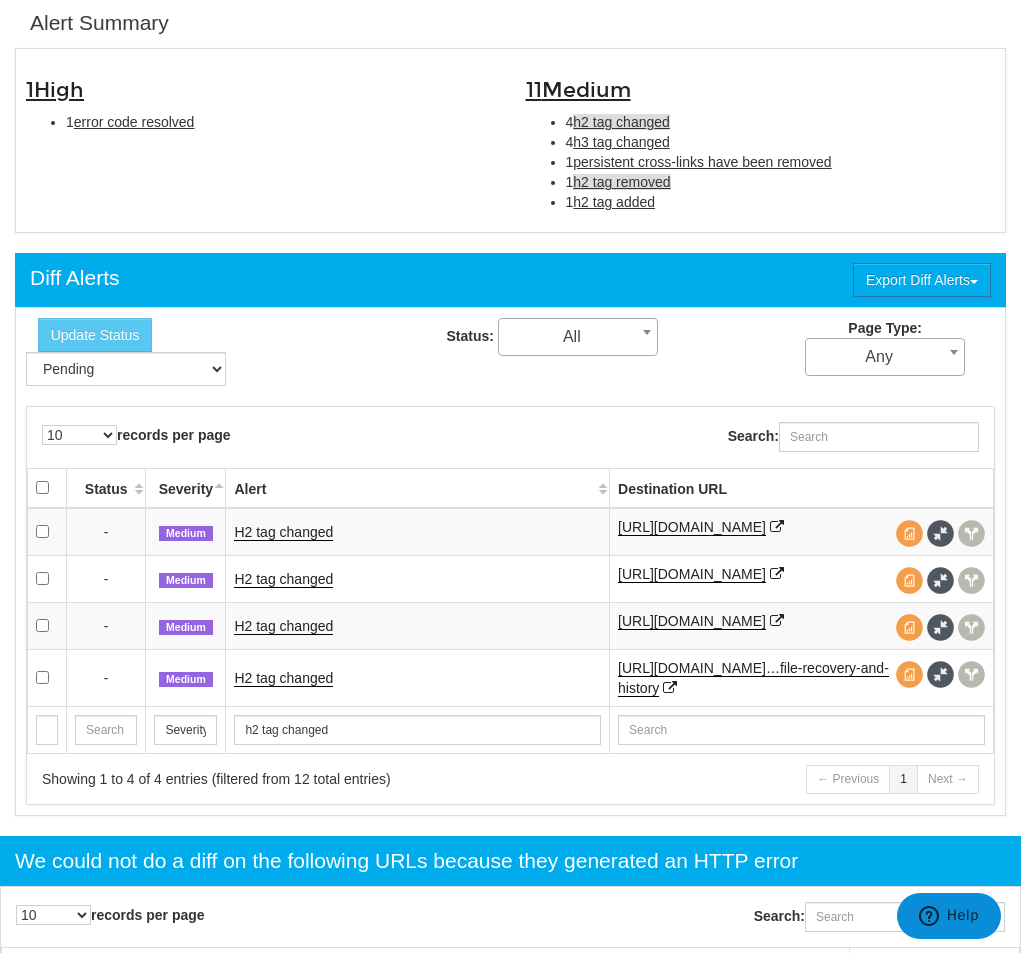 click on "h2 tag removed" at bounding box center [621, 182] 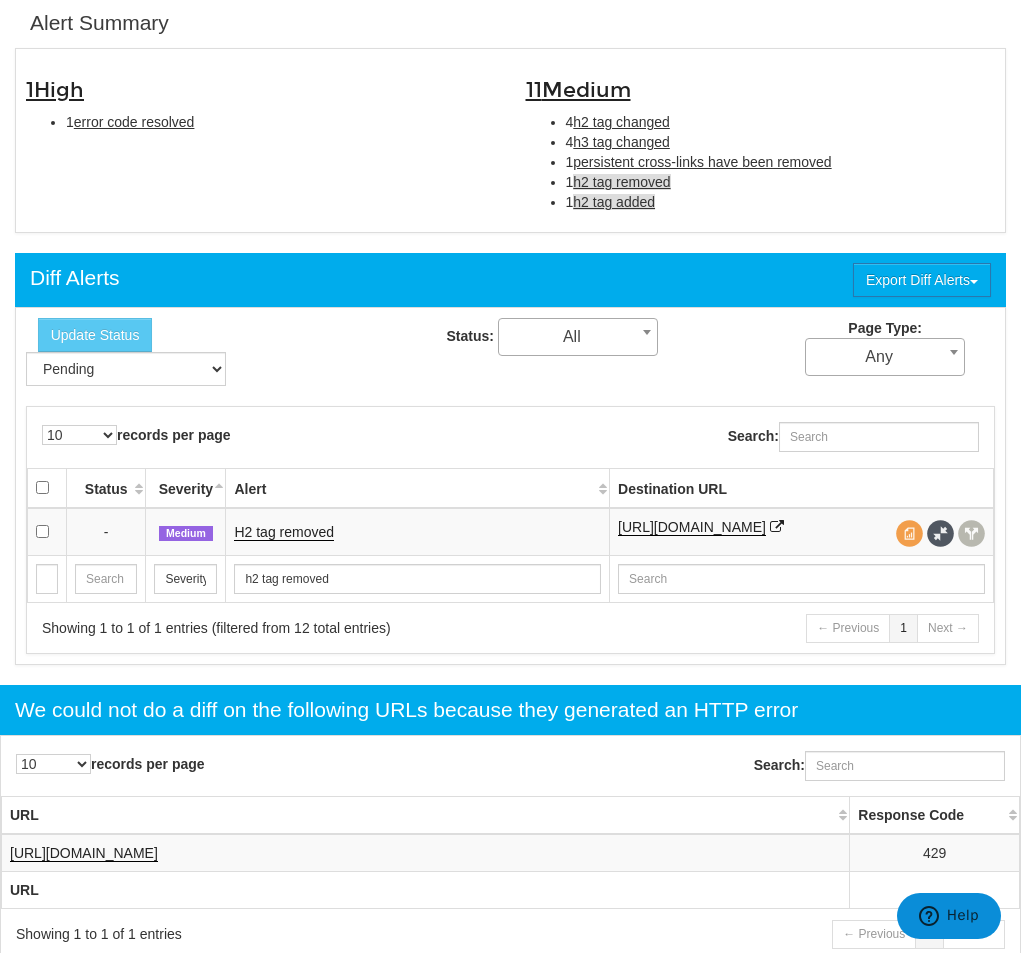 click on "h2 tag added" at bounding box center [614, 202] 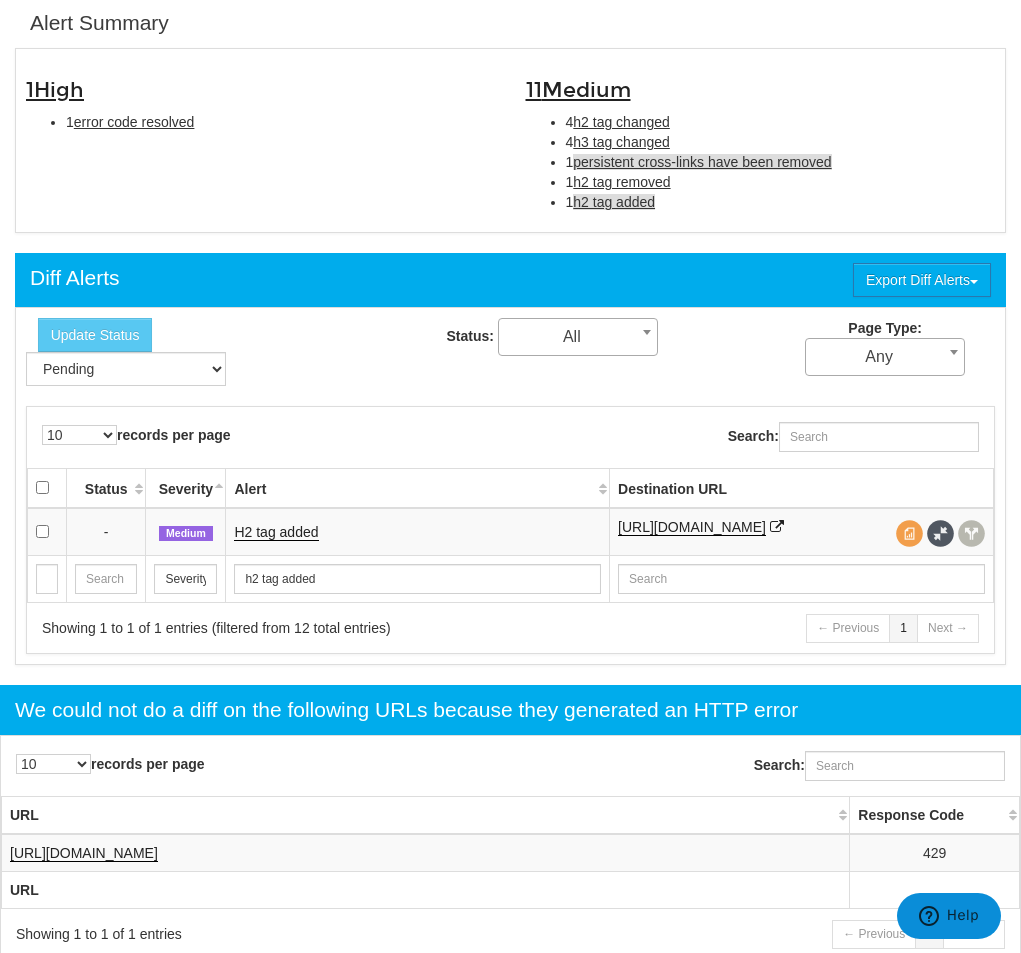 click on "persistent cross-links have been removed" at bounding box center (702, 162) 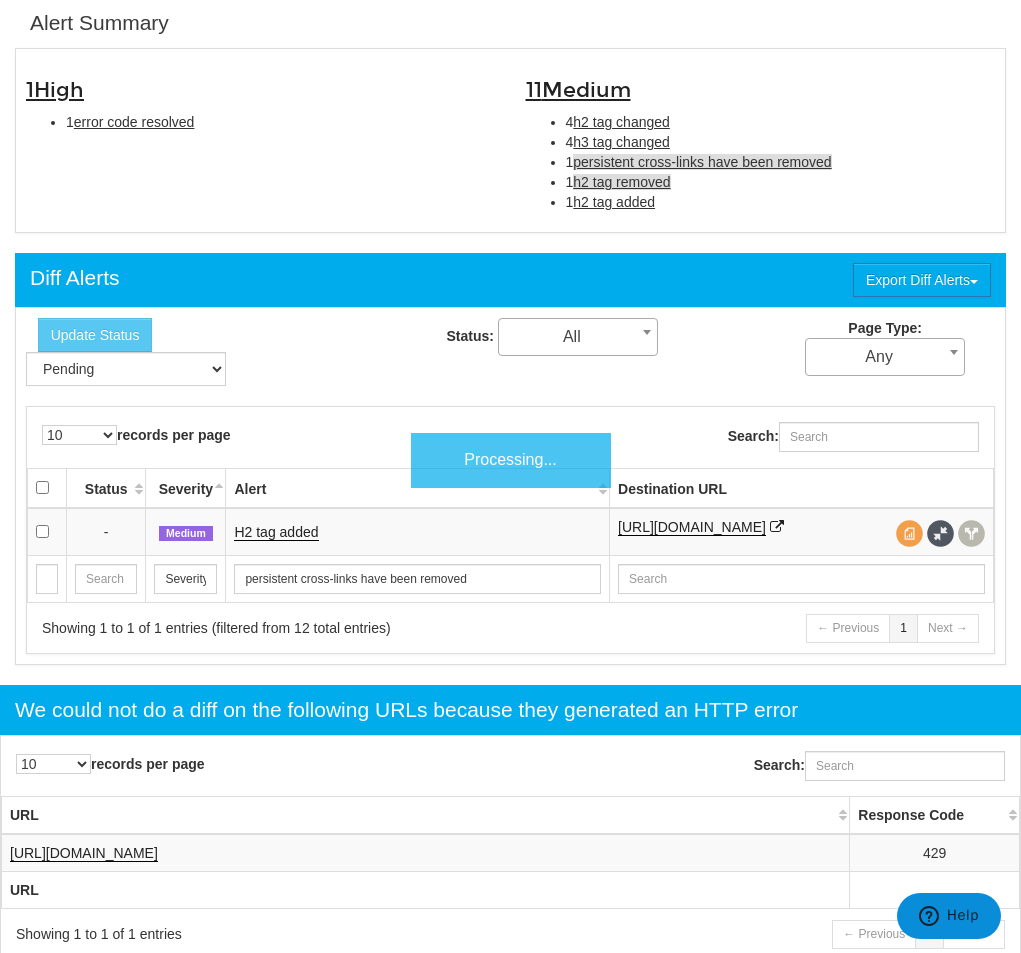 click on "h2 tag removed" at bounding box center [621, 182] 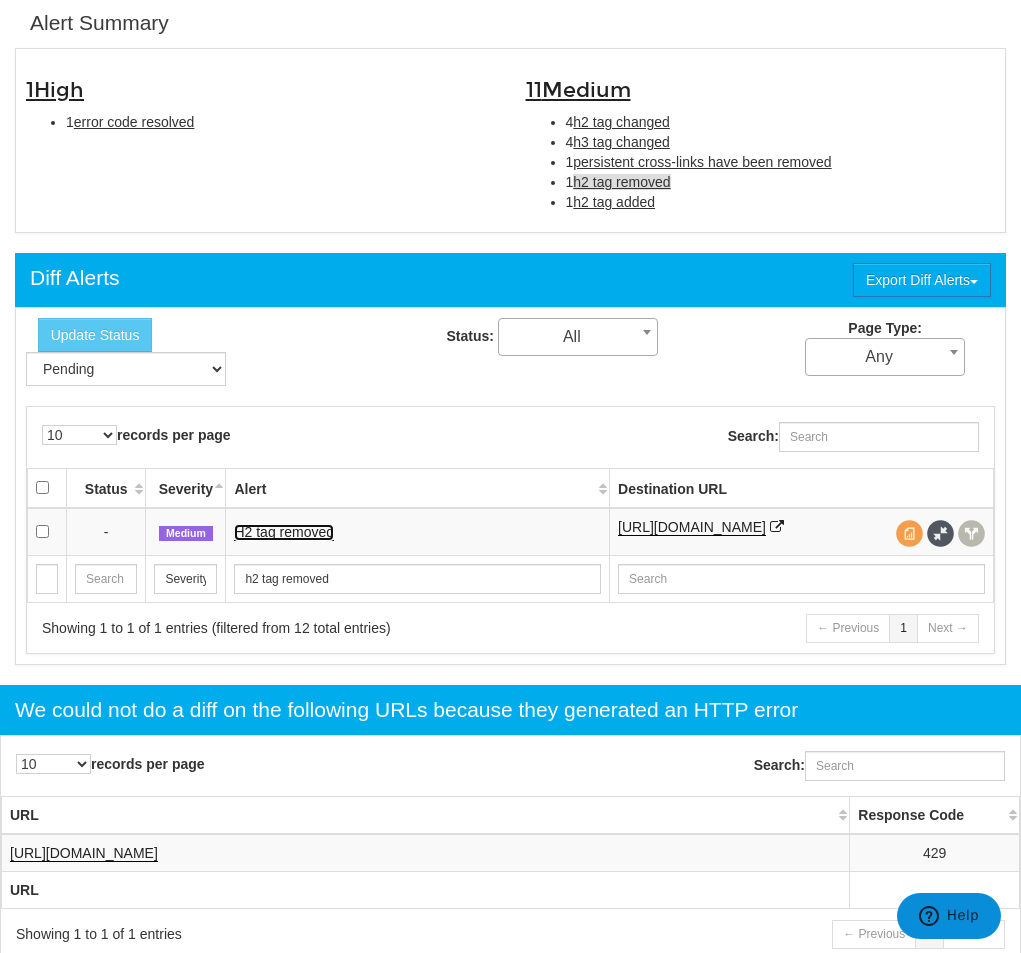 click on "H2 tag removed" at bounding box center (284, 532) 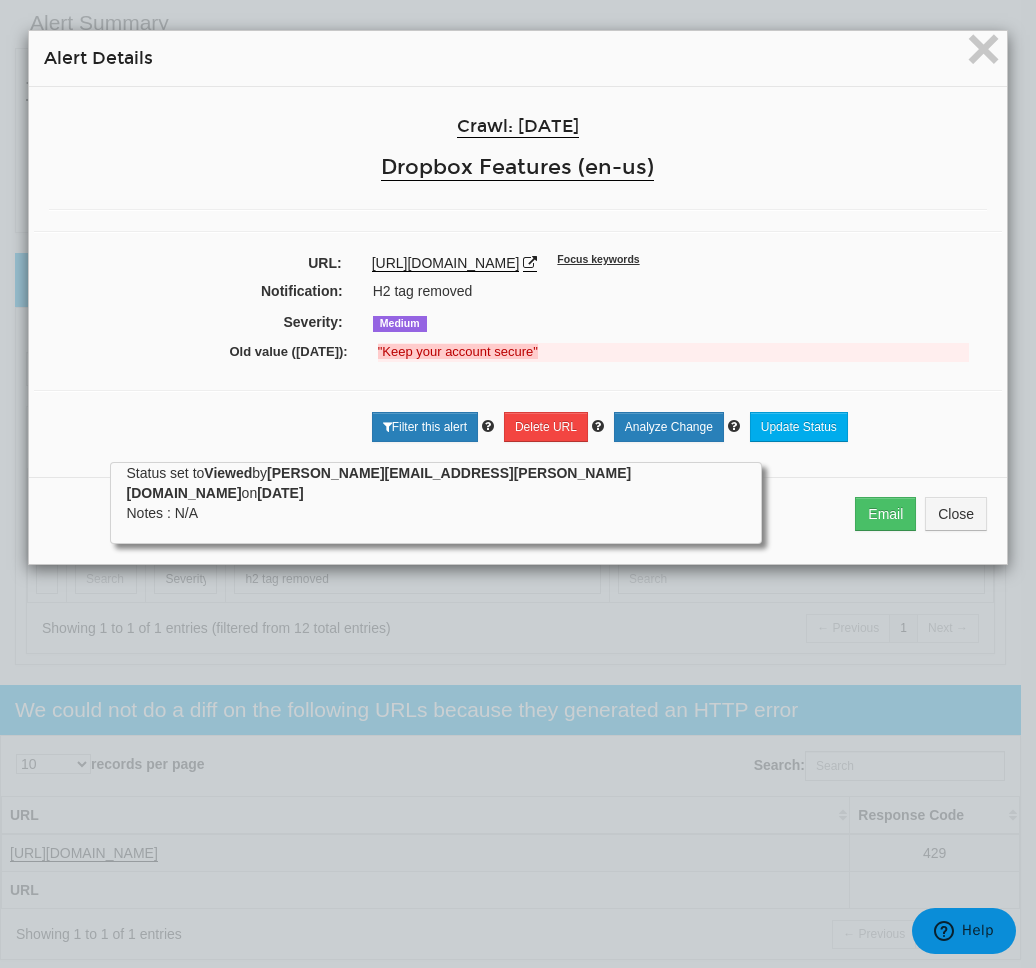 click on "×
Alert Details" at bounding box center (518, 59) 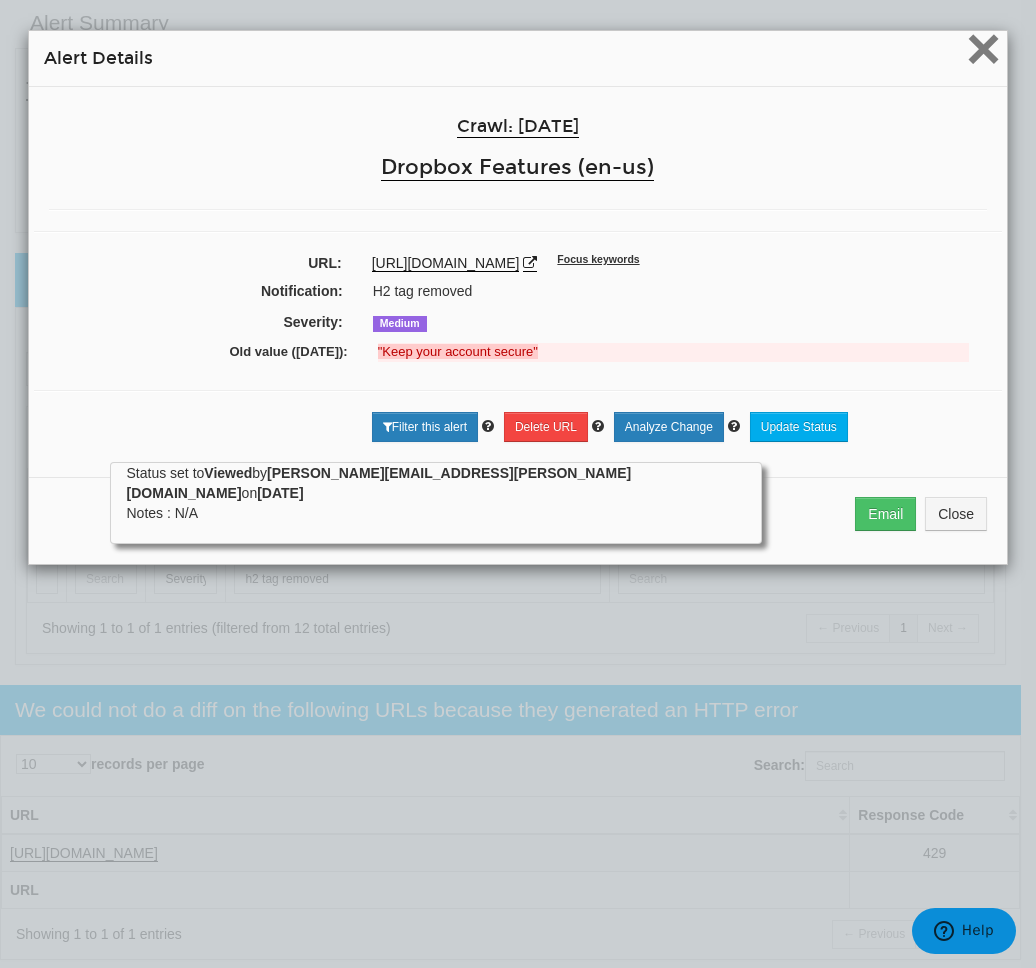 click on "×" at bounding box center [983, 48] 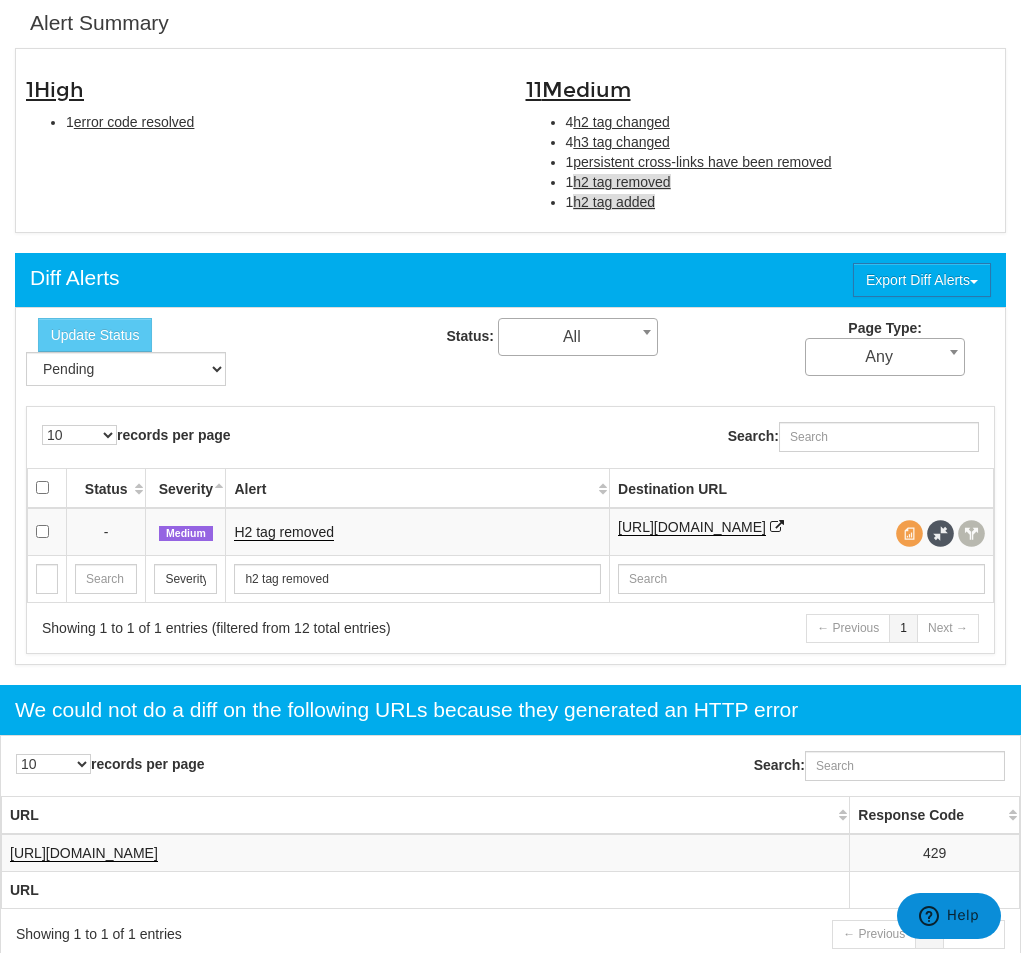 click on "h2 tag added" at bounding box center [614, 202] 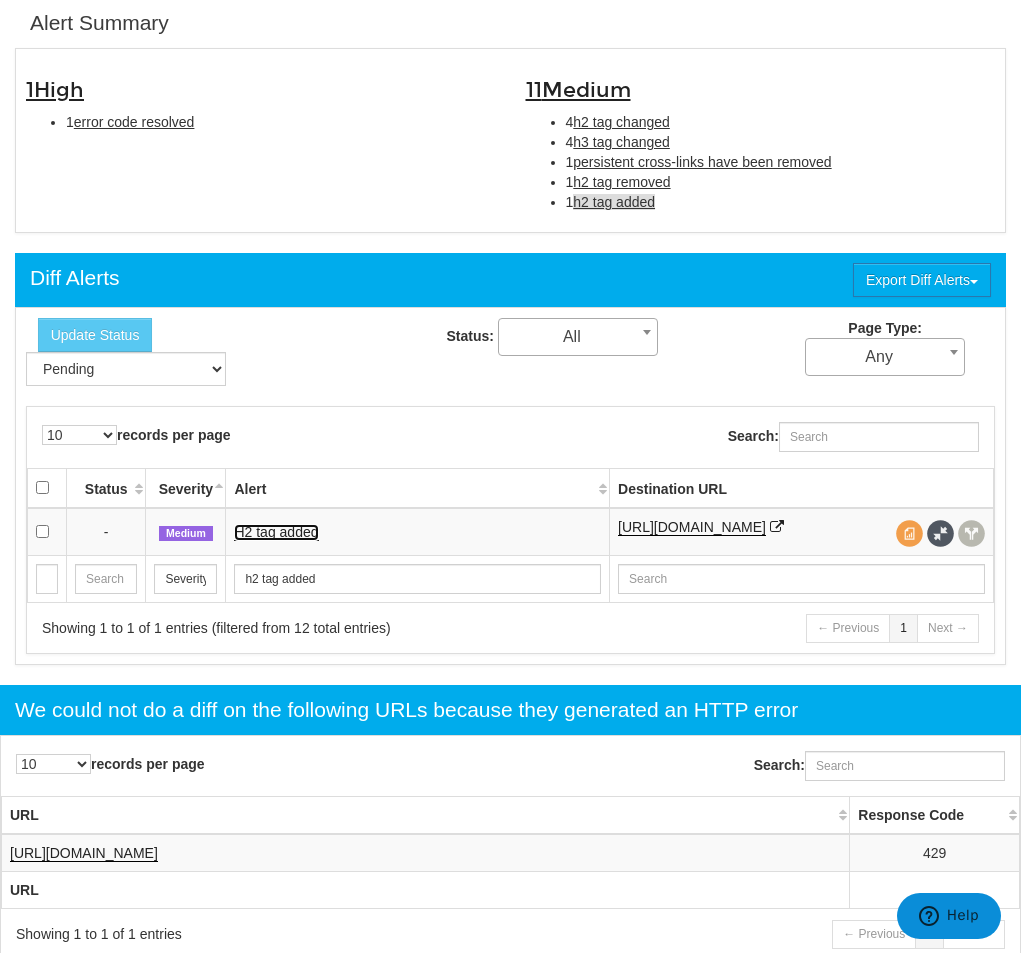 click on "H2 tag added" at bounding box center (276, 532) 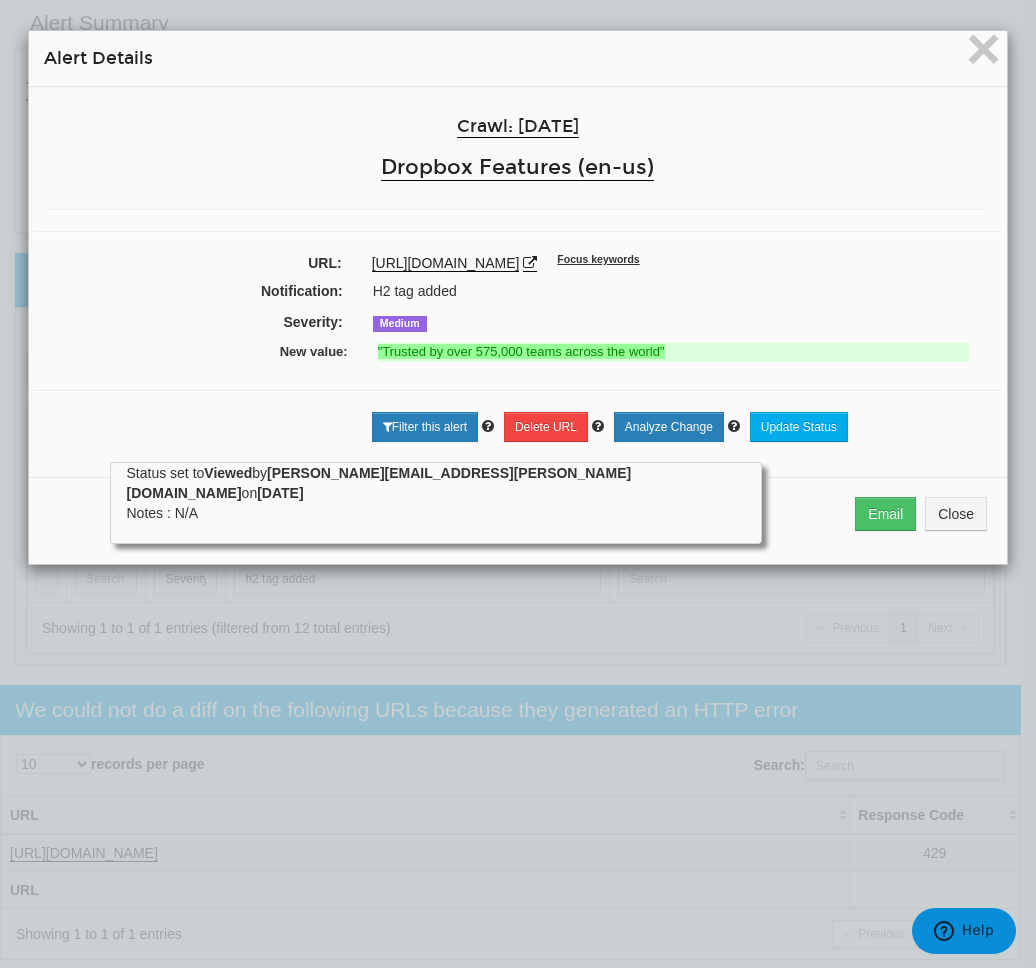 click on ""Trusted by over 575,000 teams across the world"" at bounding box center [673, 352] 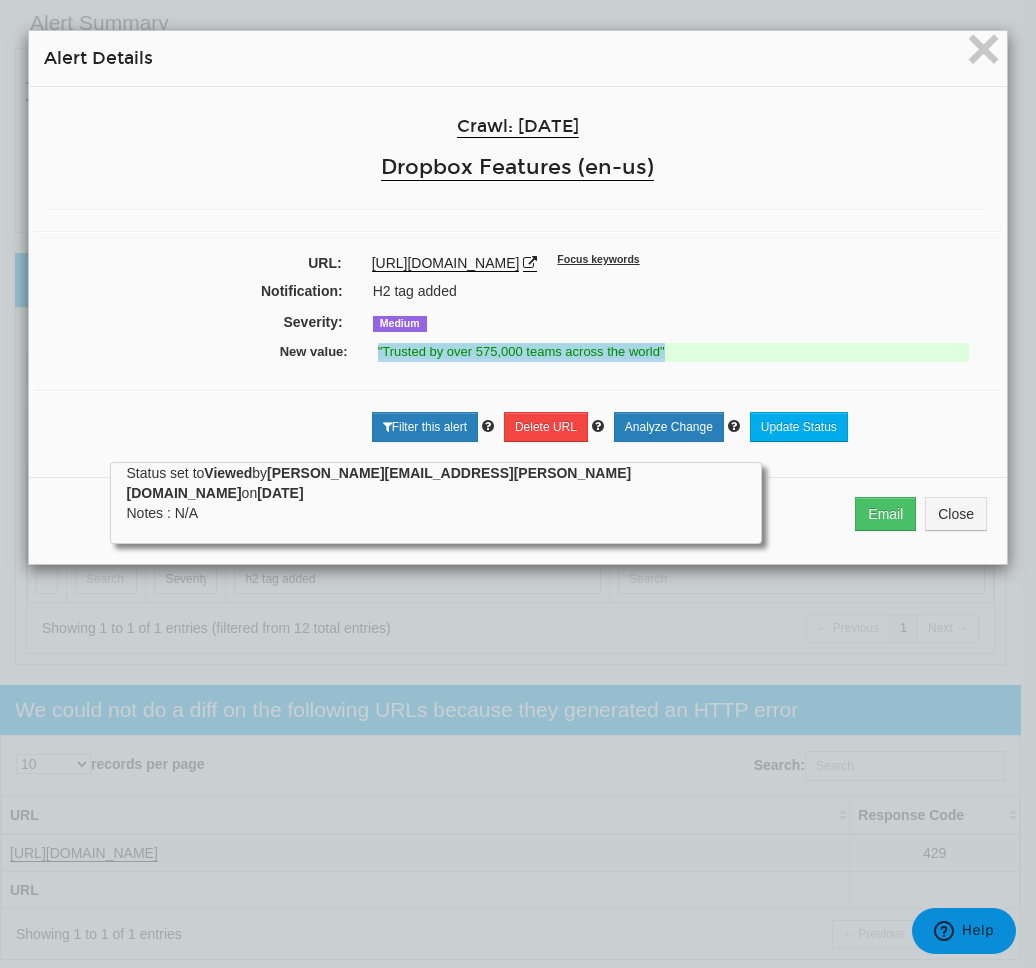 drag, startPoint x: 659, startPoint y: 351, endPoint x: 366, endPoint y: 358, distance: 293.08362 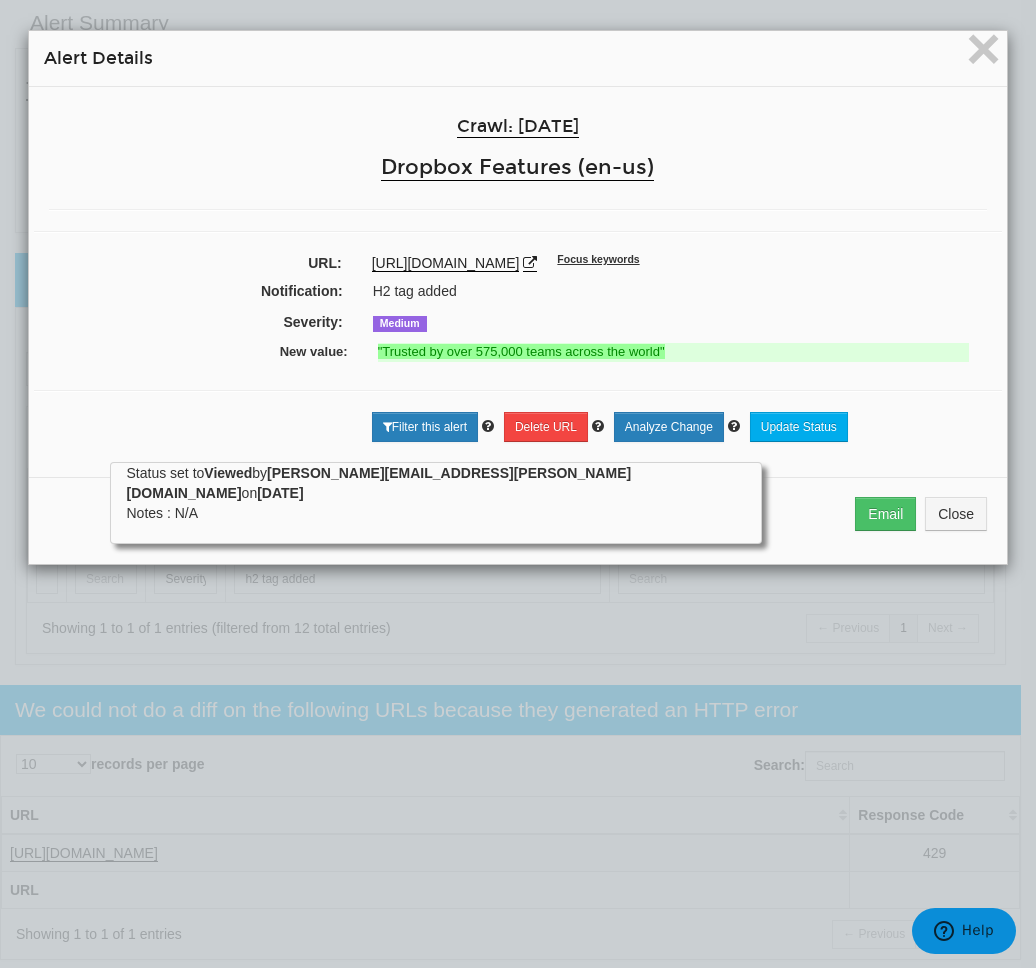 click on "Alert Details" at bounding box center [518, 58] 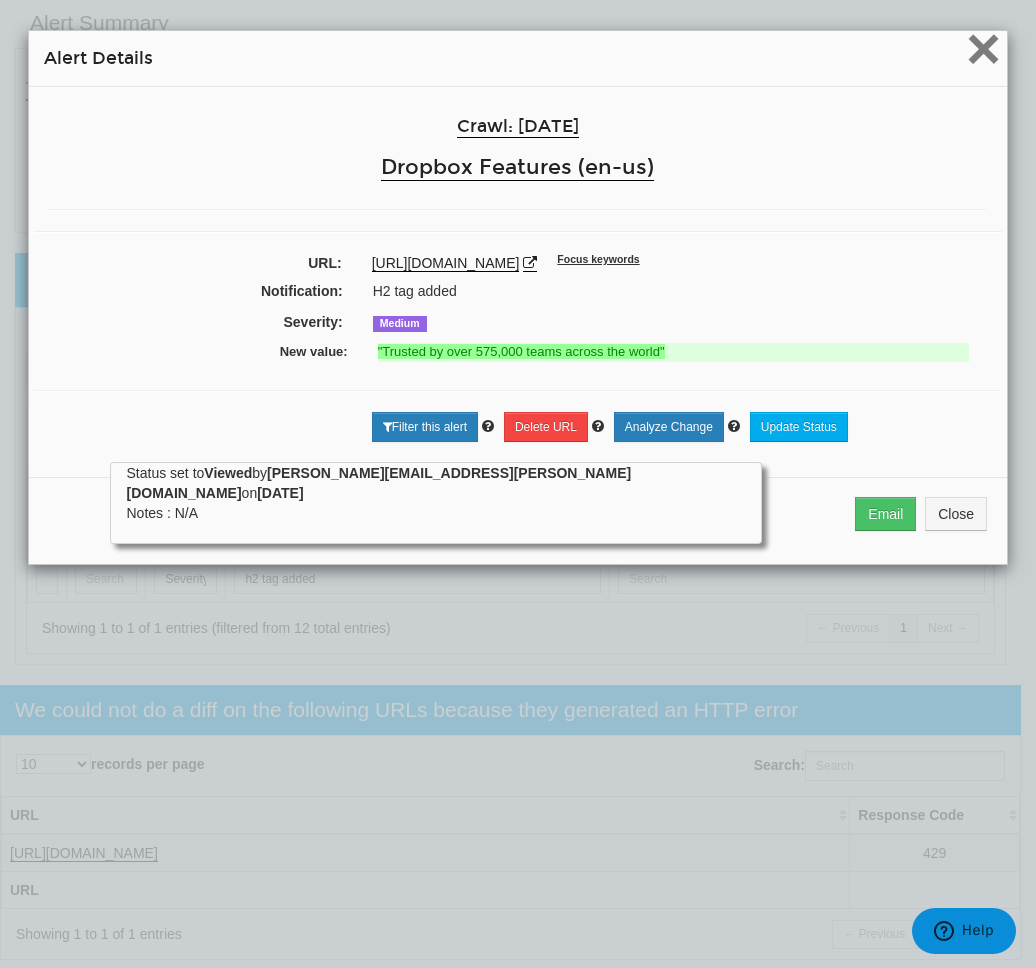 click on "×" at bounding box center [983, 48] 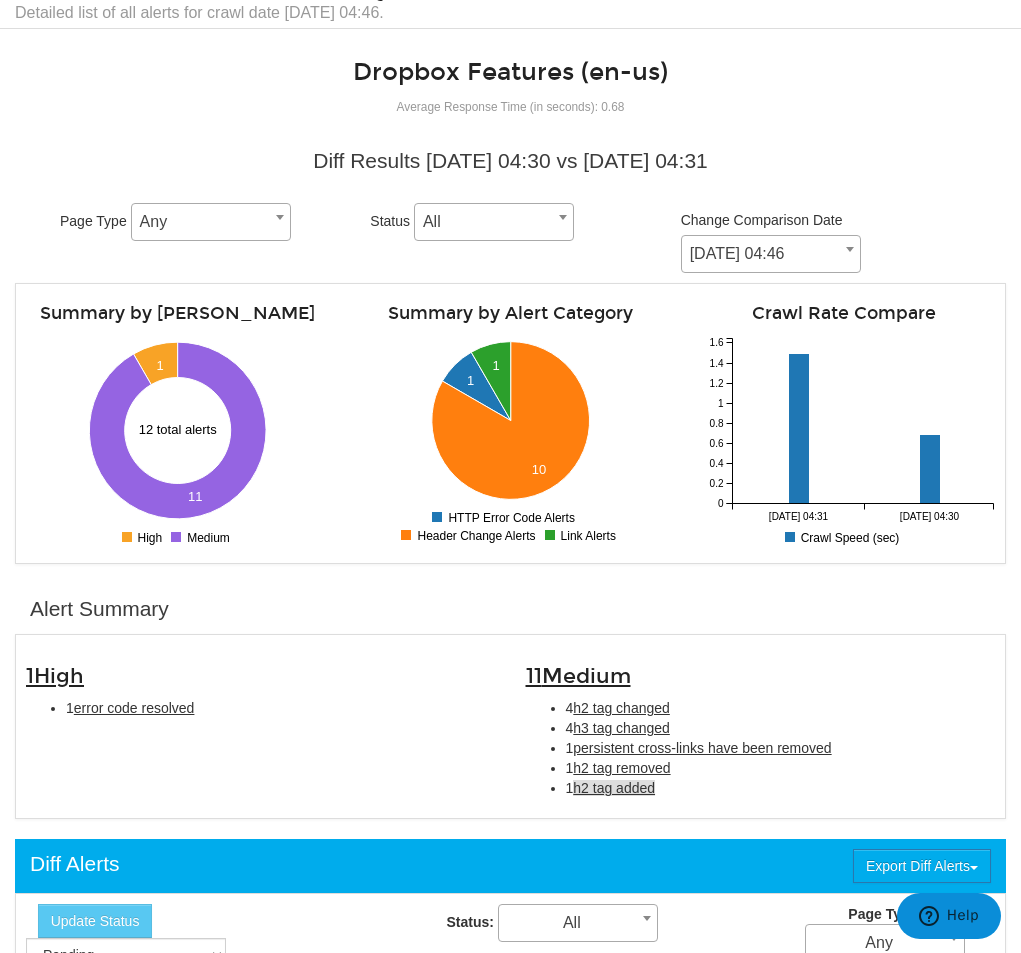 scroll, scrollTop: 0, scrollLeft: 0, axis: both 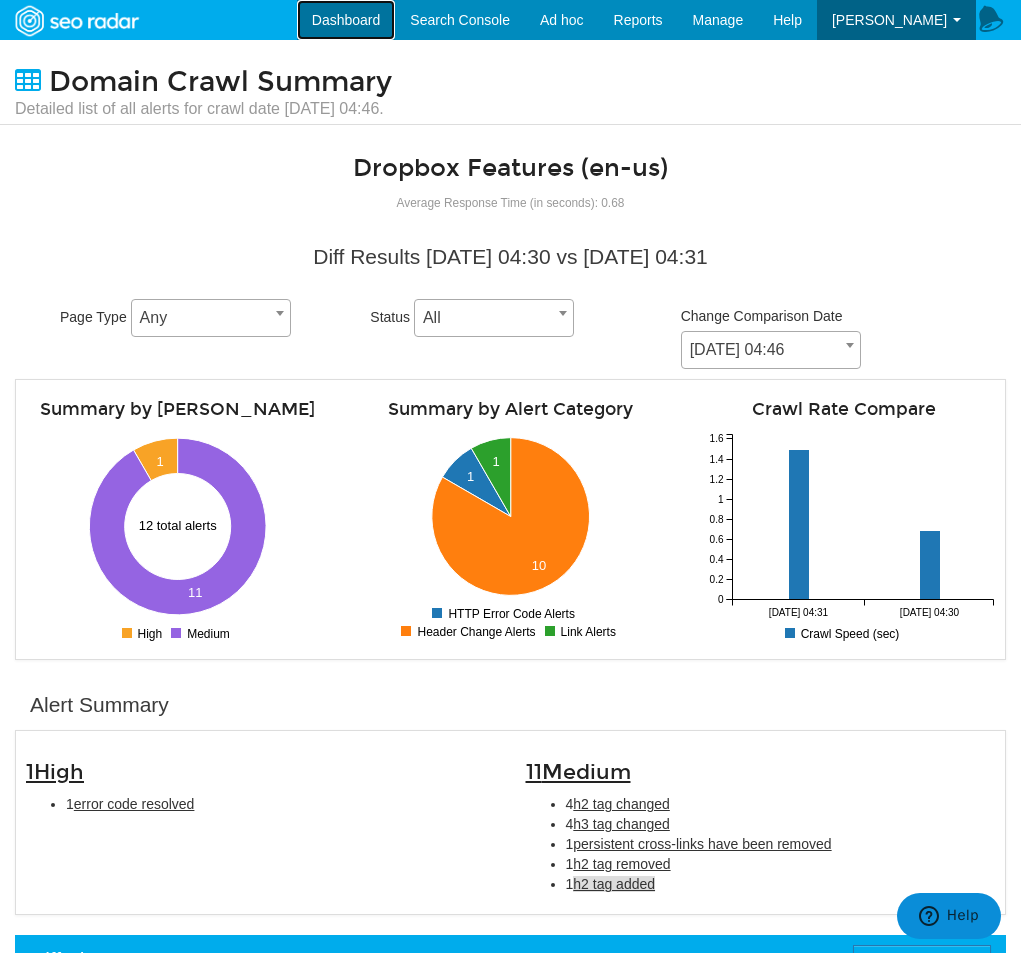 click on "Dashboard" at bounding box center [346, 20] 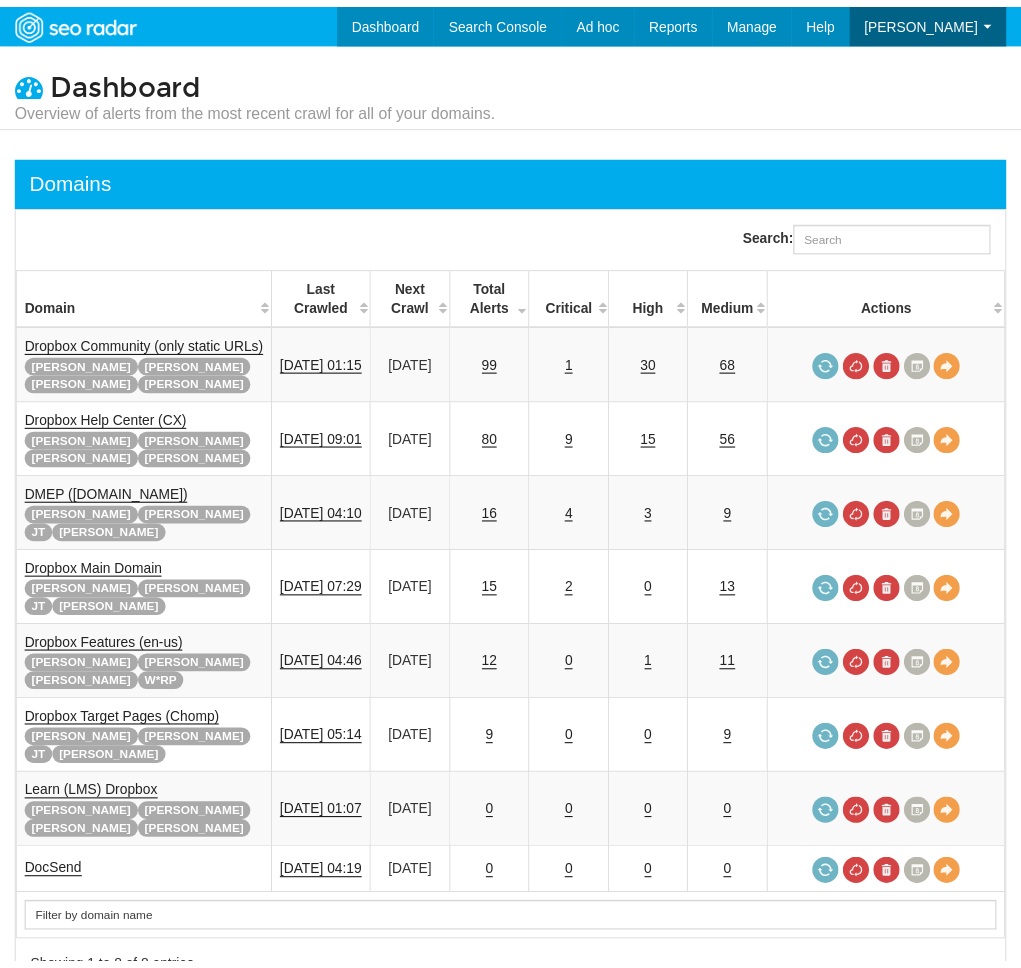 scroll, scrollTop: 0, scrollLeft: 0, axis: both 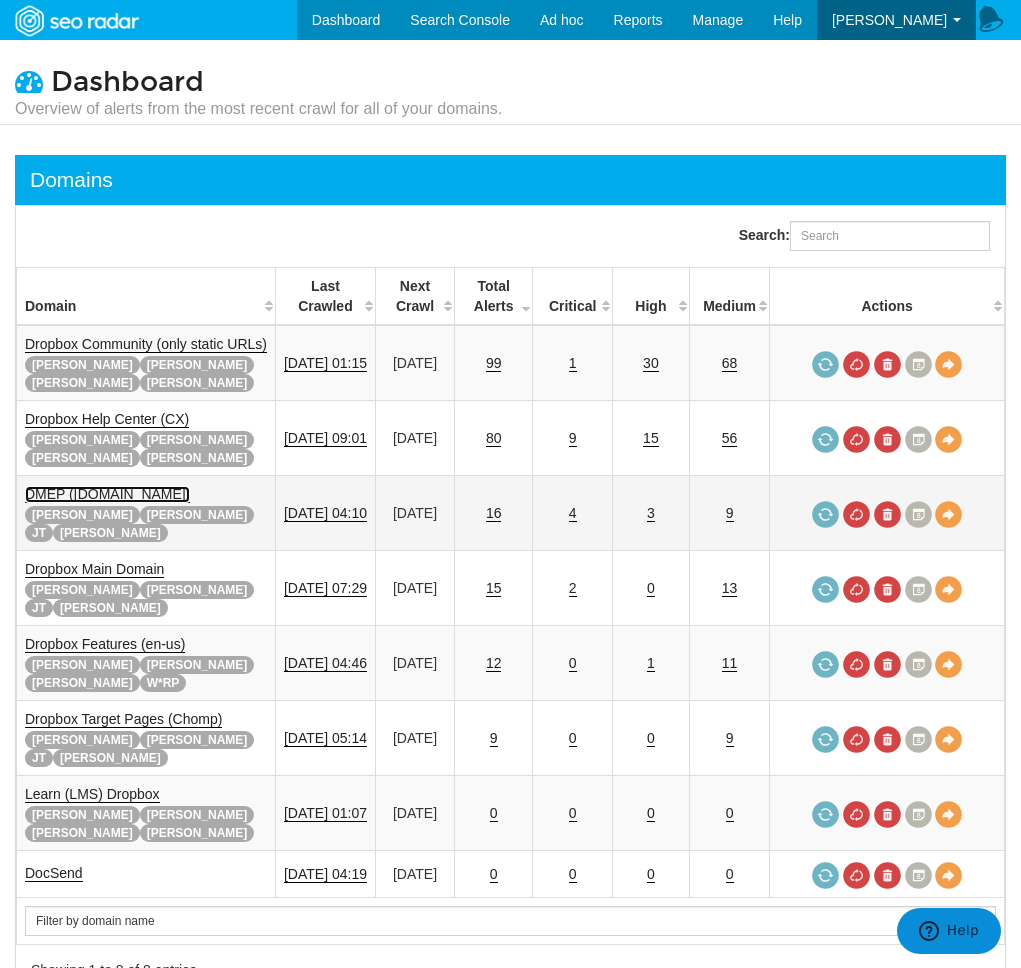 click on "DMEP (experience.dropbox.com)" at bounding box center (107, 494) 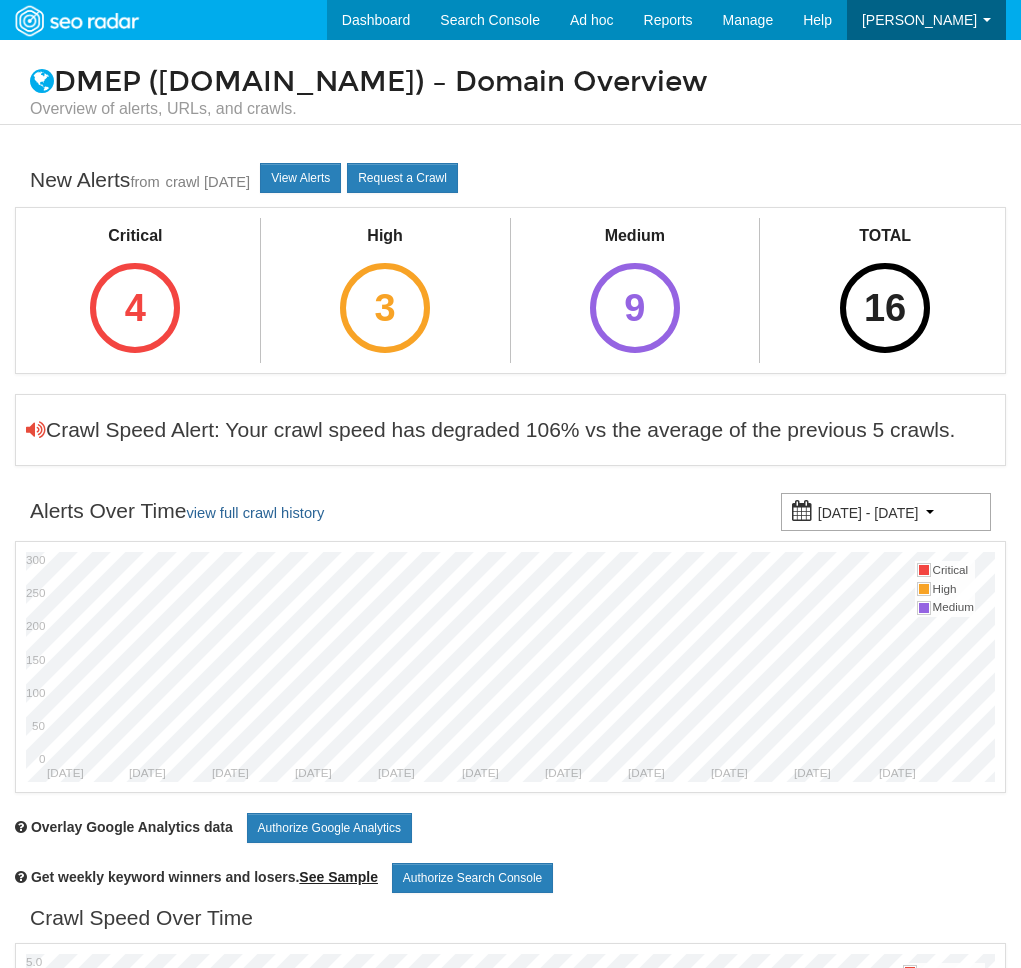 scroll, scrollTop: 0, scrollLeft: 0, axis: both 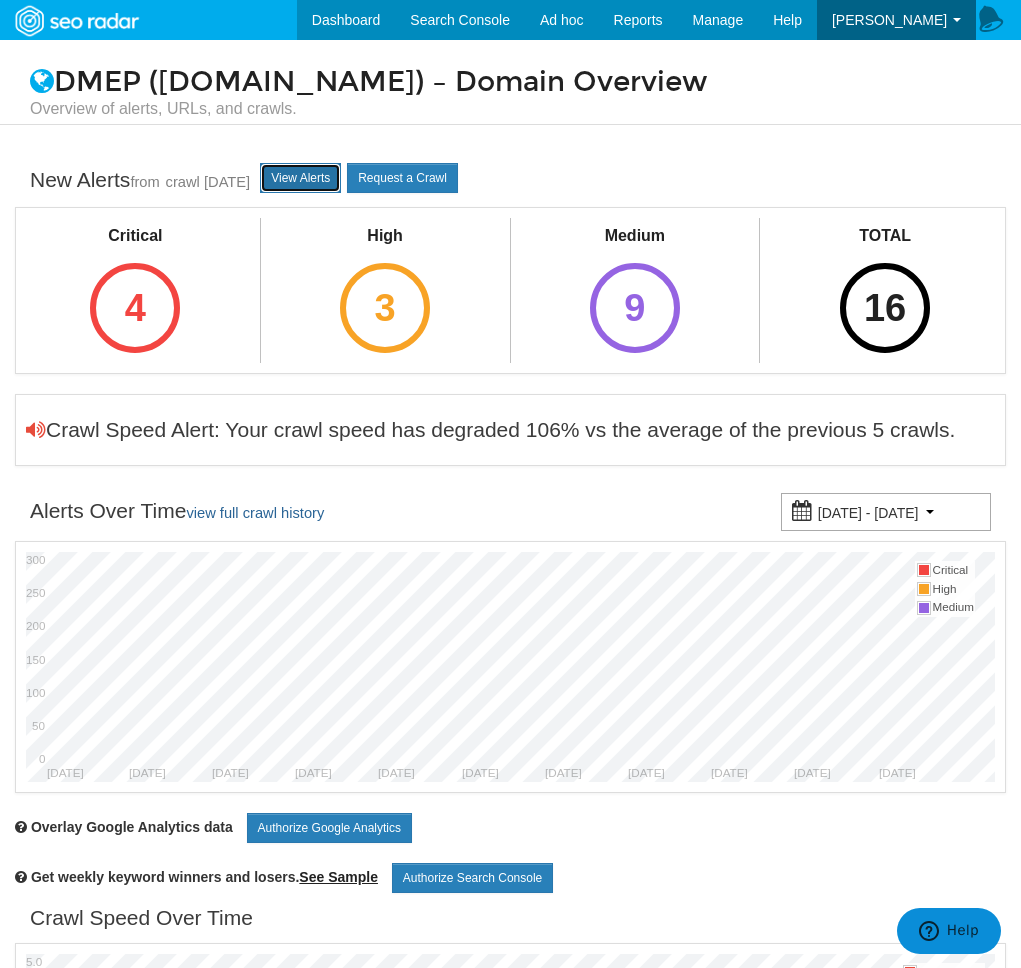 click on "View Alerts" at bounding box center [300, 178] 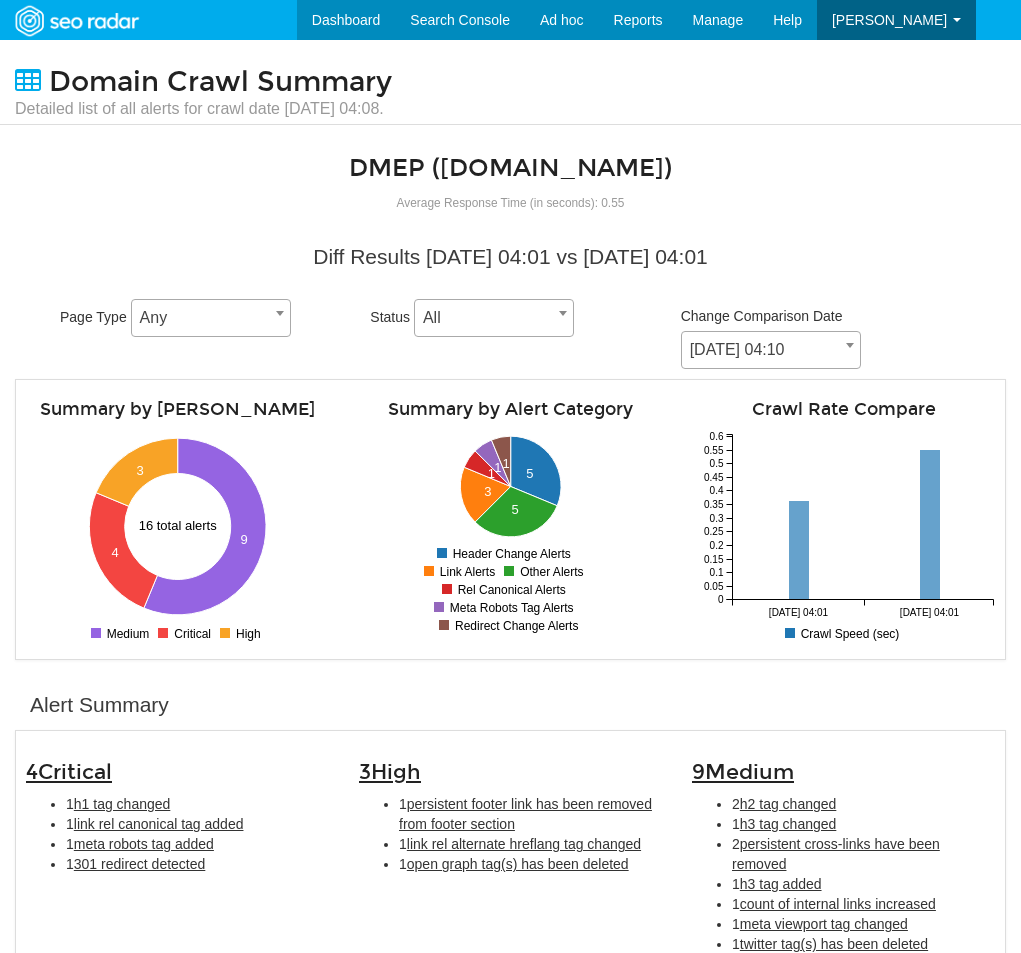 scroll, scrollTop: 0, scrollLeft: 0, axis: both 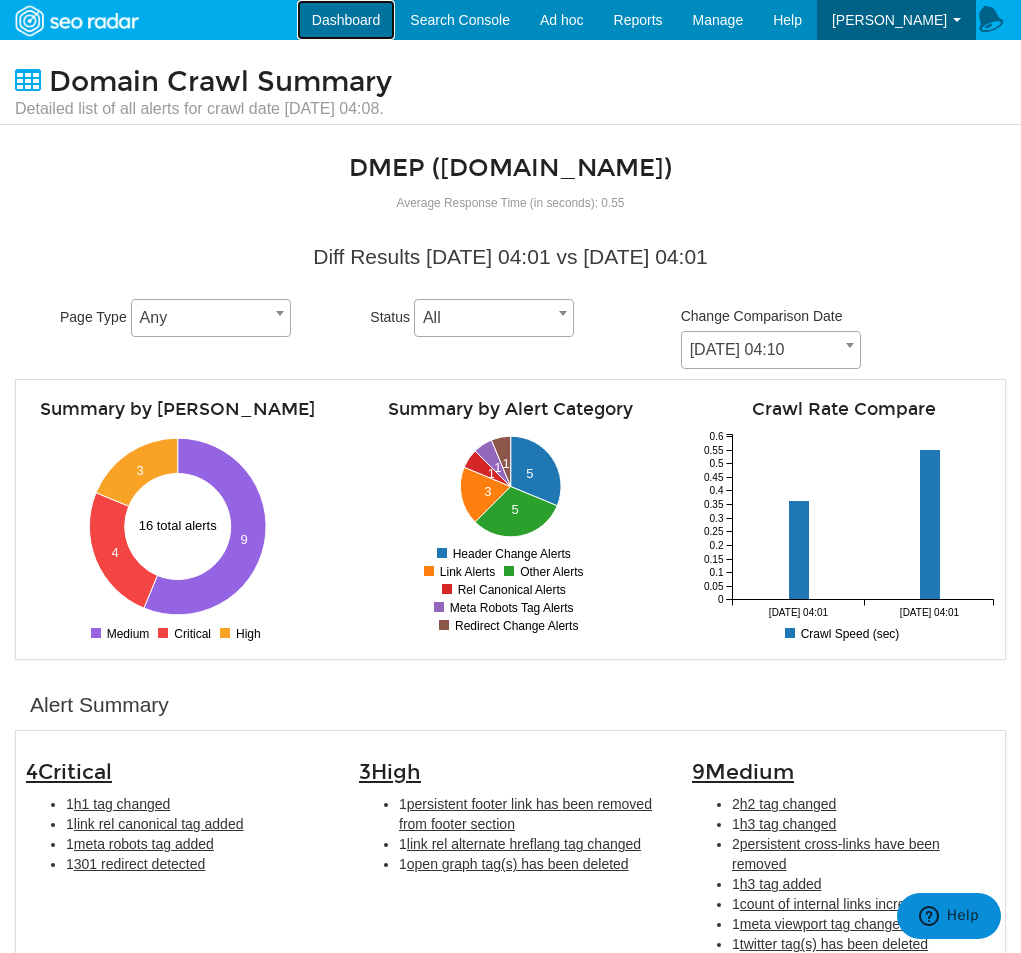 click on "Dashboard" at bounding box center (346, 20) 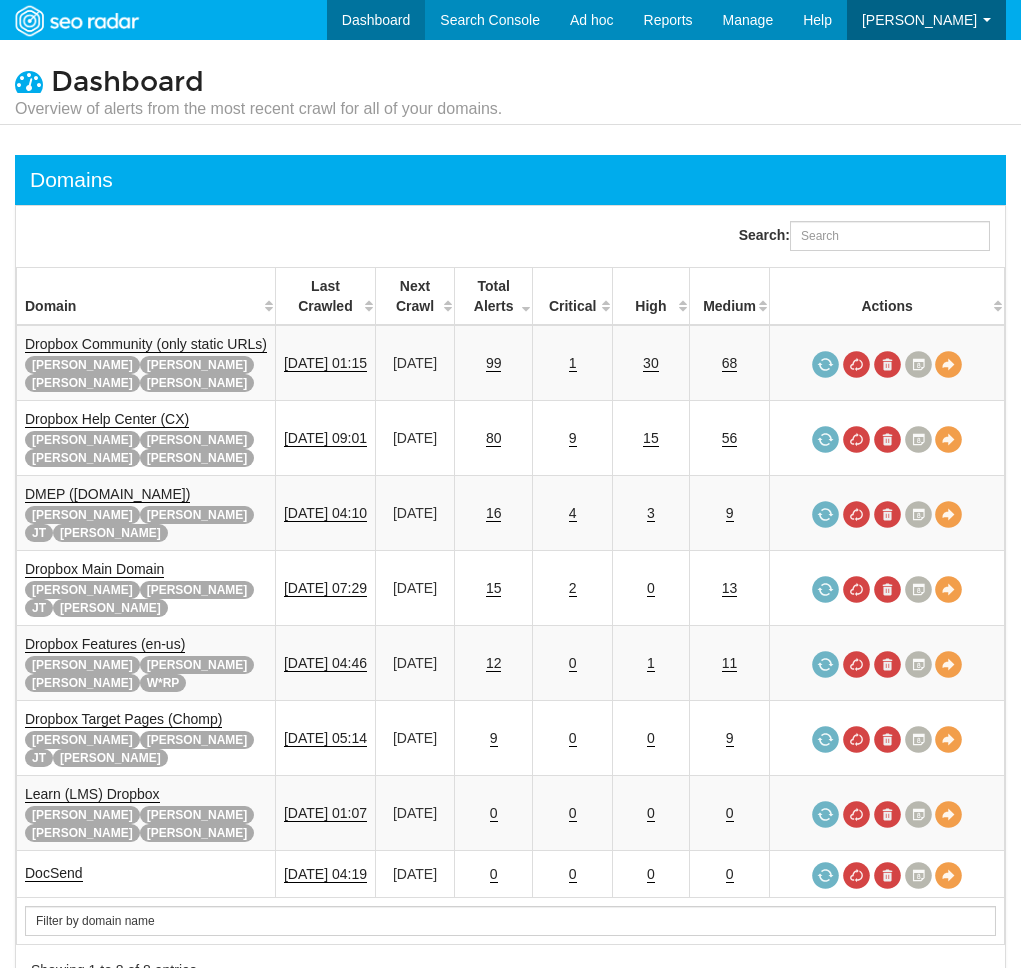 scroll, scrollTop: 0, scrollLeft: 0, axis: both 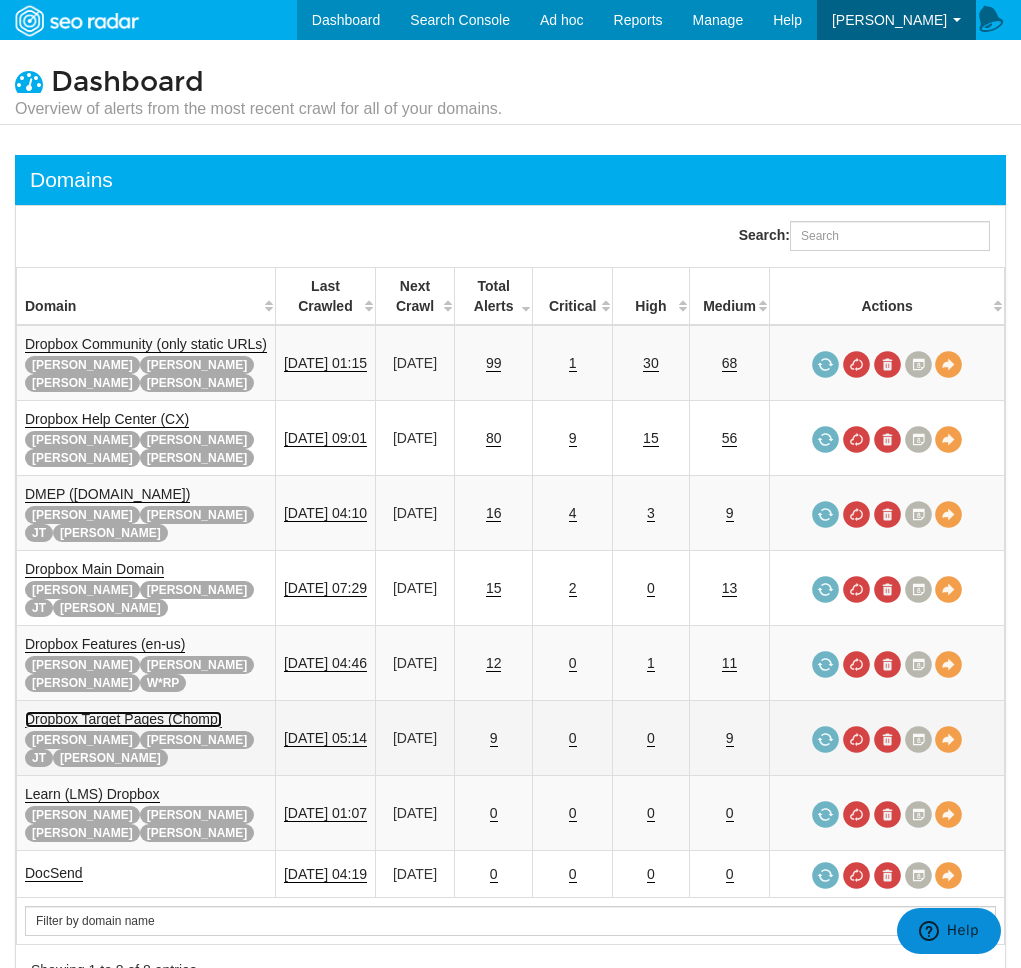 click on "Dropbox Target Pages (Chomp)" at bounding box center [123, 719] 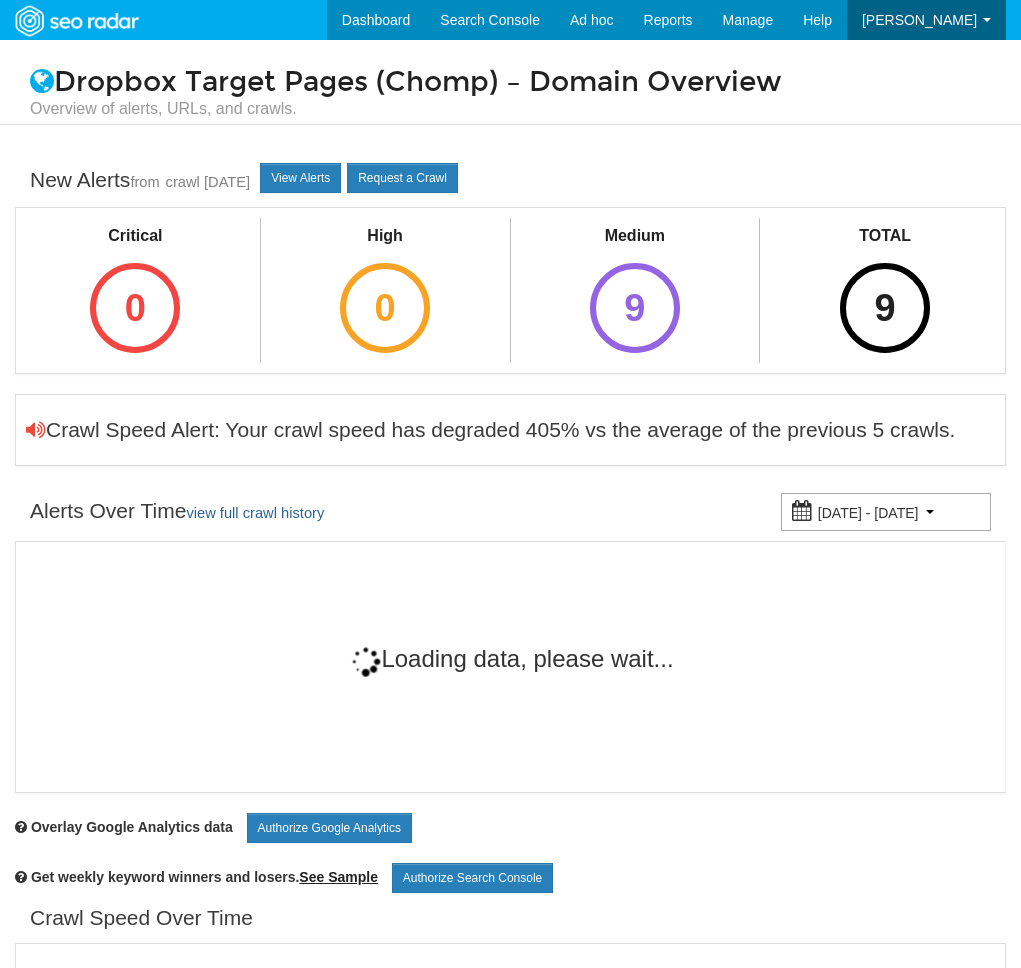 scroll, scrollTop: 0, scrollLeft: 0, axis: both 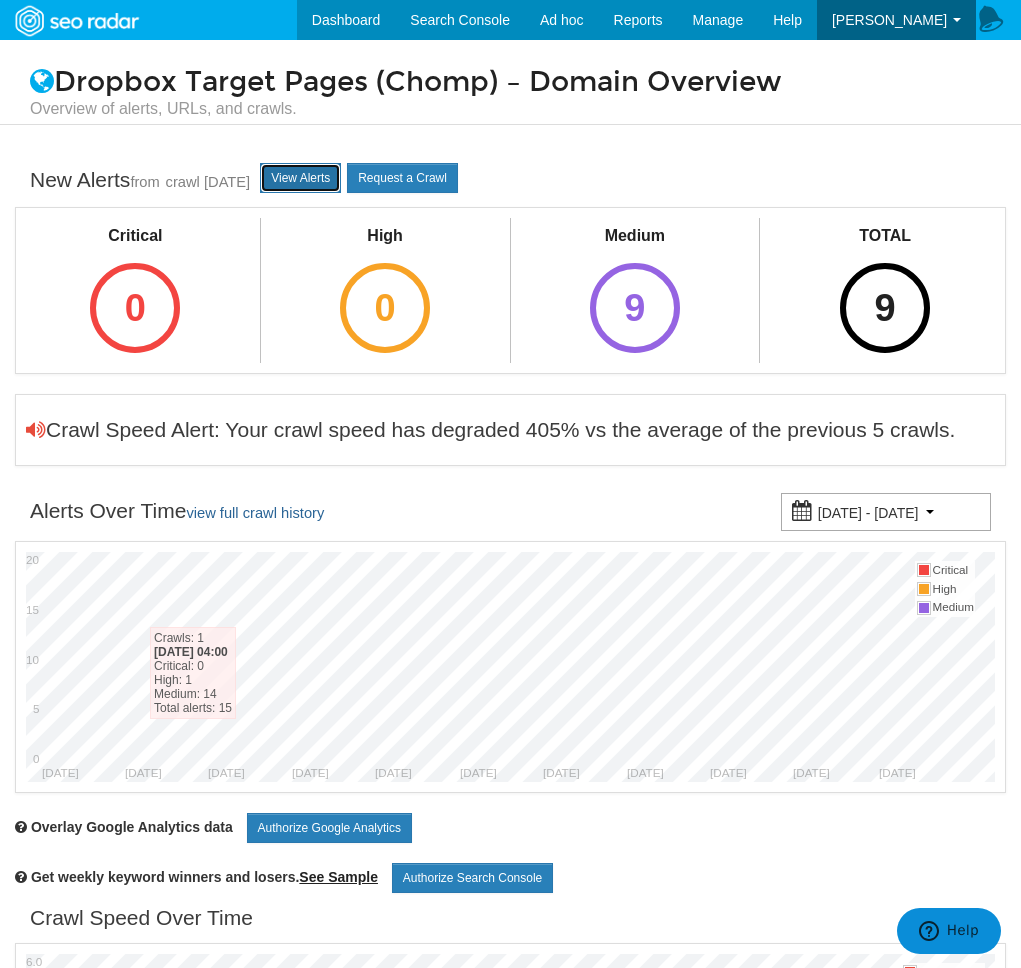 click on "View Alerts" at bounding box center [300, 178] 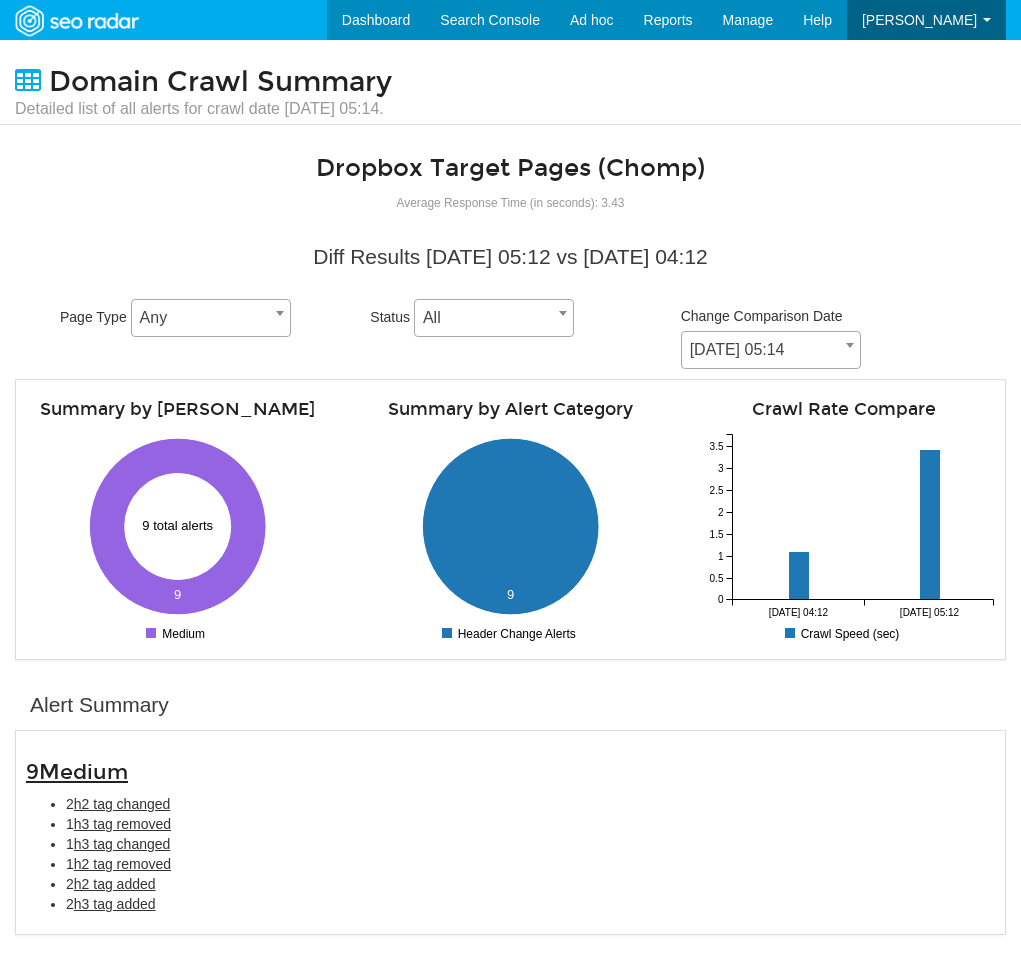 scroll, scrollTop: 0, scrollLeft: 0, axis: both 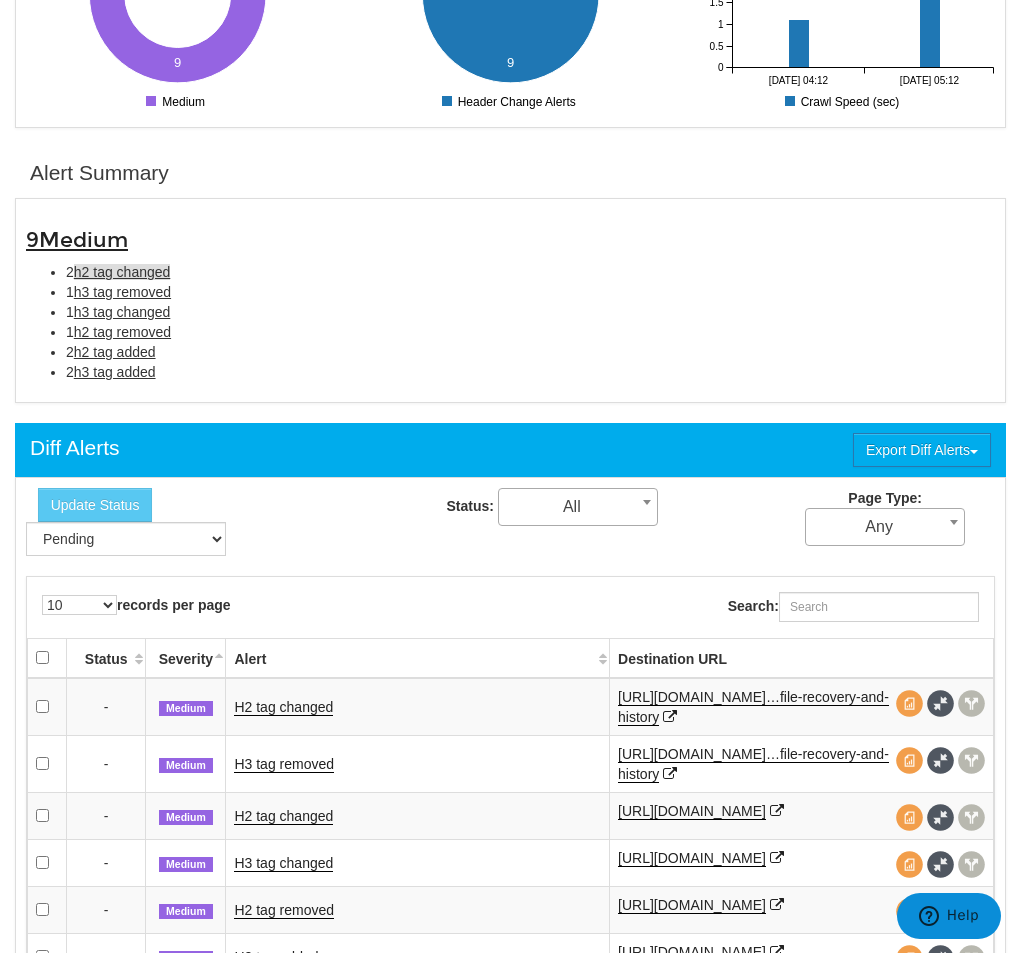 click on "h2 tag changed" at bounding box center [122, 272] 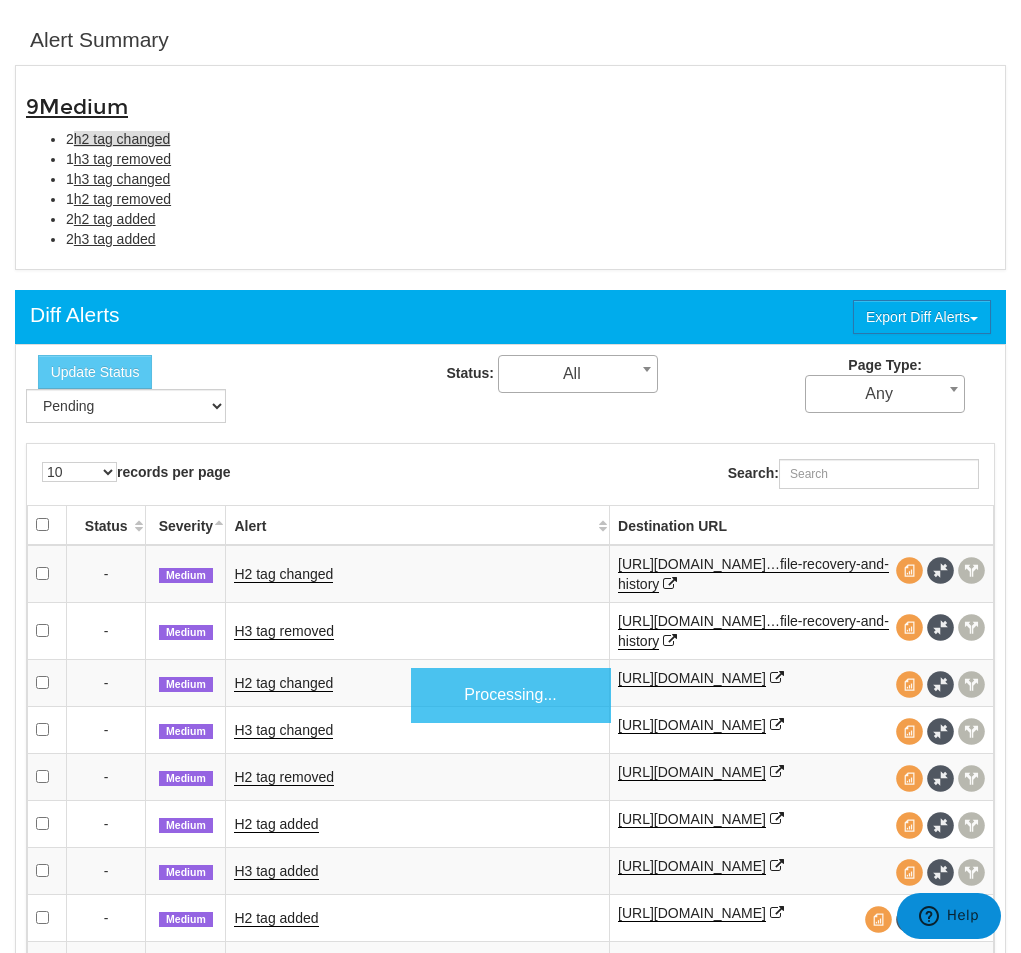 scroll, scrollTop: 682, scrollLeft: 0, axis: vertical 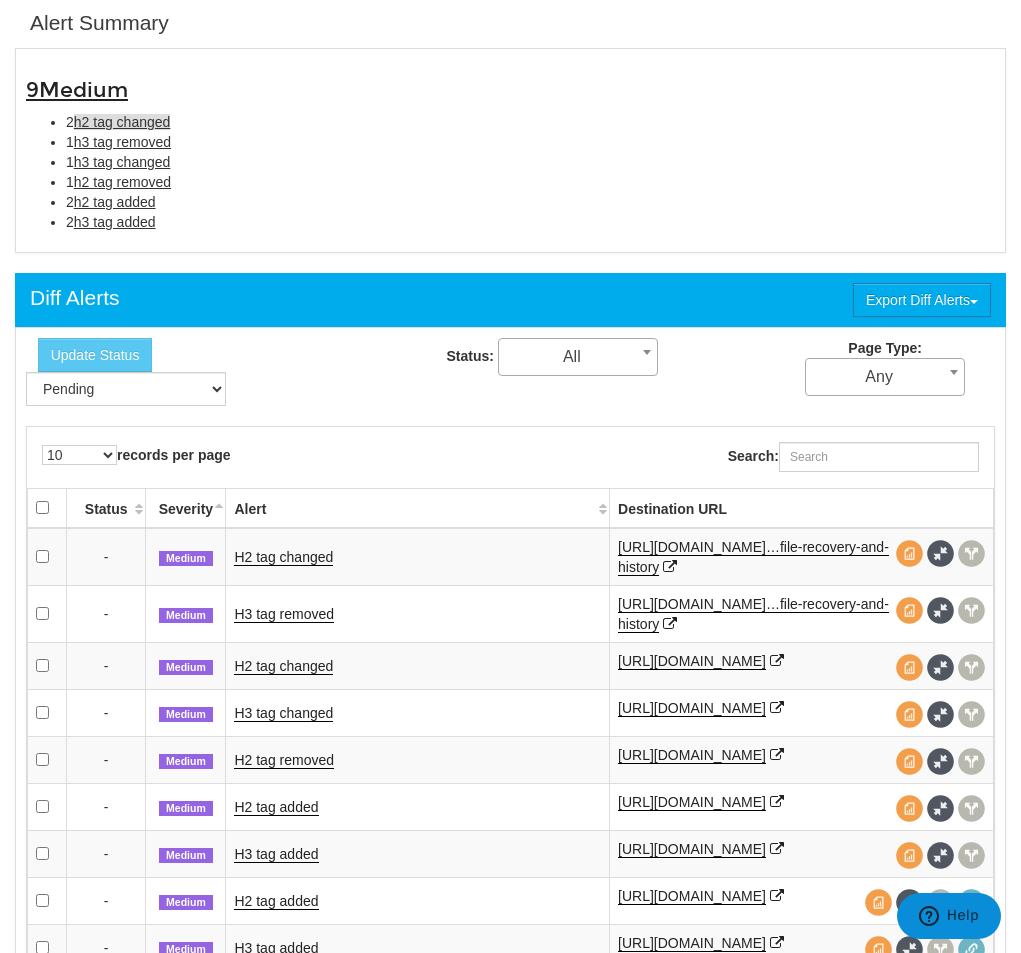 click on "Alert" at bounding box center (418, 508) 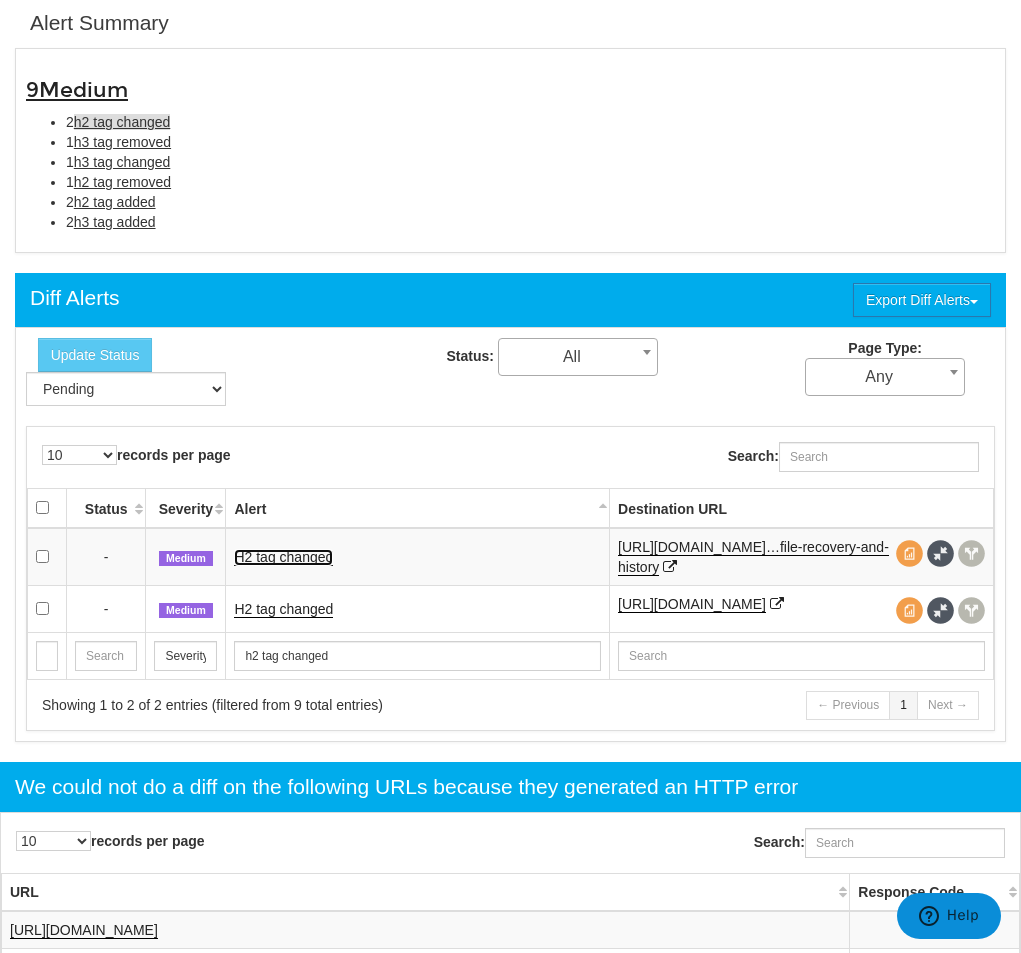 click on "H2 tag changed" at bounding box center [283, 557] 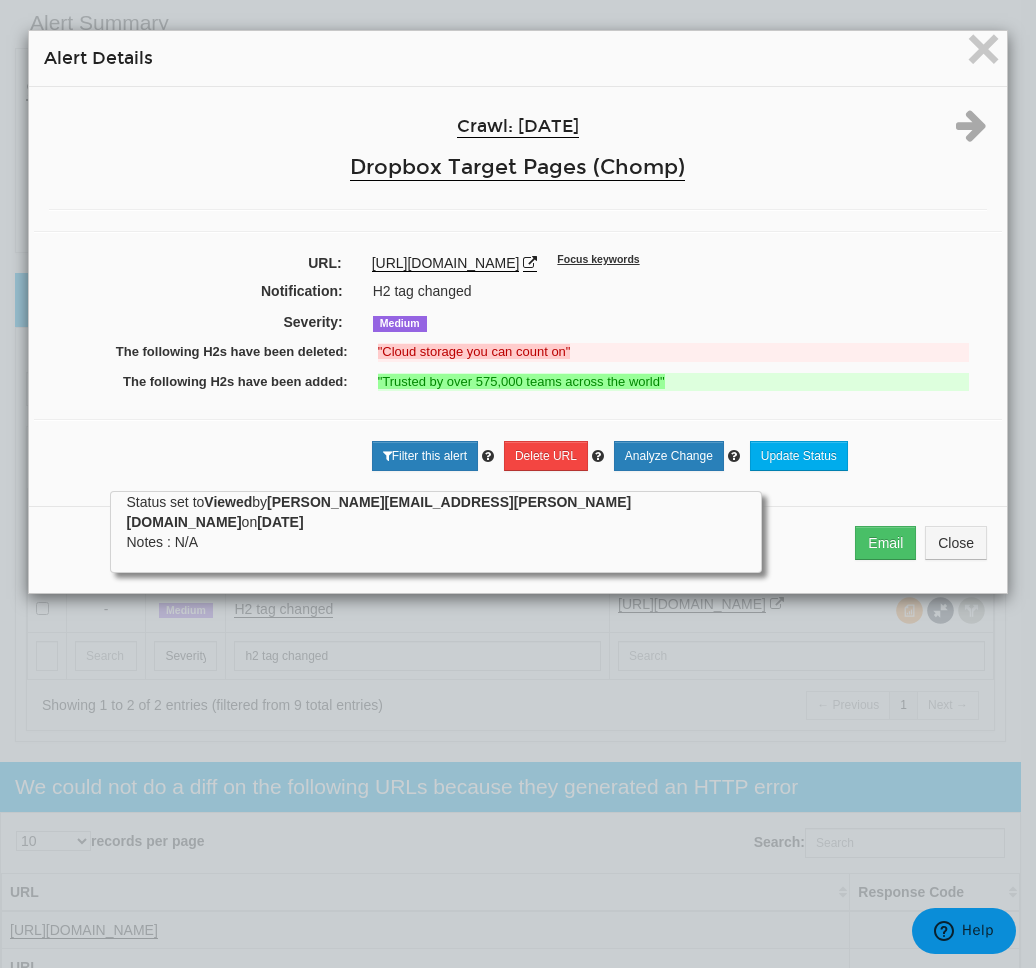 click on ""Trusted by over 575,000 teams across the world"" at bounding box center [521, 381] 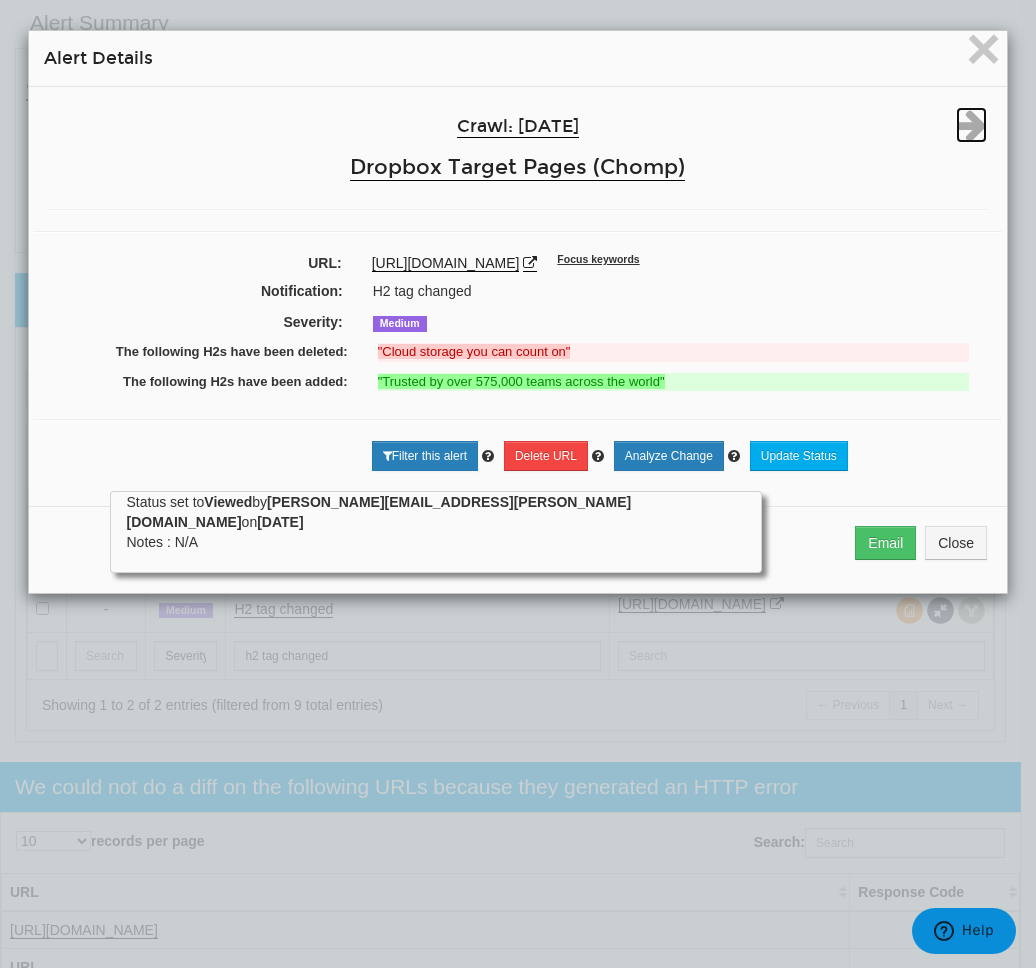 click at bounding box center [971, 125] 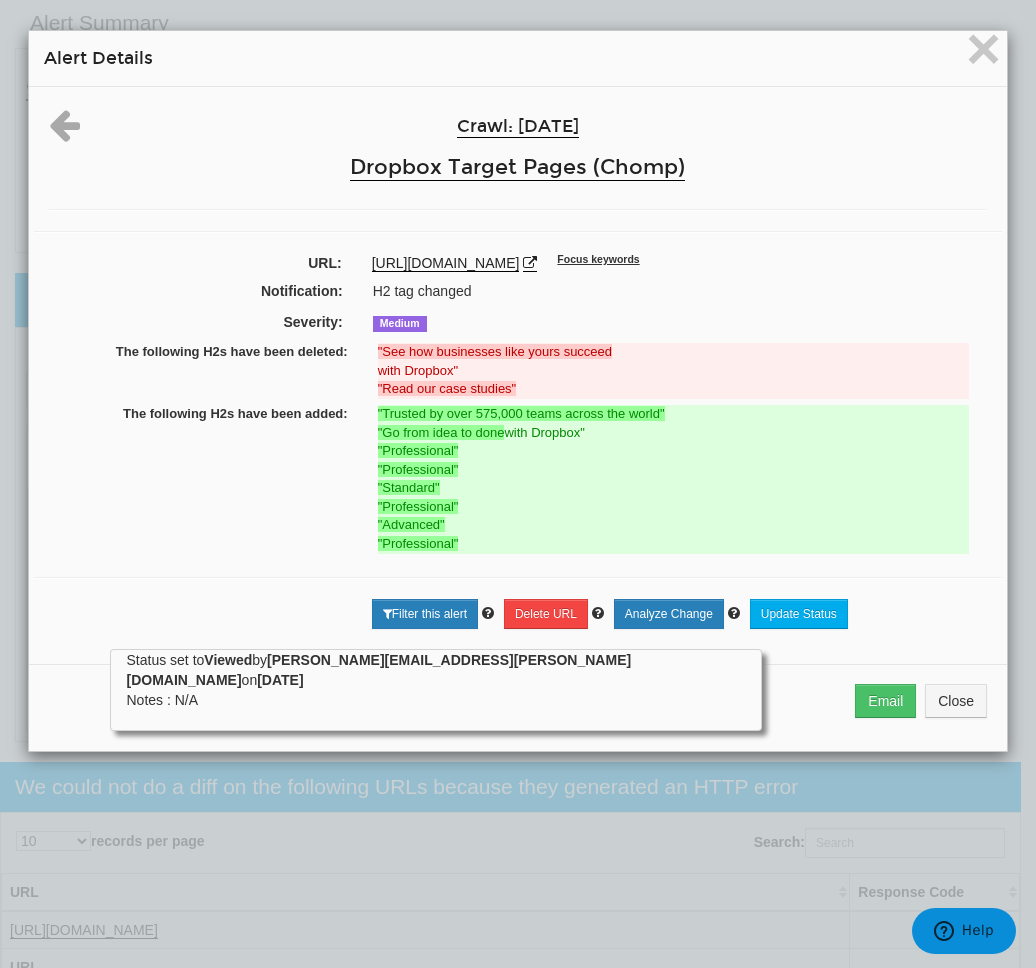 click on "The following H2s have been added:
"Trusted by over 575,000 teams across the world"
"Go from idea to done  with Dropbox"
"Professional"
"Professional"
"Standard"
"Professional"
"Advanced"
"Professional"" at bounding box center (518, 479) 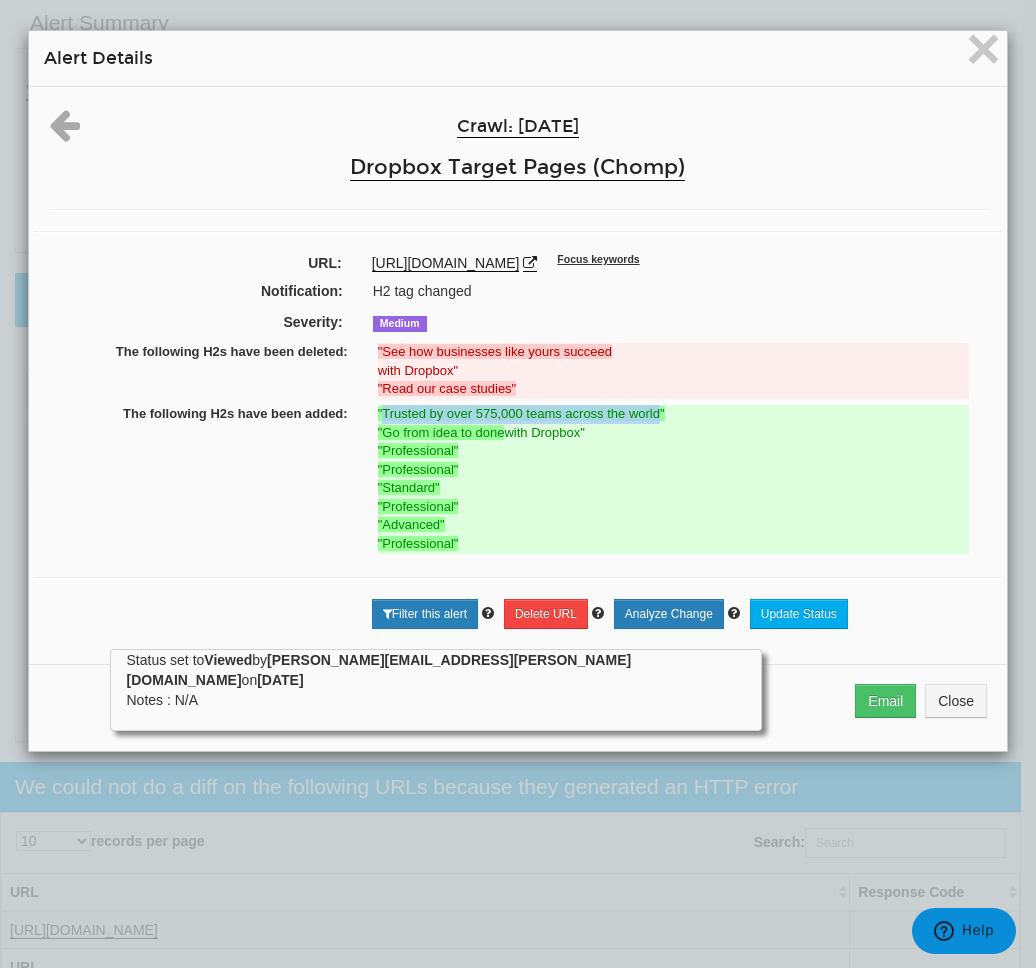 drag, startPoint x: 658, startPoint y: 414, endPoint x: 375, endPoint y: 419, distance: 283.04416 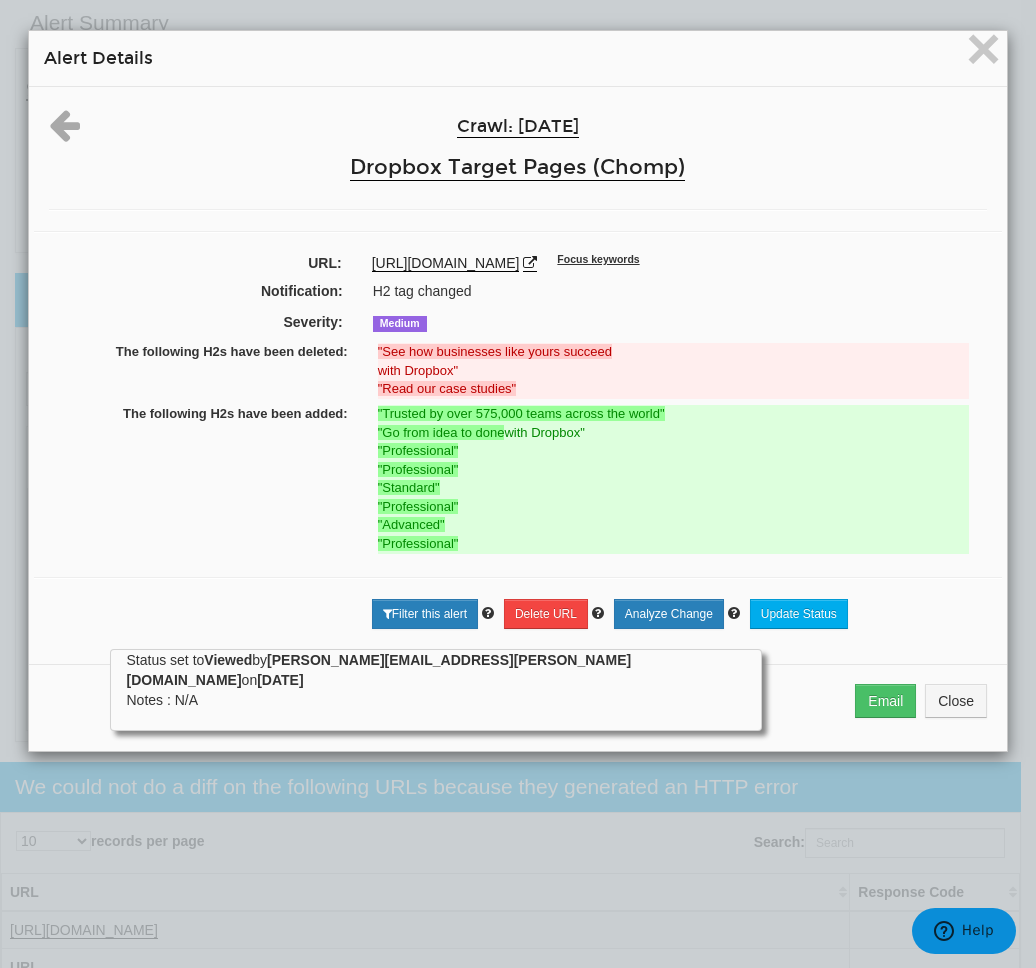 click on "×
Alert Details
Crawl: 07/03/2025
Dropbox Target Pages (Chomp)
URL:
https://www.dropbox.com/features/share/file-transfer   Focus keywords
Notification:
H2 tag changed
Severity:
Medium
The following H2s have been deleted:
"See how businesses like yours succeed
with Dropbox"
"Read our case studies"
The following H2s have been added:
"Trusted by over 575,000 teams across the world"
"Go from idea to done  with Dropbox"
"Professional"
"Professional"
"Standard"
"Professional"
"Advanced"
"Professional"
by" at bounding box center (518, 391) 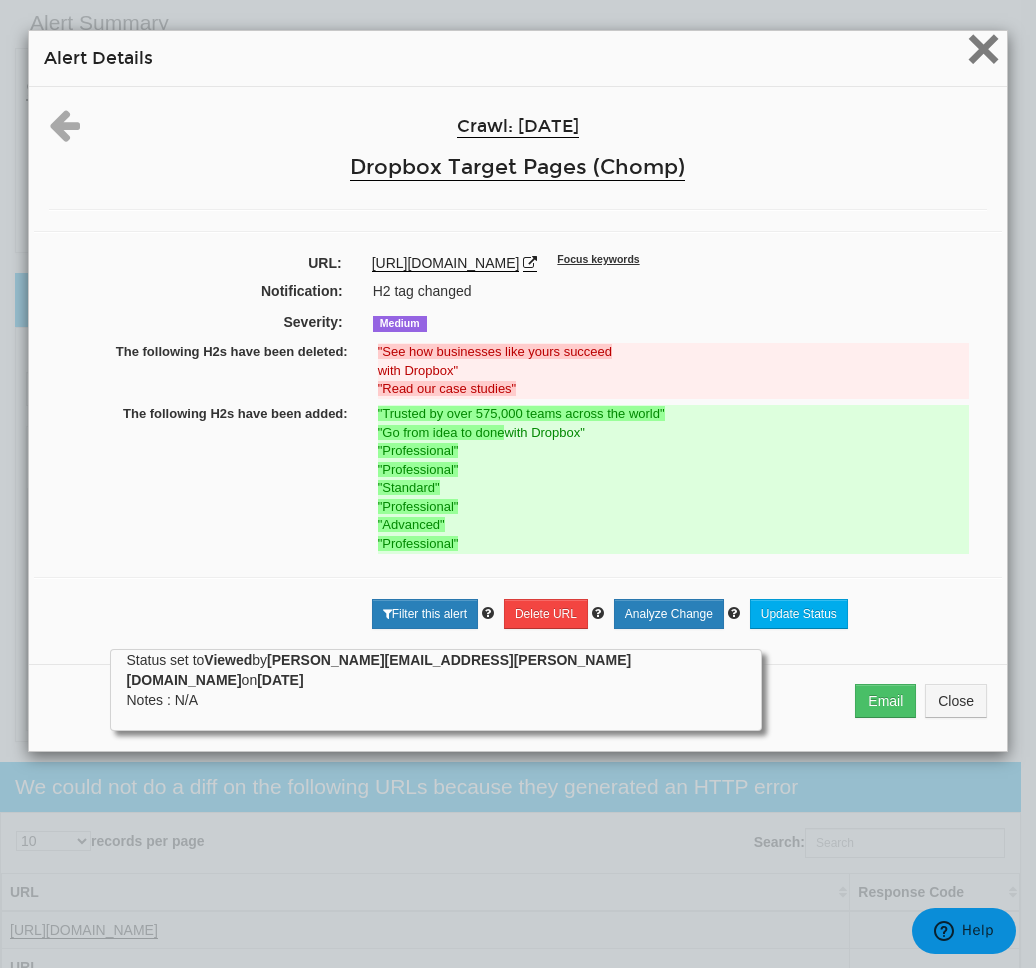 click on "×" at bounding box center [983, 48] 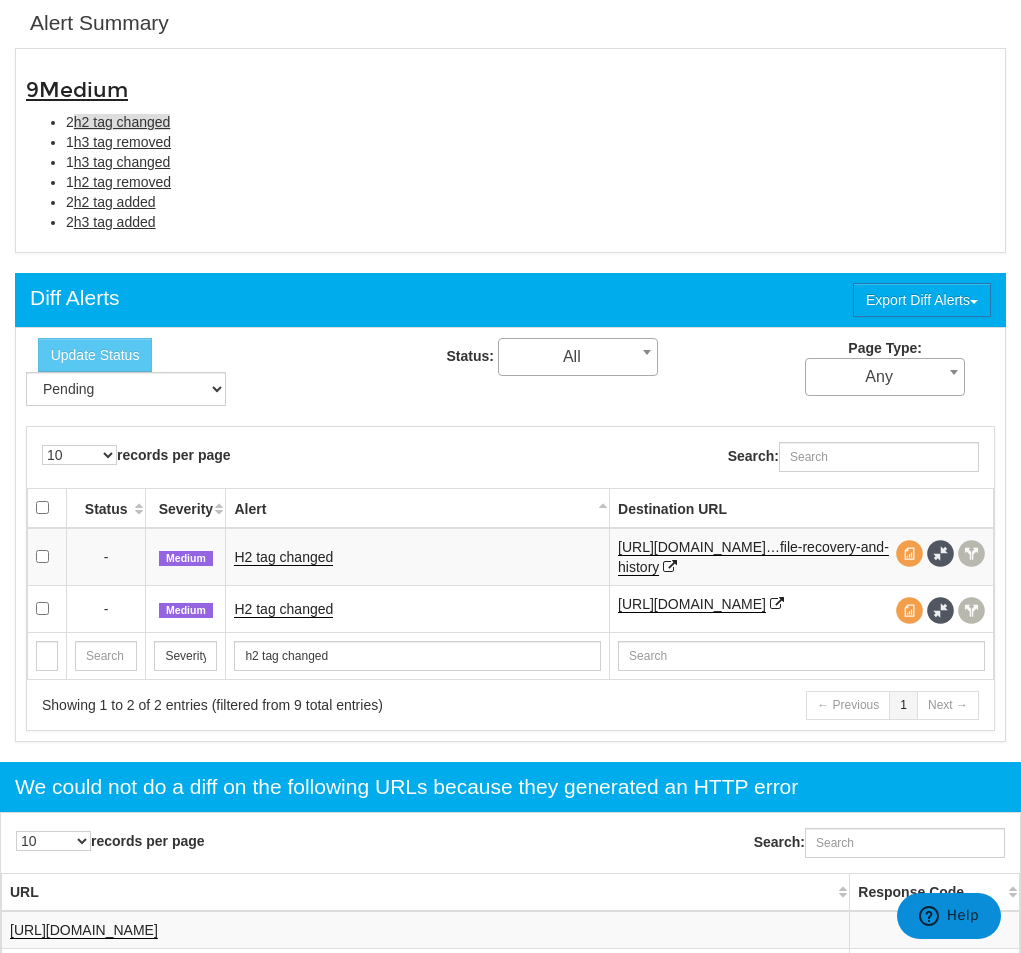 click on "2  h3 tag added" at bounding box center (530, 222) 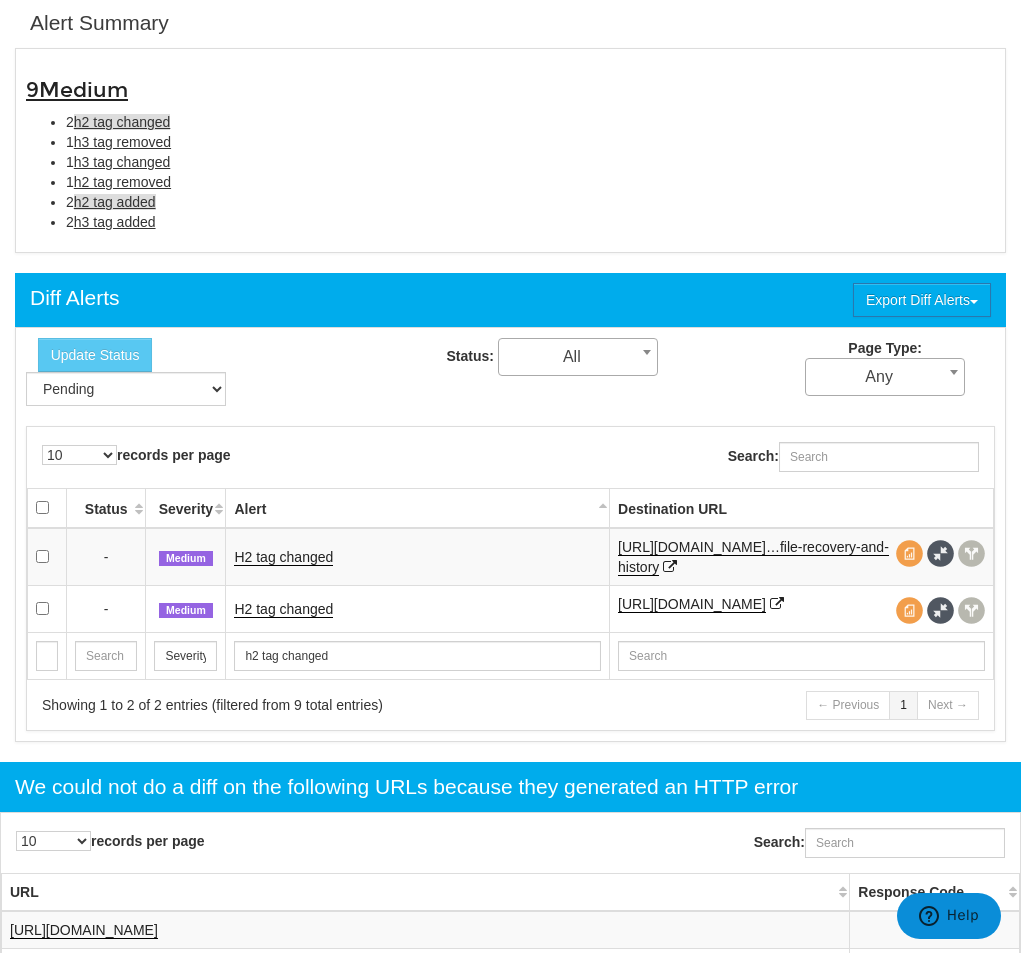 click on "h2 tag added" at bounding box center [115, 202] 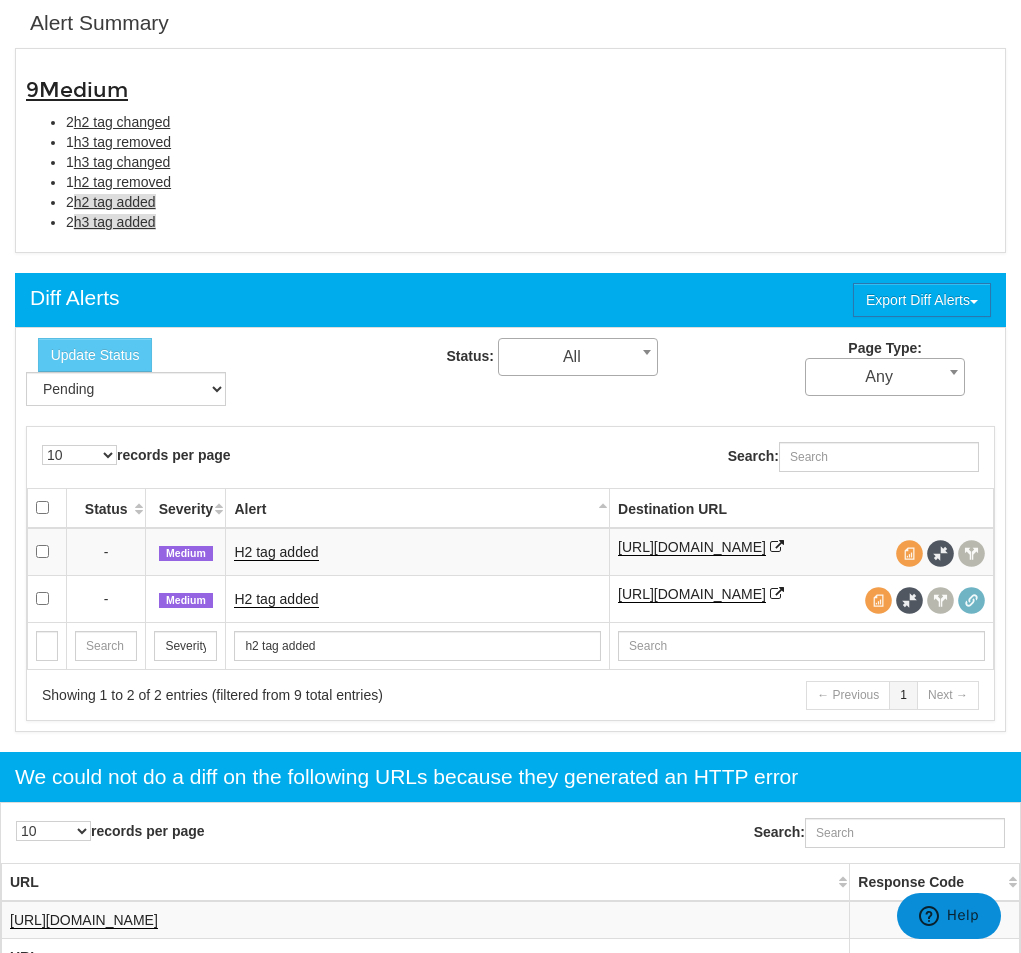 click on "h3 tag added" at bounding box center [115, 222] 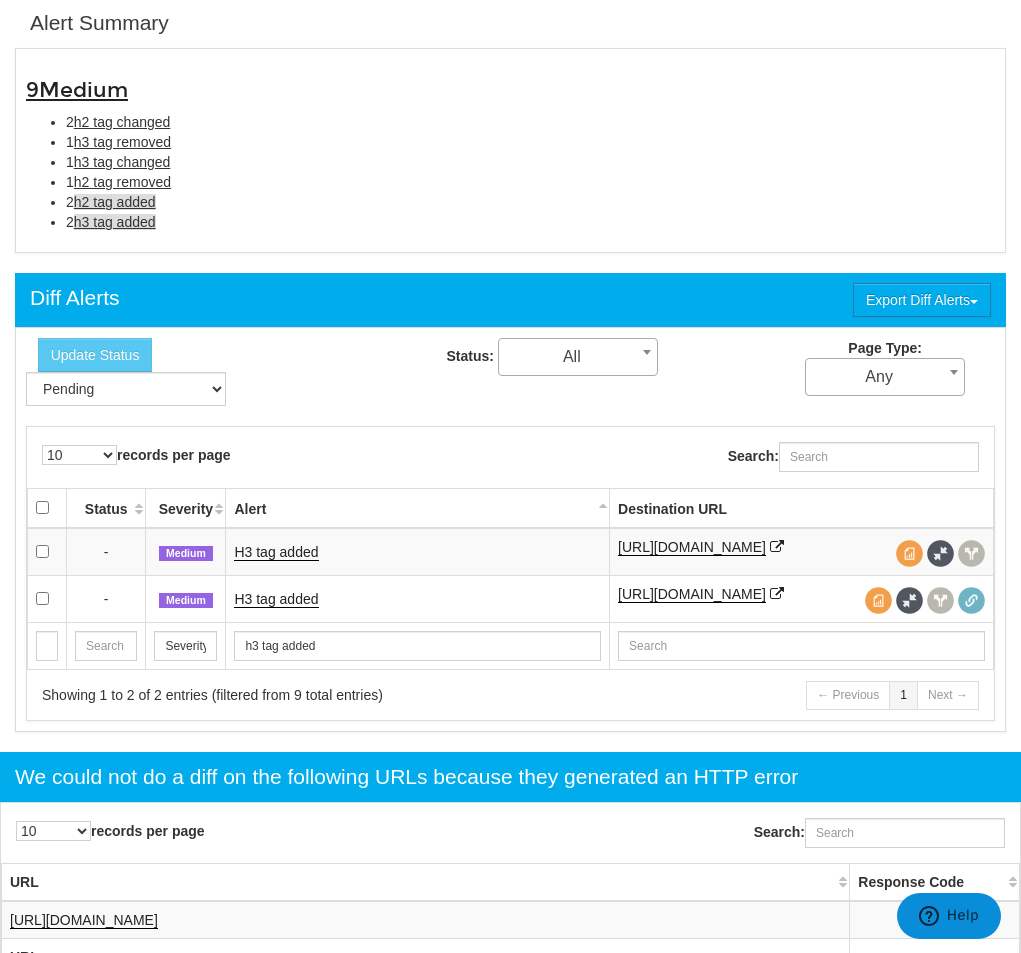 click on "h2 tag added" at bounding box center (115, 202) 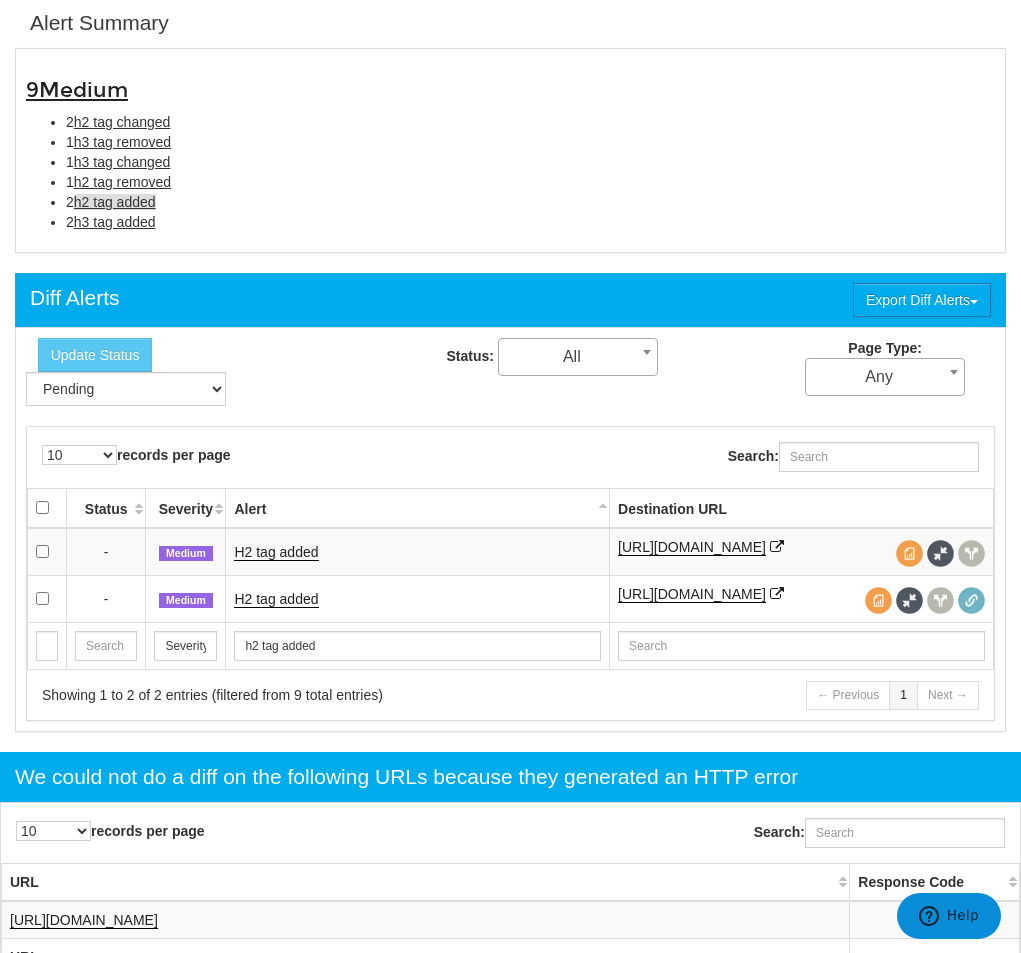 click on "H2 tag added" at bounding box center [418, 552] 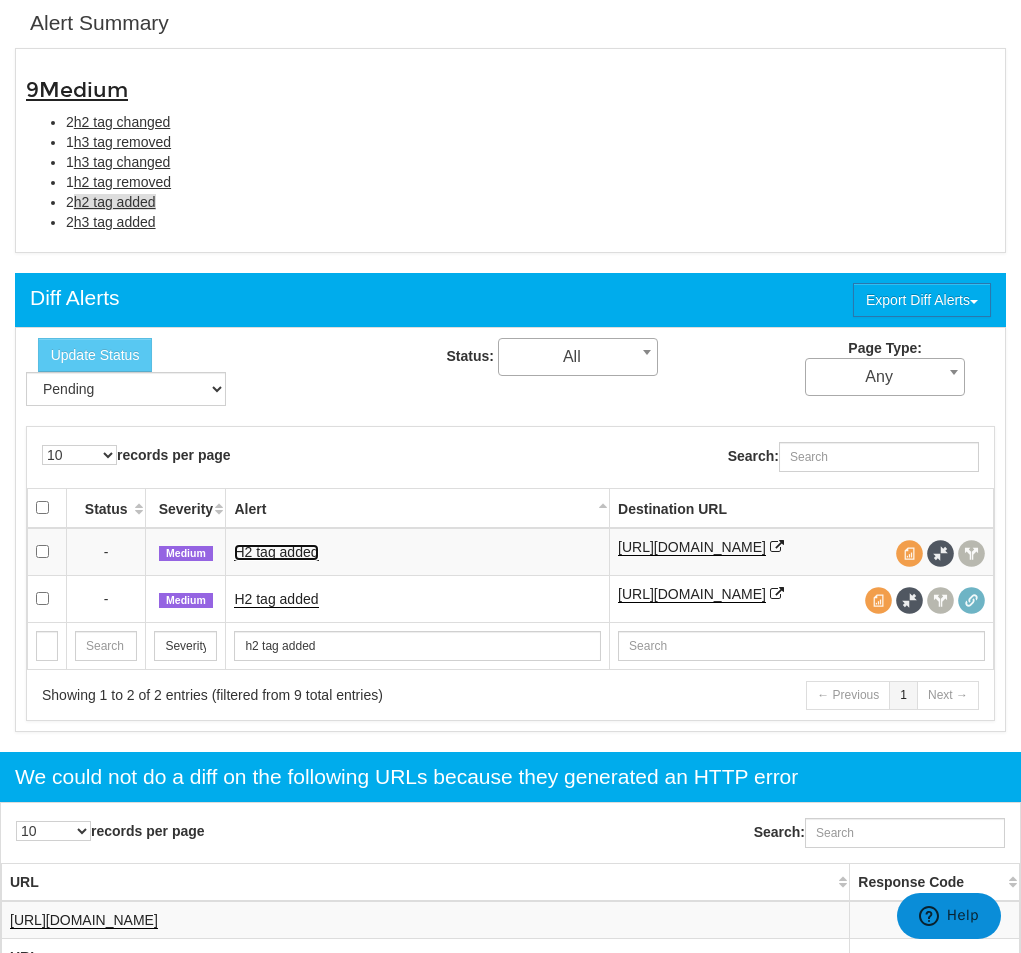 click on "H2 tag added" at bounding box center [276, 552] 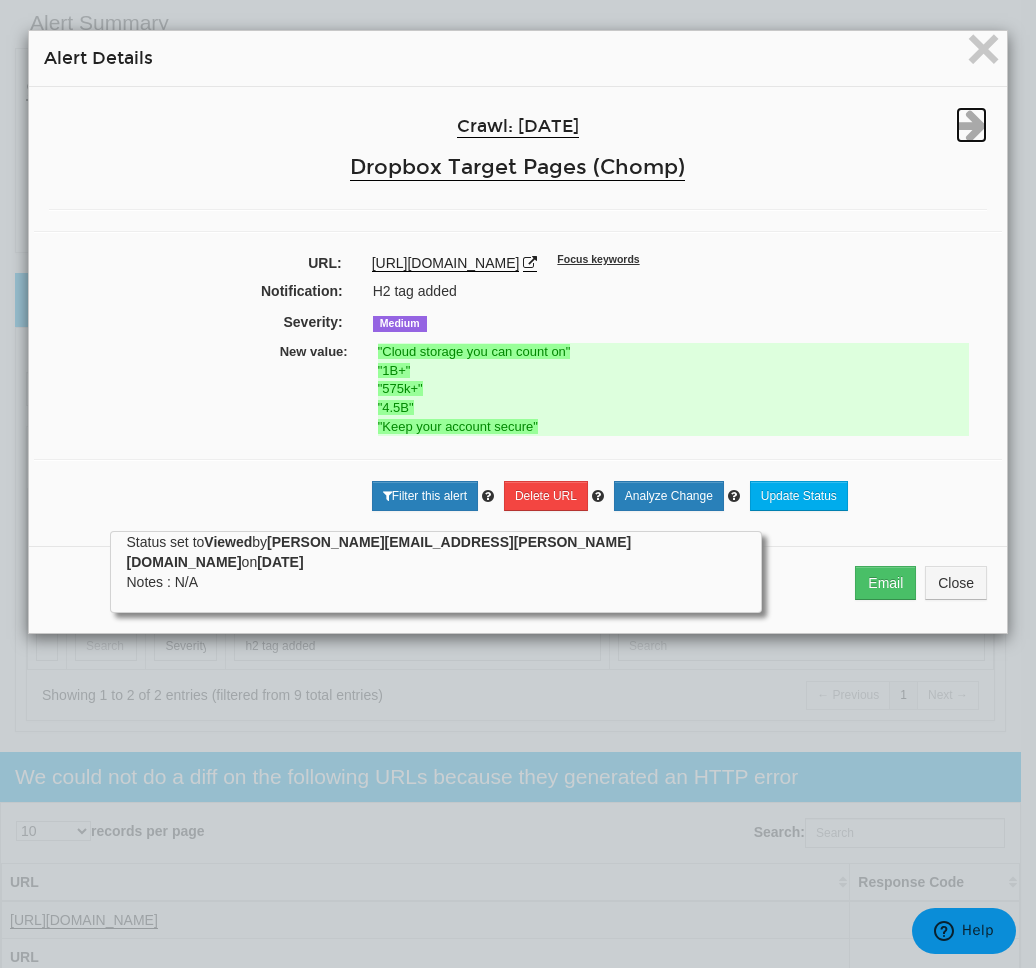click at bounding box center [971, 125] 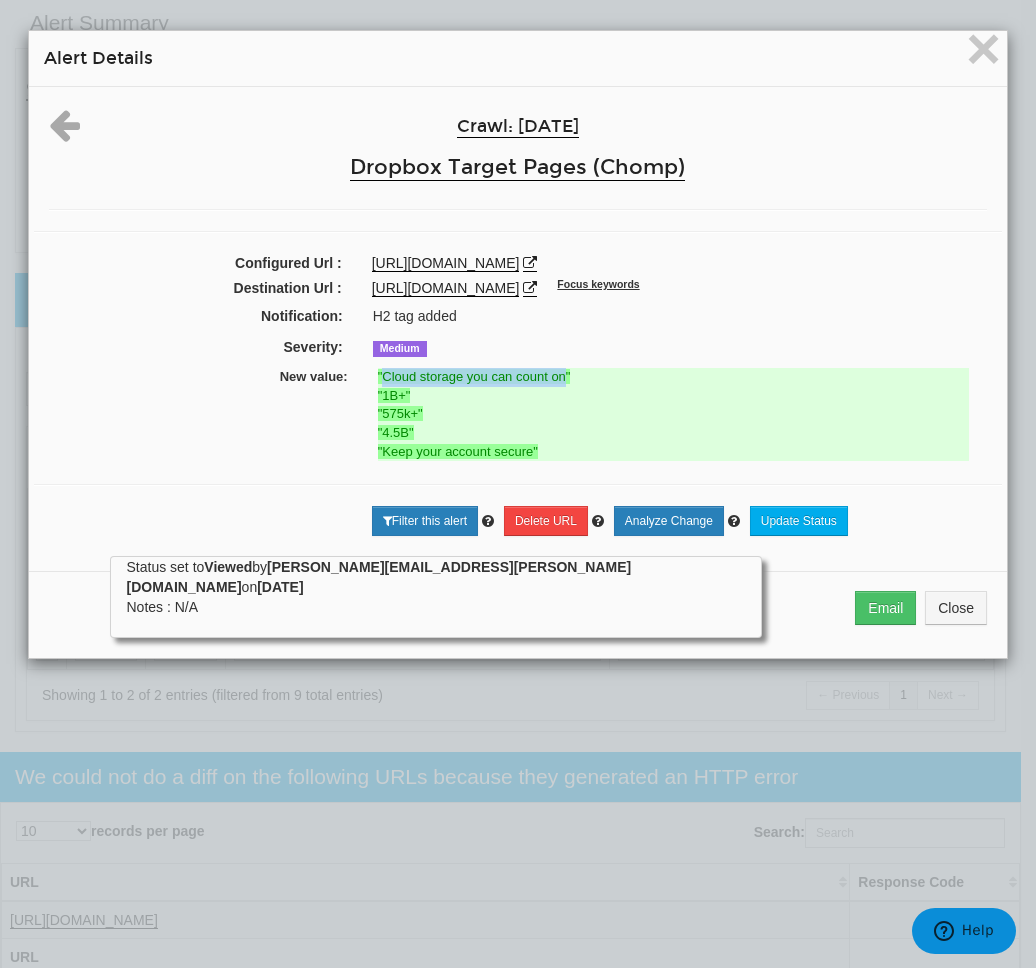 drag, startPoint x: 561, startPoint y: 379, endPoint x: 374, endPoint y: 378, distance: 187.00267 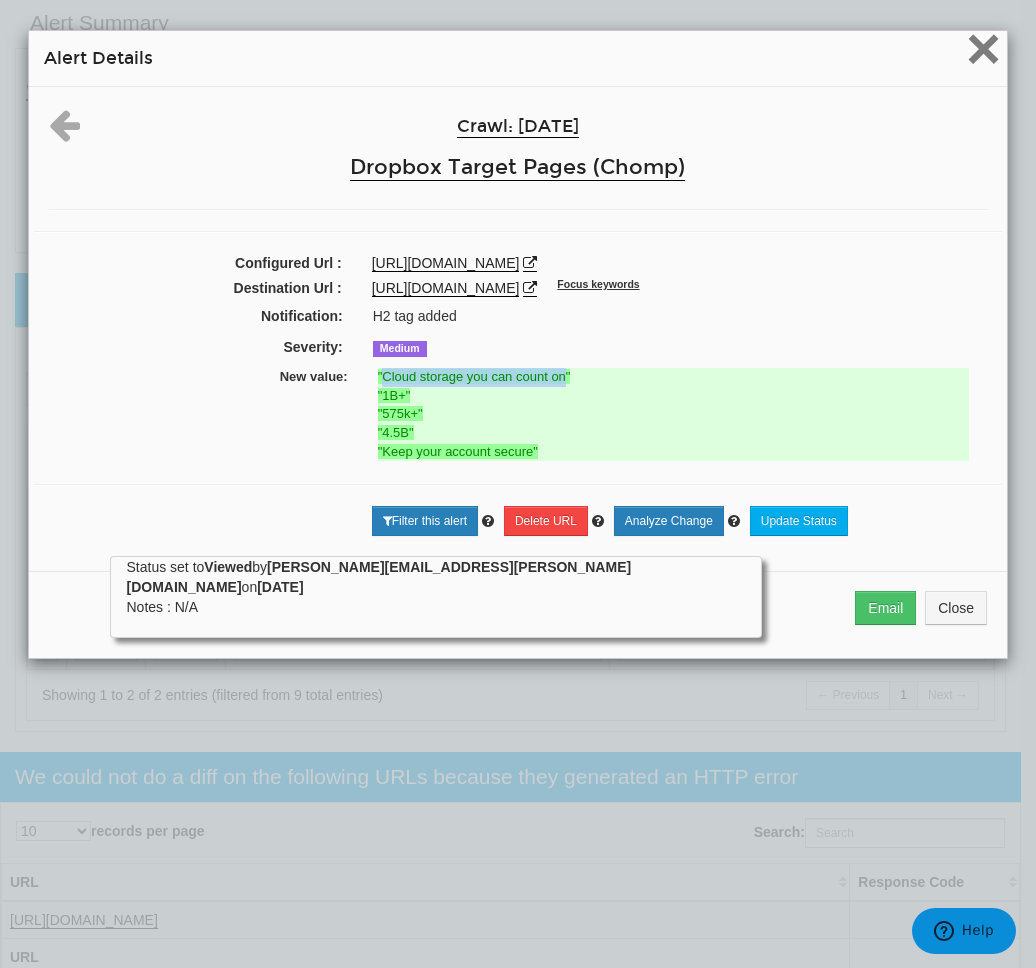click on "×" at bounding box center (983, 48) 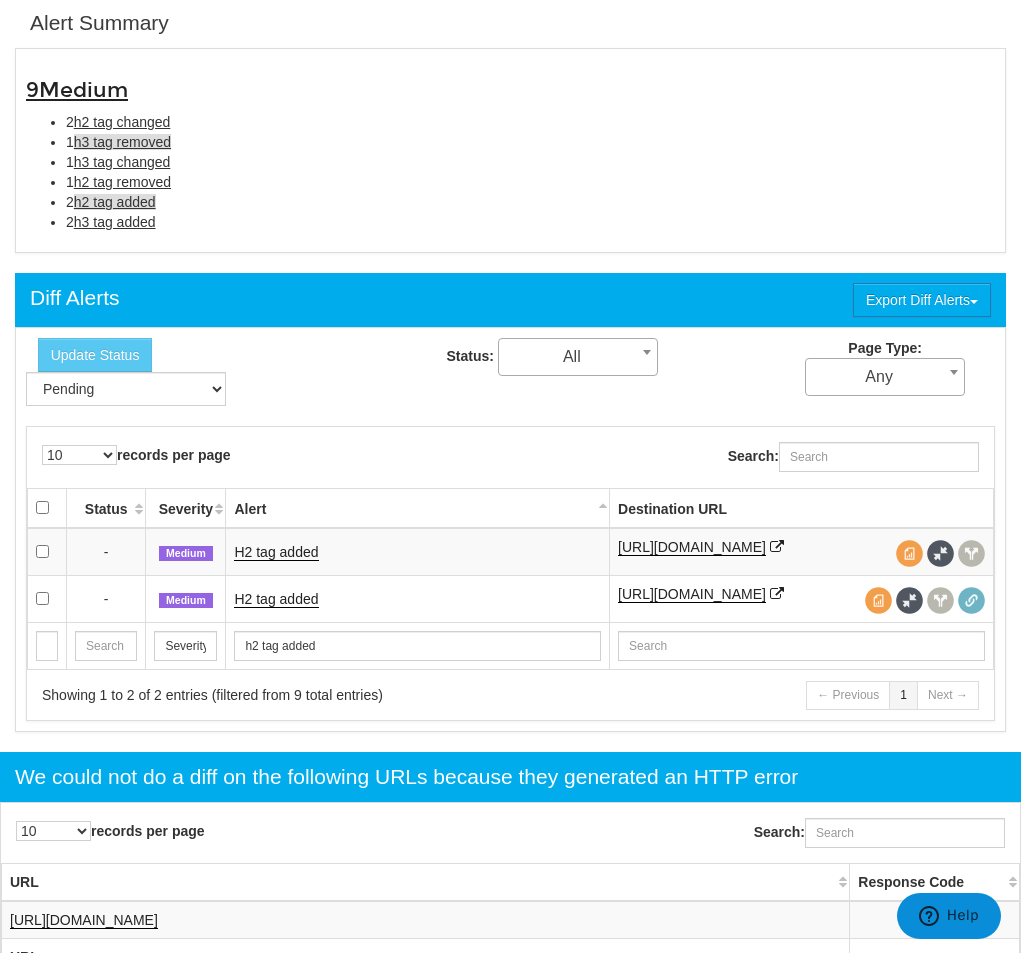 click on "h3 tag removed" at bounding box center (122, 142) 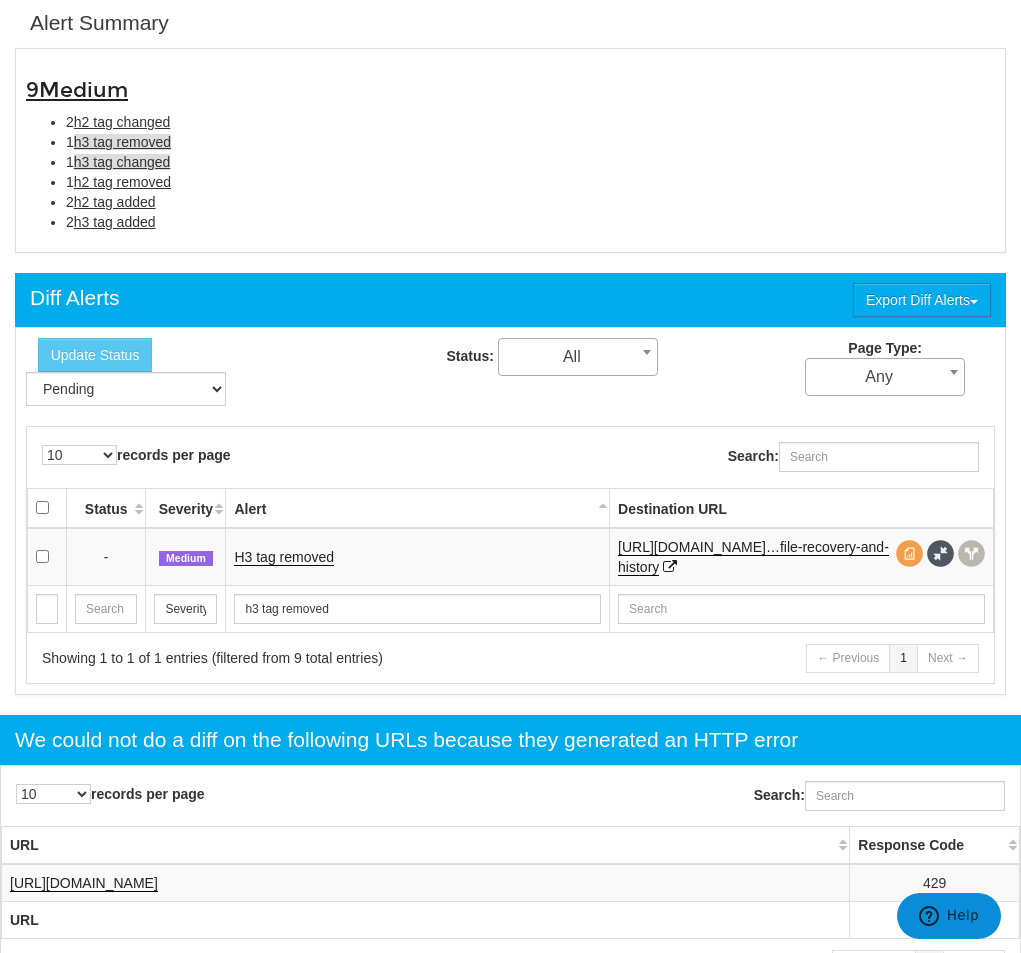 click on "h3 tag changed" at bounding box center [122, 162] 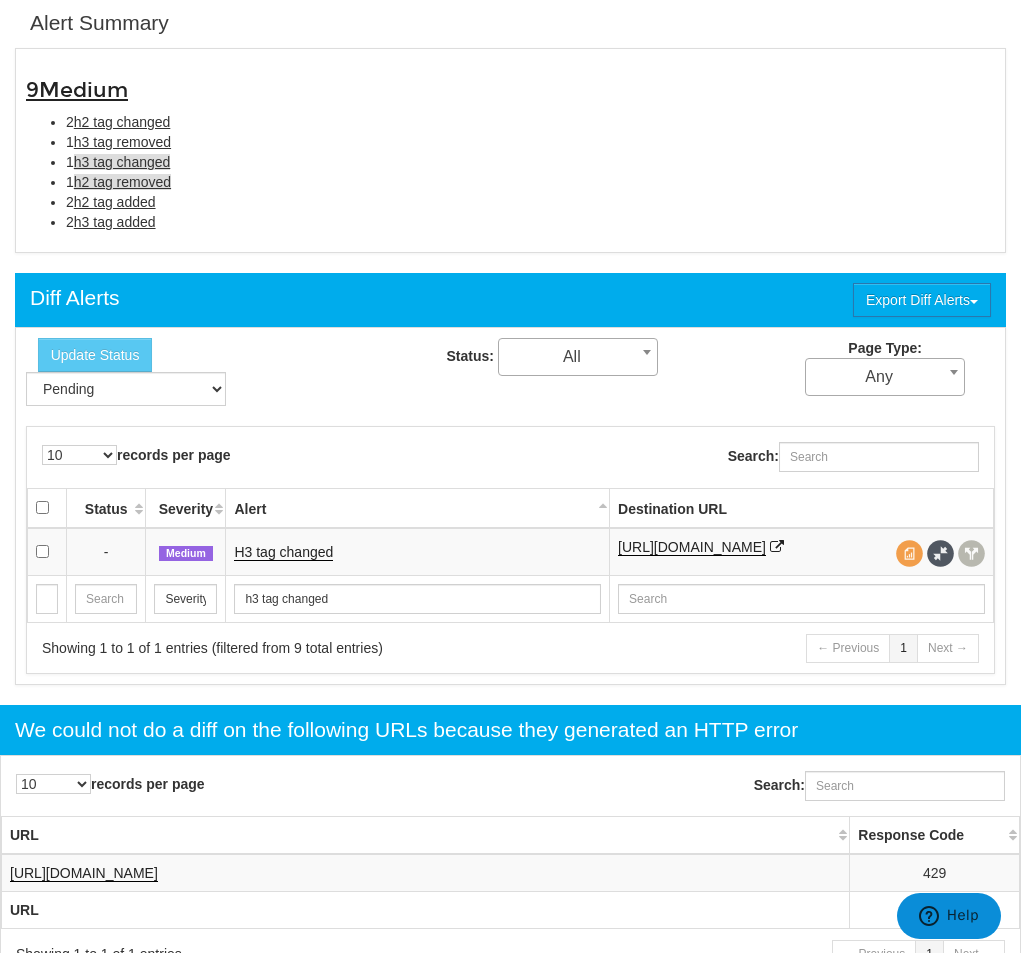 click on "h2 tag removed" at bounding box center [122, 182] 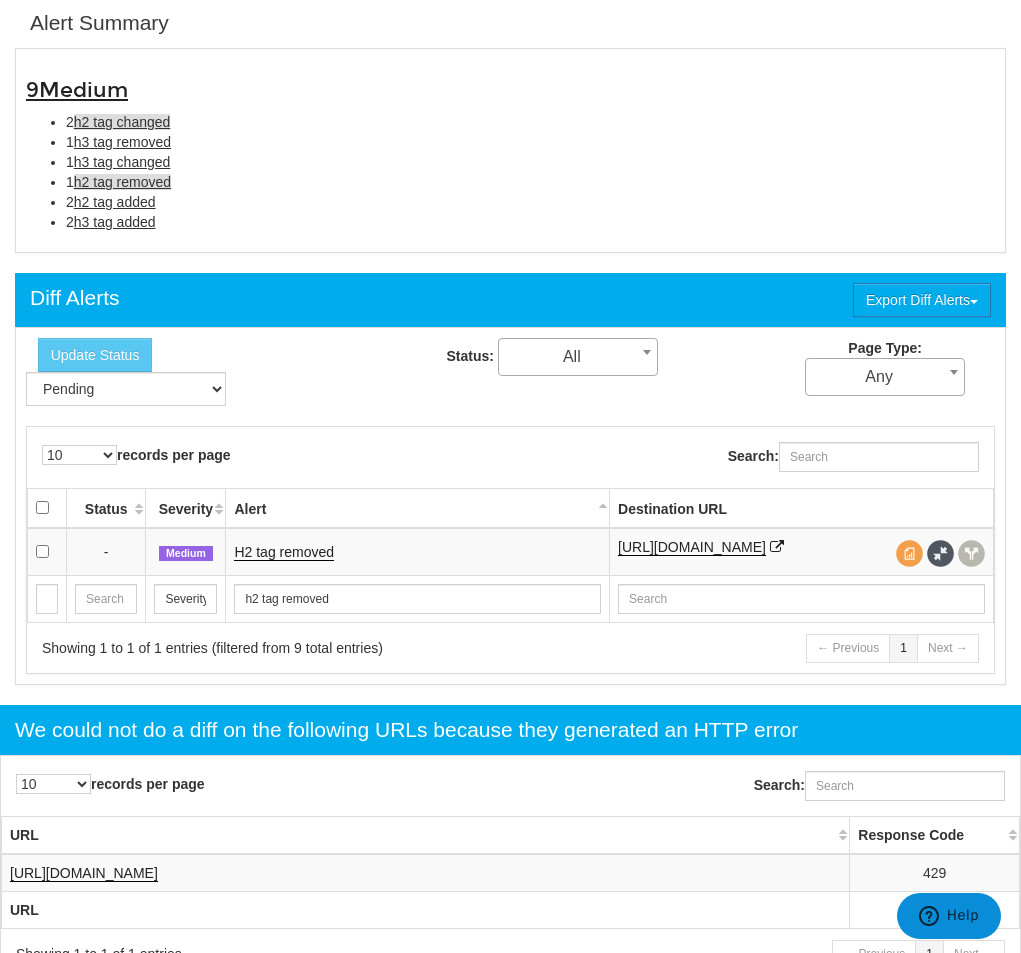 click on "h2 tag changed" at bounding box center (122, 122) 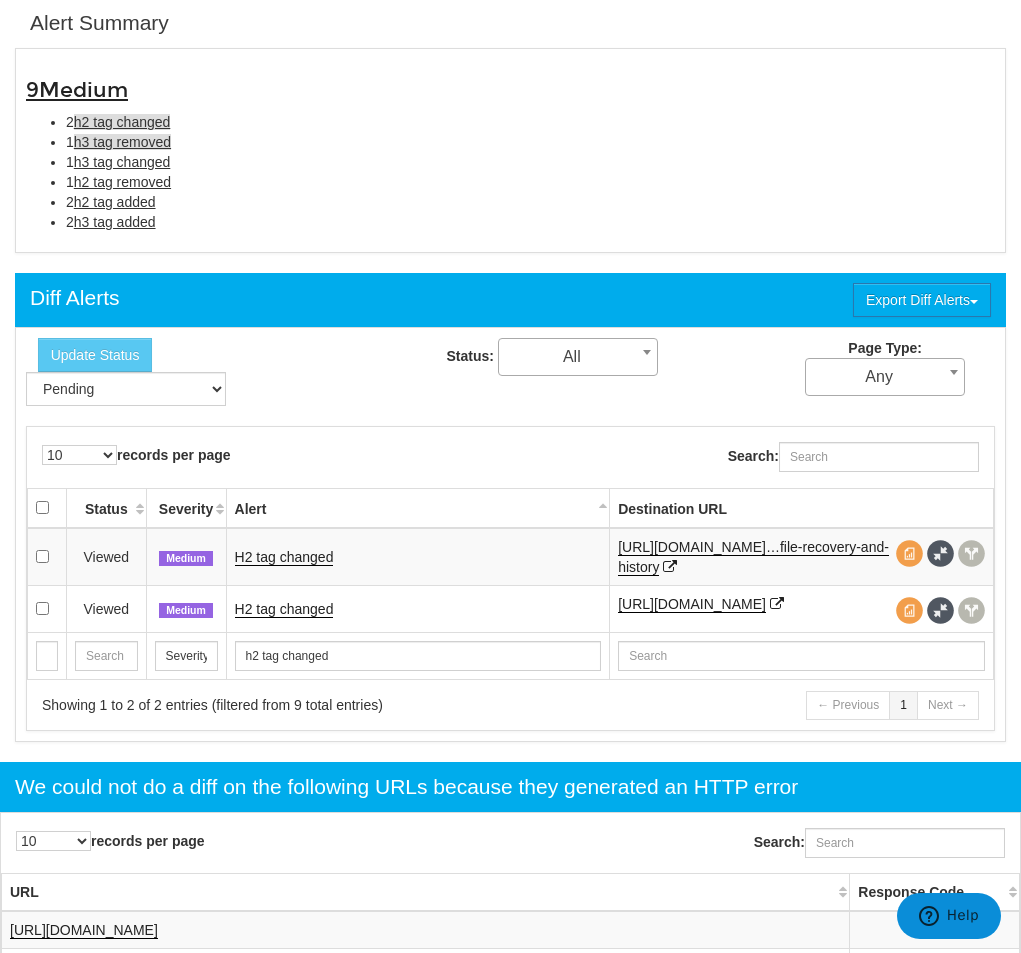 click on "h3 tag removed" at bounding box center (122, 142) 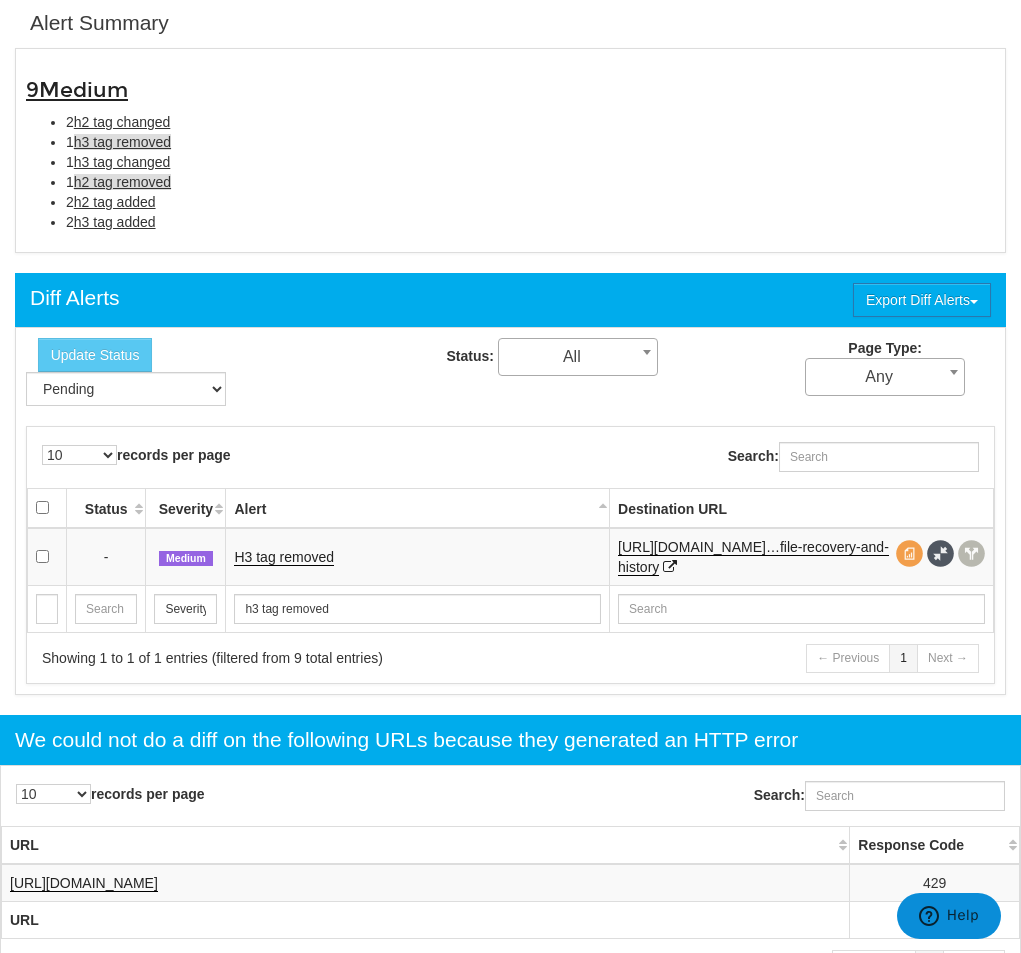 click on "h2 tag removed" at bounding box center (122, 182) 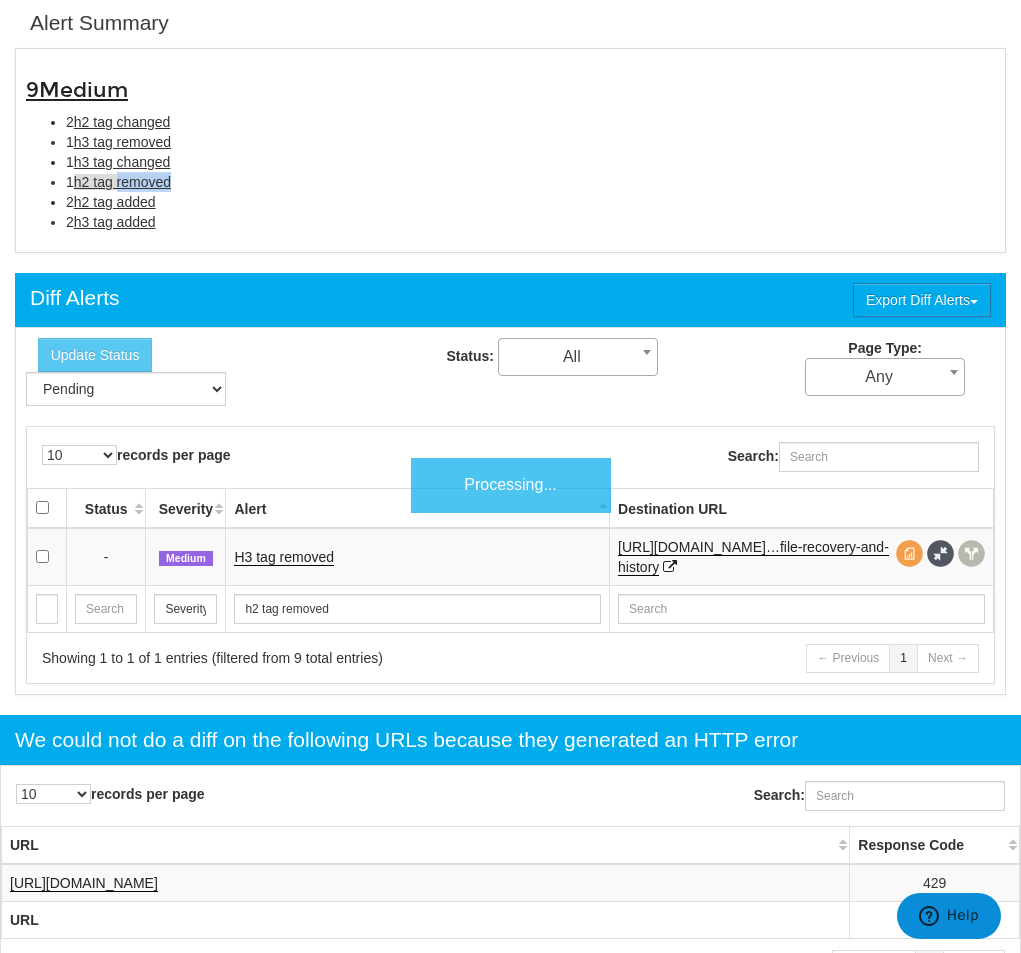 click on "h2 tag removed" at bounding box center [122, 182] 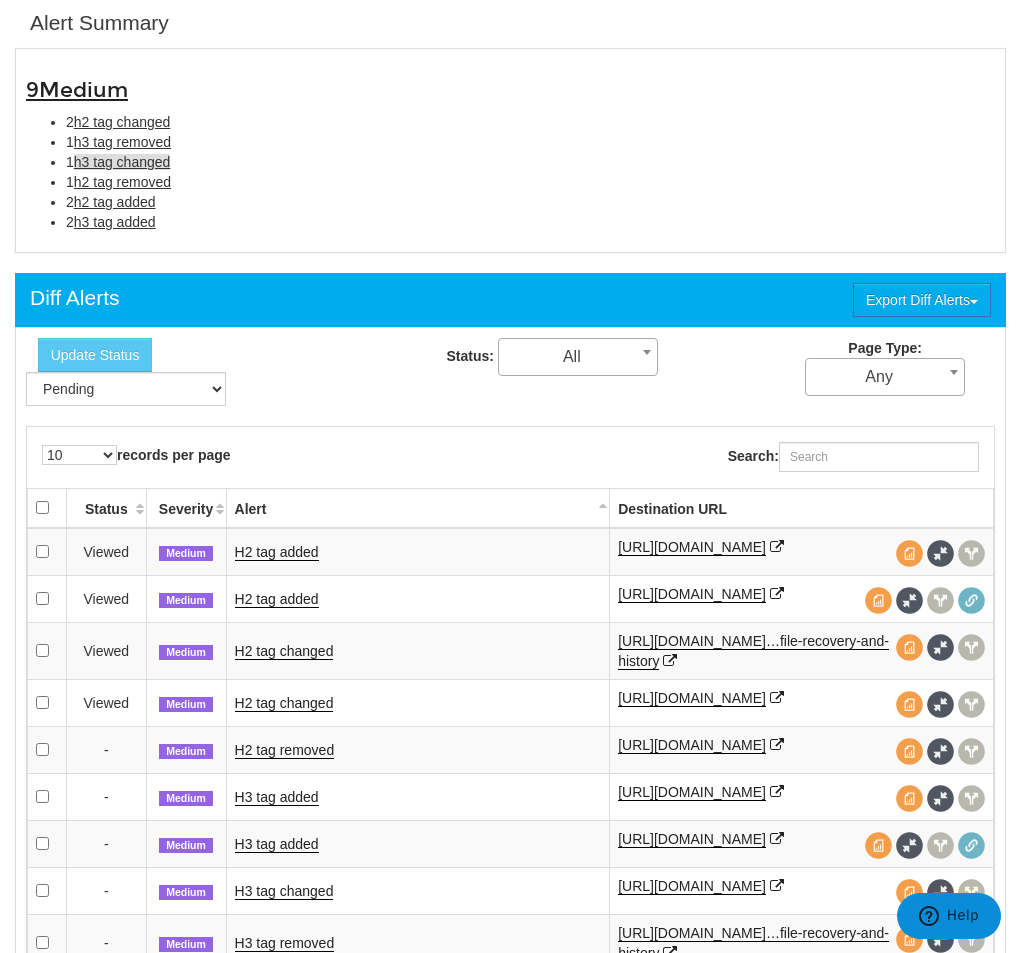 click on "h3 tag changed" at bounding box center [122, 162] 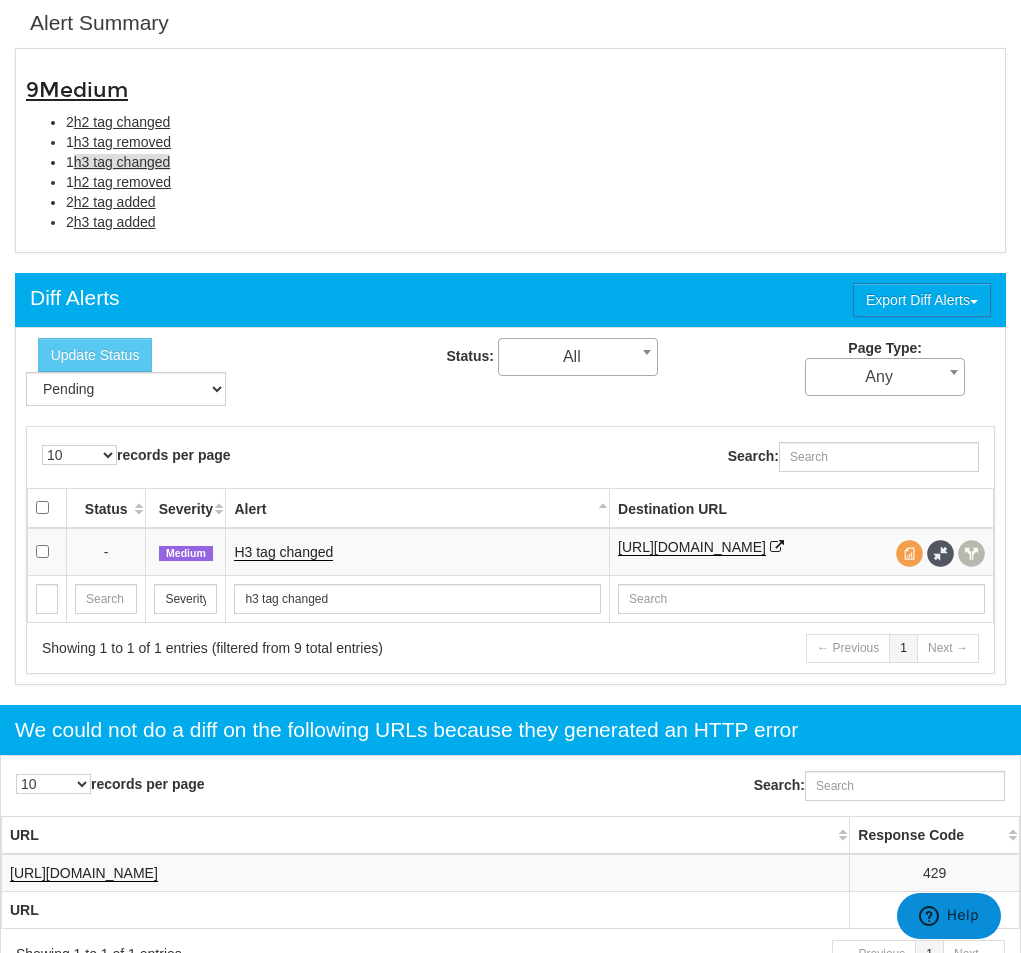 scroll, scrollTop: 0, scrollLeft: 0, axis: both 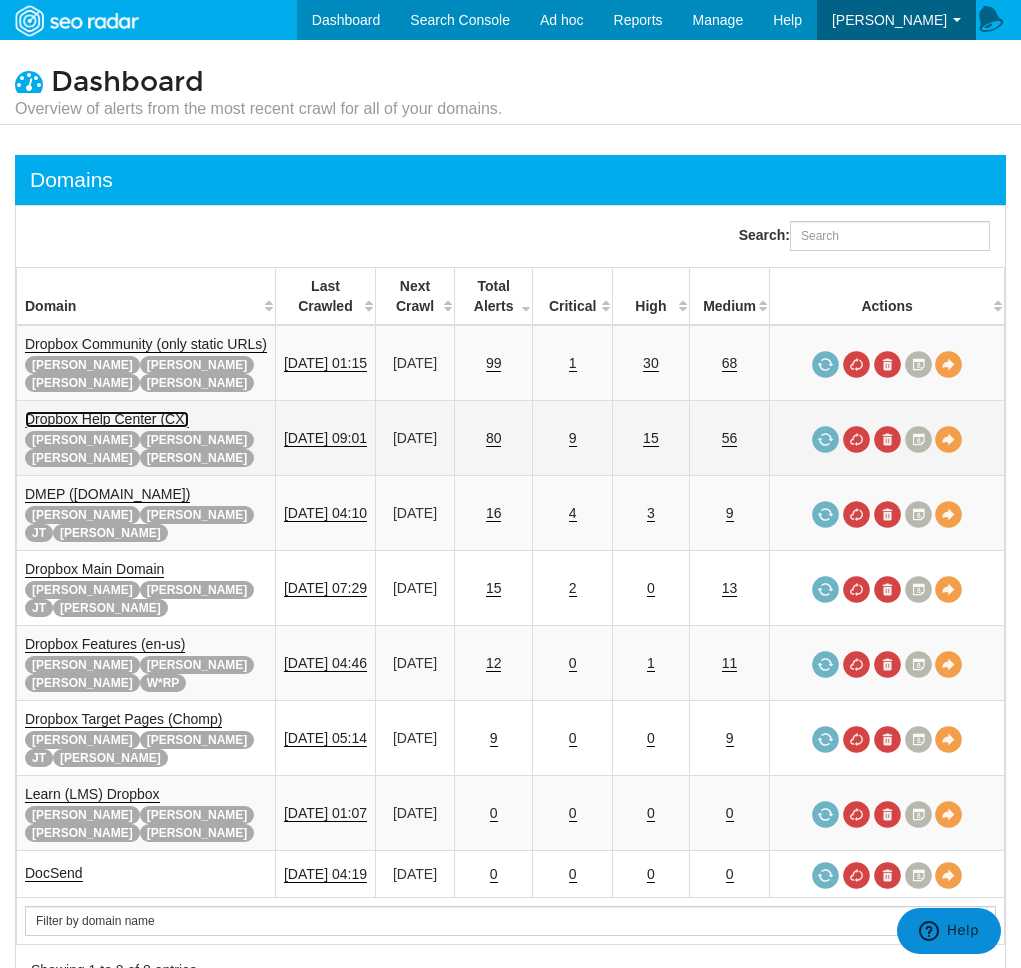 click on "Dropbox Help Center (CX)" at bounding box center [107, 419] 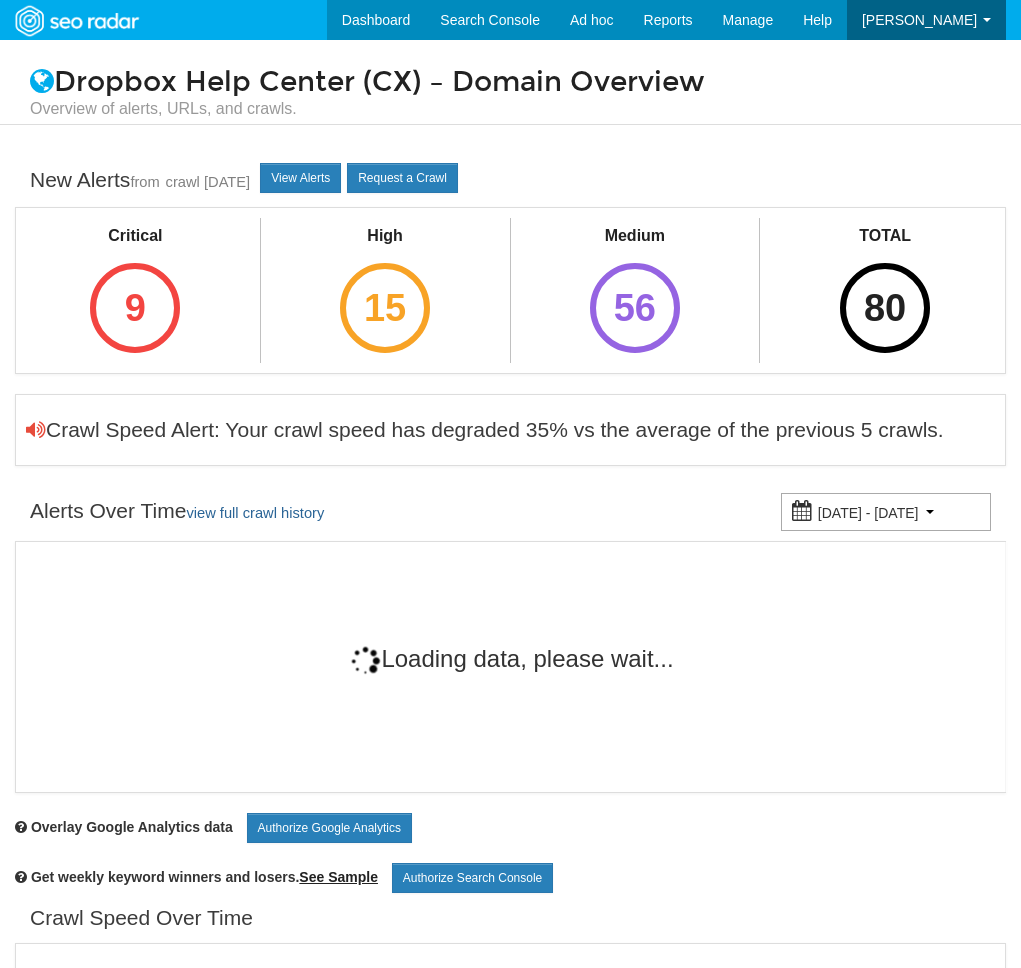 scroll, scrollTop: 0, scrollLeft: 0, axis: both 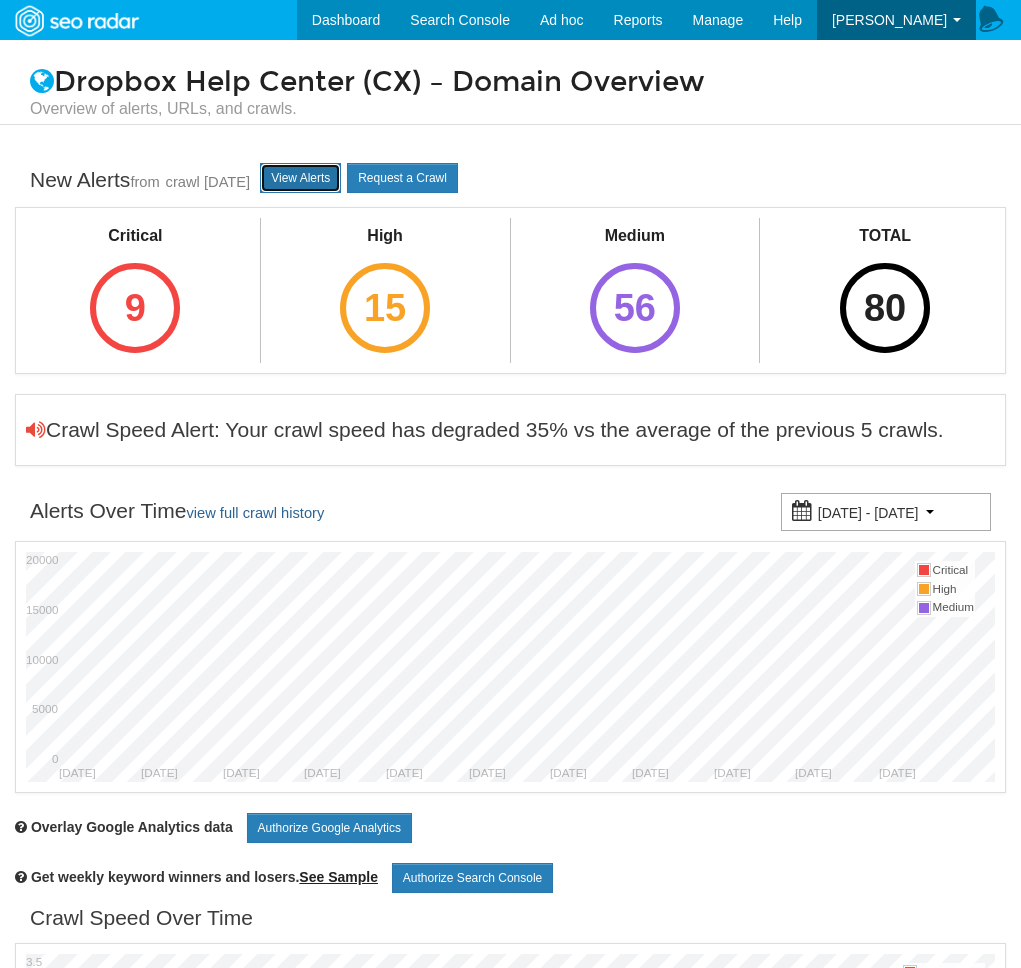 click on "View Alerts" at bounding box center [300, 178] 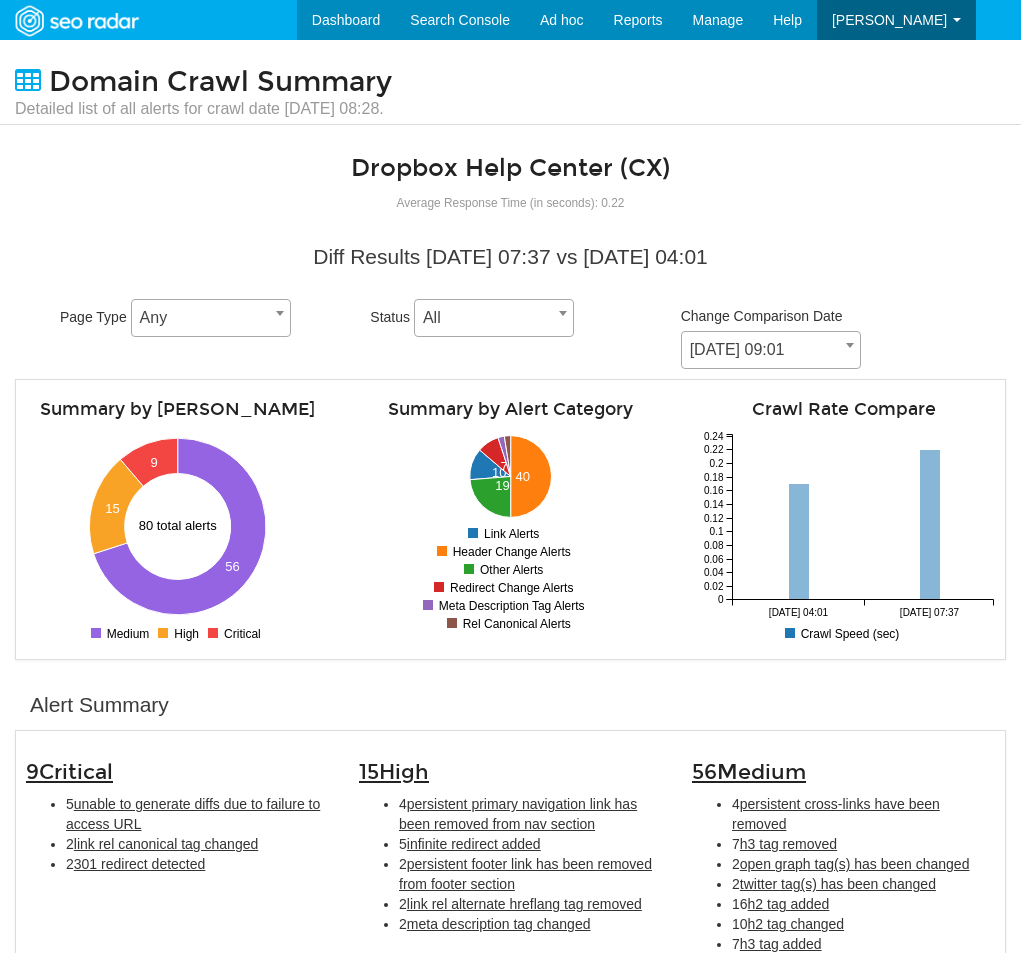 scroll, scrollTop: 0, scrollLeft: 0, axis: both 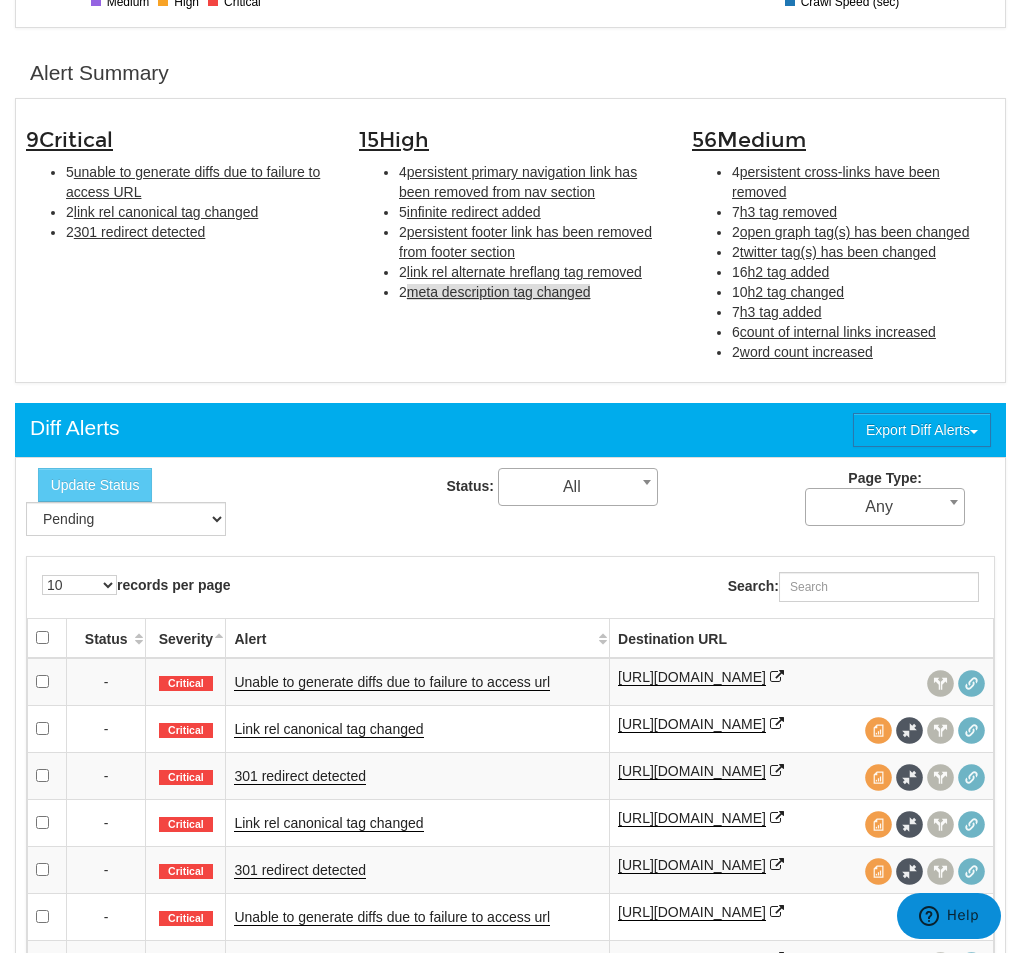 click on "meta description tag changed" at bounding box center [499, 292] 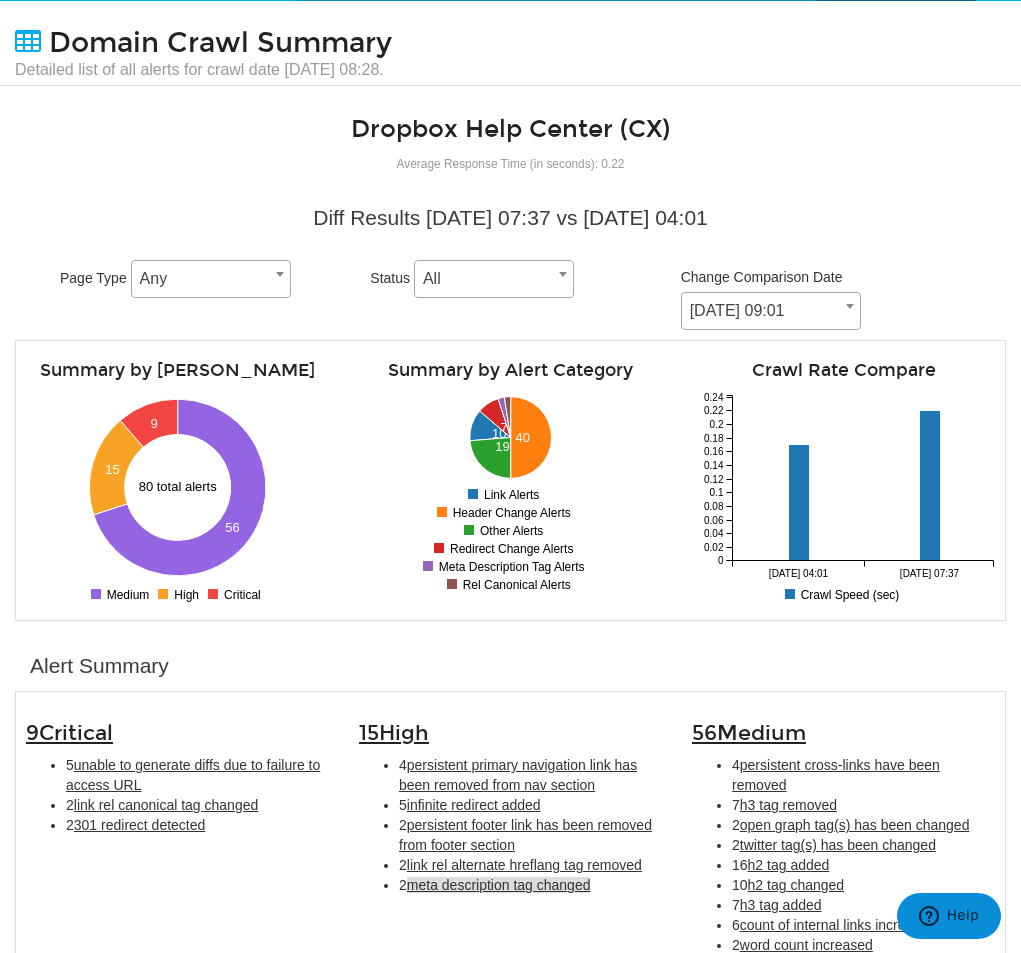 scroll, scrollTop: 0, scrollLeft: 0, axis: both 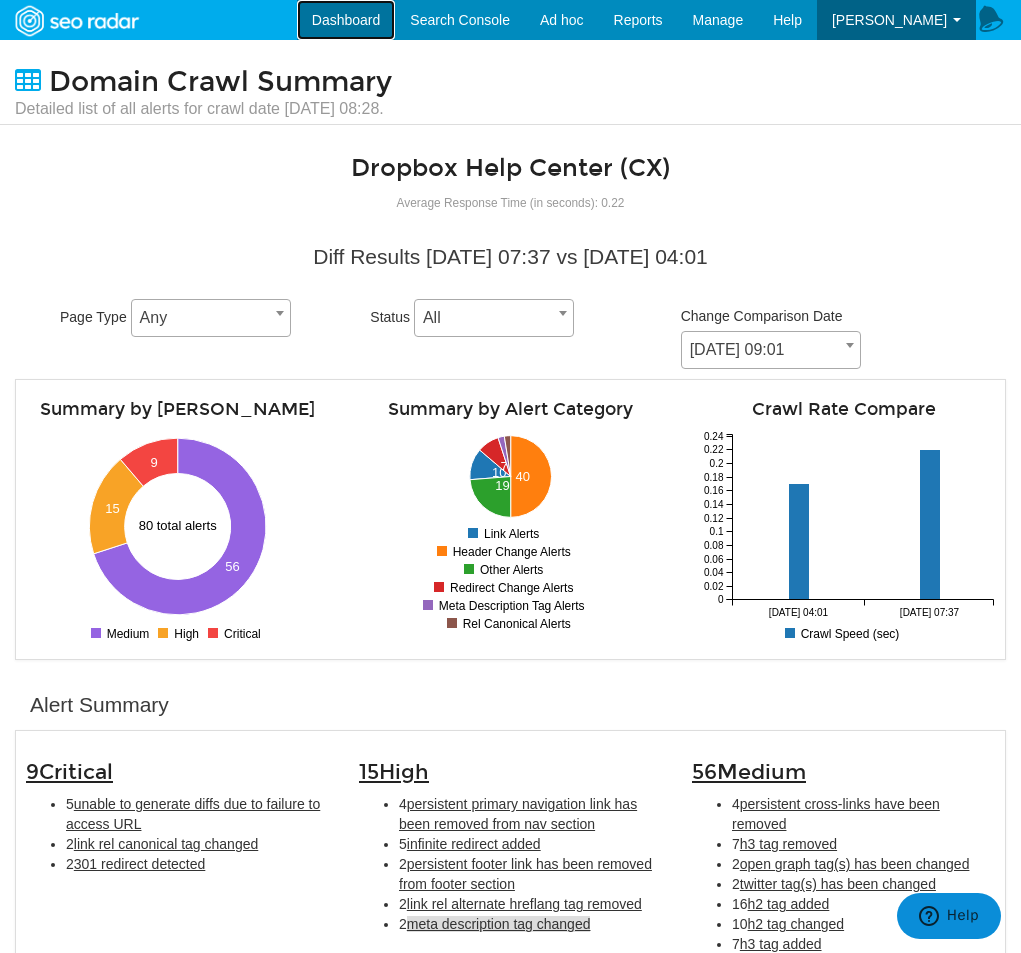 click on "Dashboard" at bounding box center (346, 20) 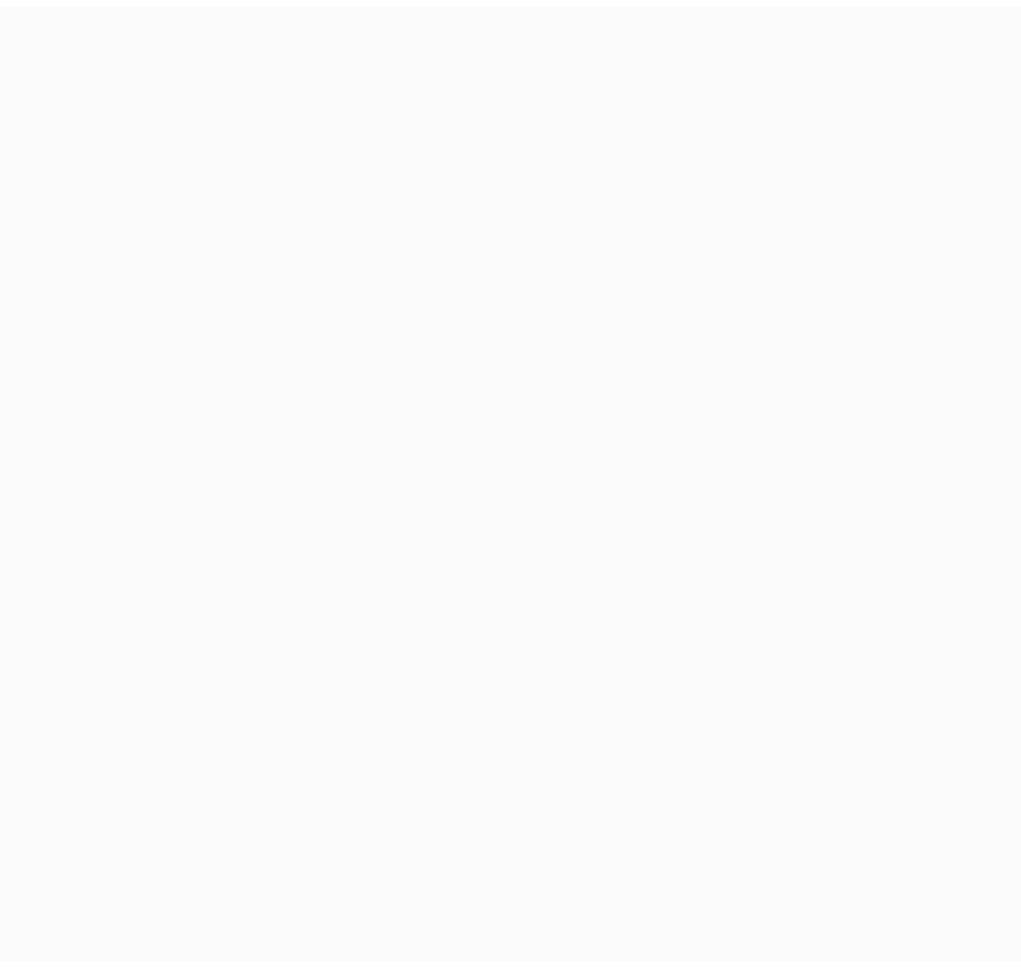 scroll, scrollTop: 0, scrollLeft: 0, axis: both 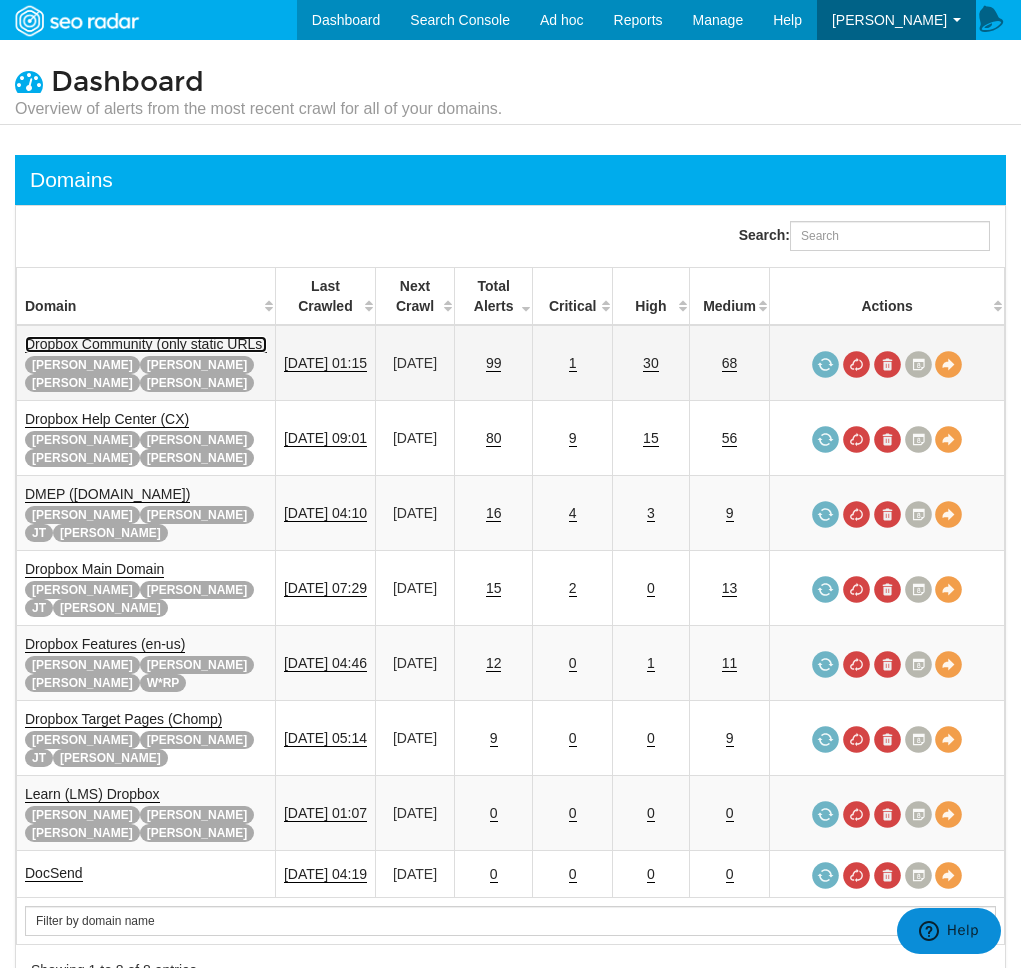 click on "Dropbox Community (only static URLs)" at bounding box center (146, 344) 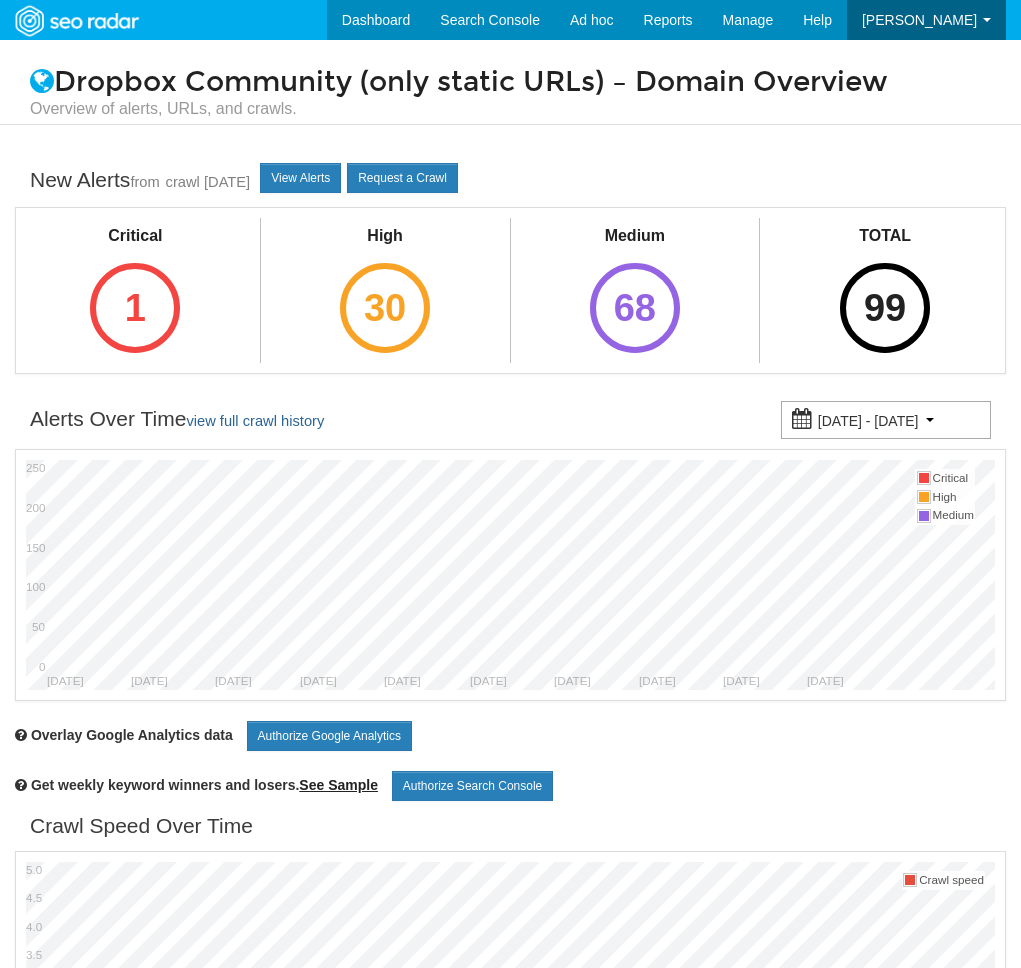 scroll, scrollTop: 0, scrollLeft: 0, axis: both 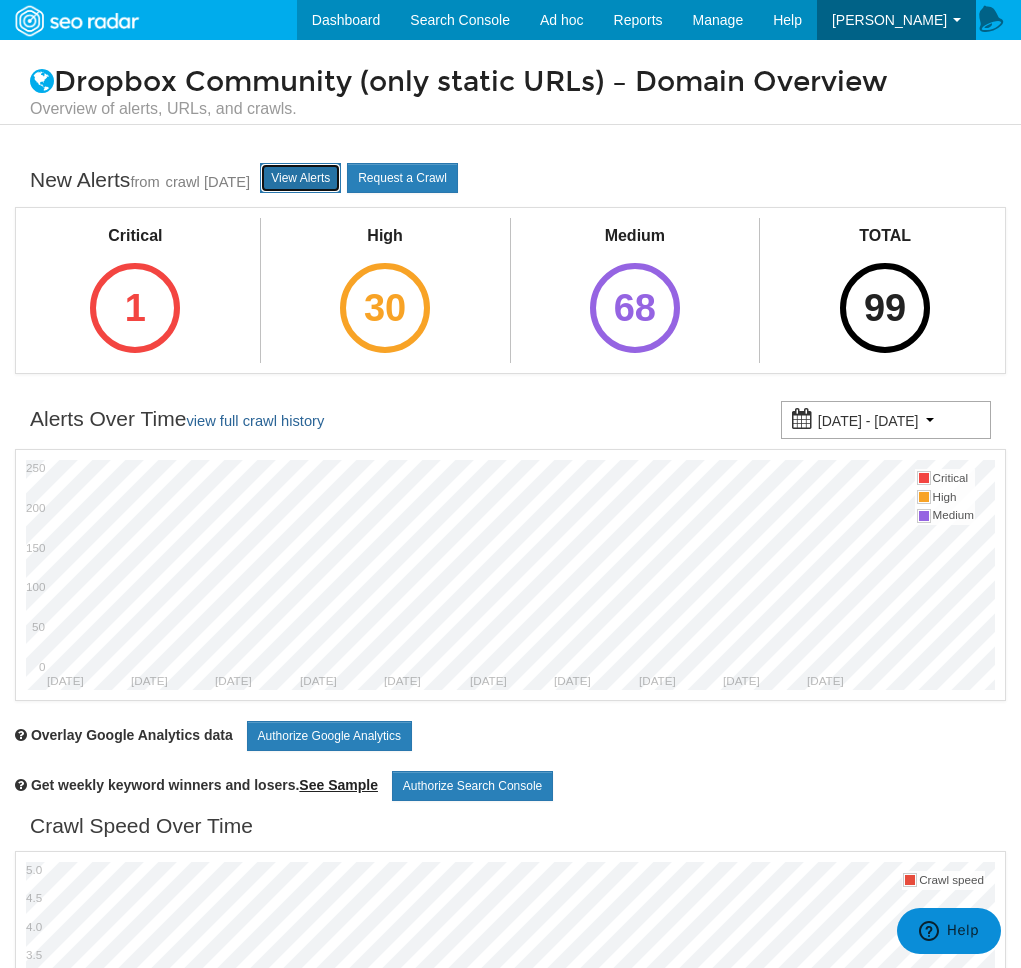 click on "View Alerts" at bounding box center (300, 178) 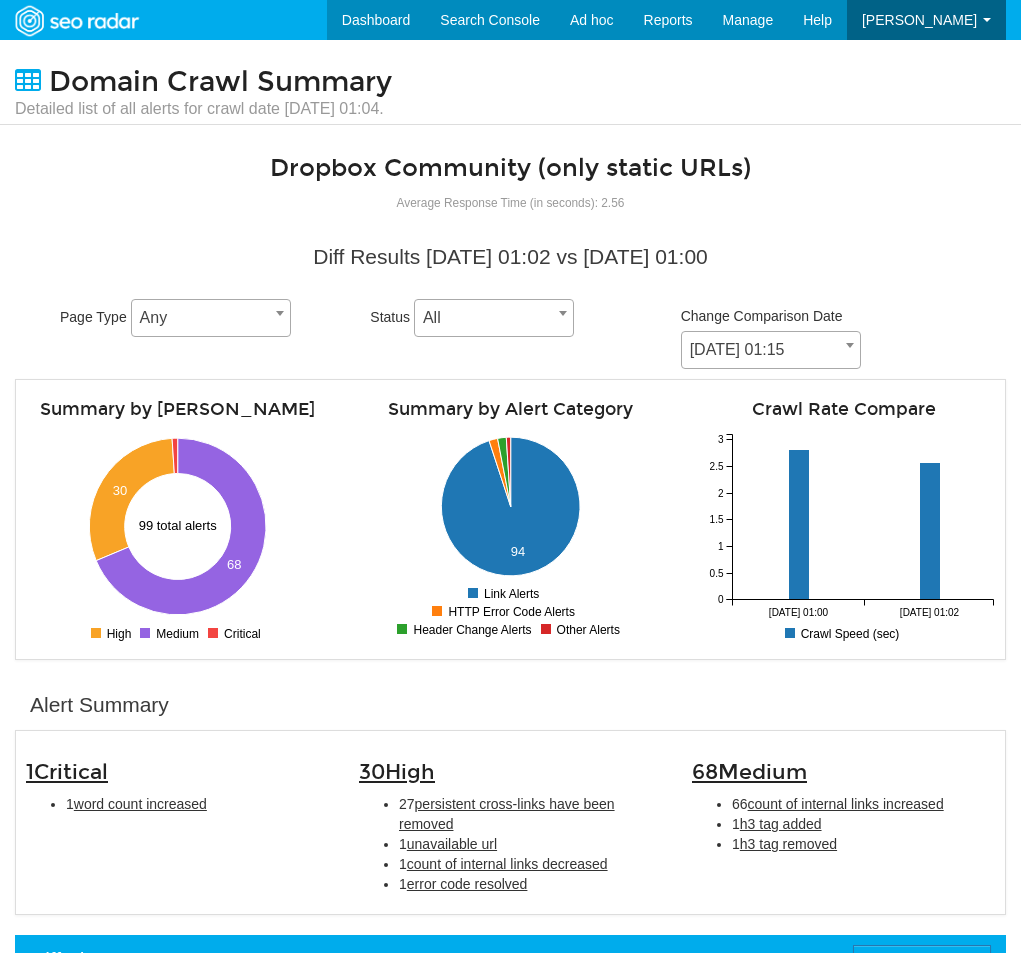 scroll, scrollTop: 0, scrollLeft: 0, axis: both 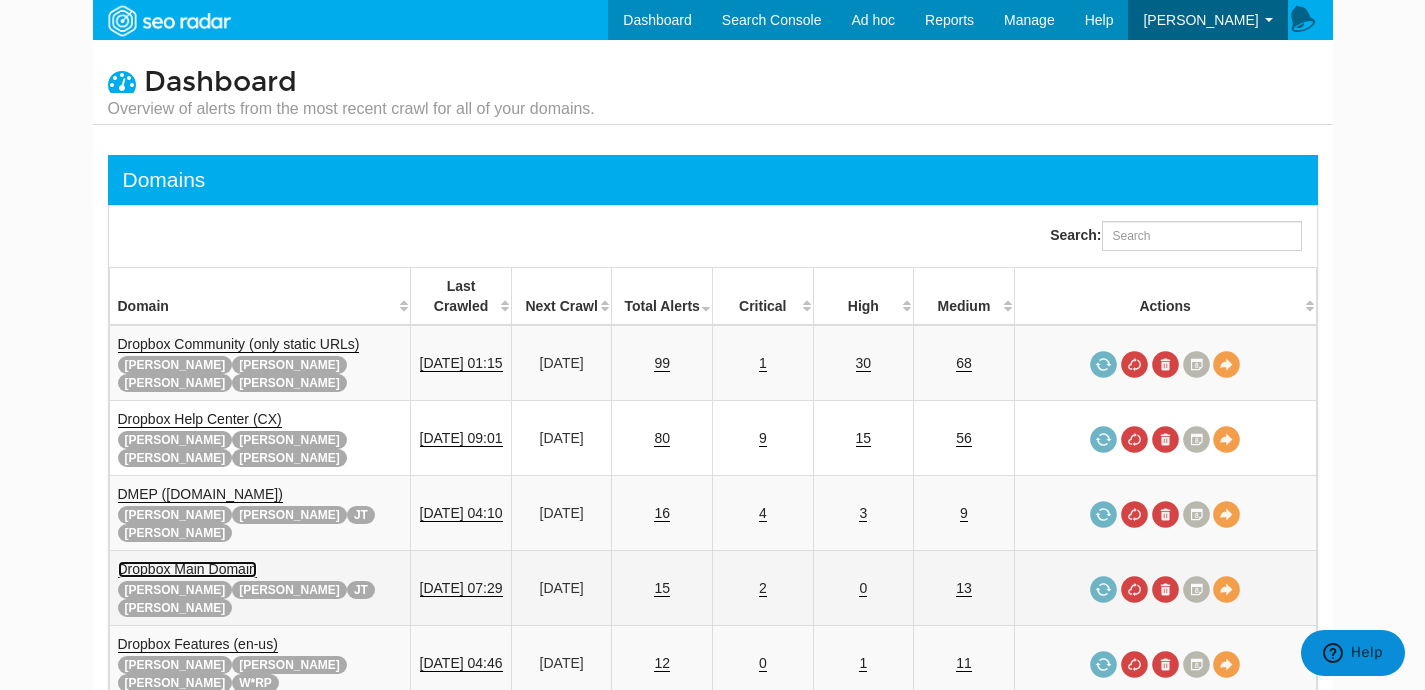 click on "Dropbox Main Domain" at bounding box center (187, 569) 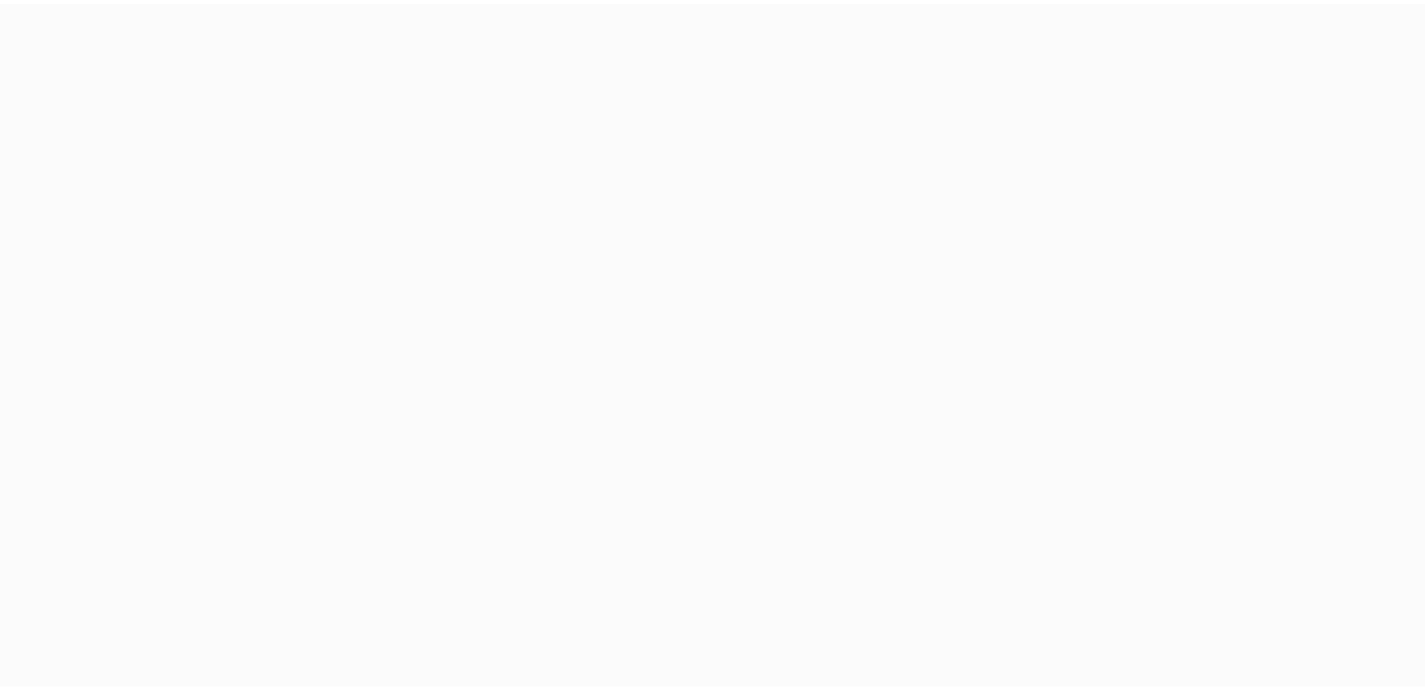 scroll, scrollTop: 0, scrollLeft: 0, axis: both 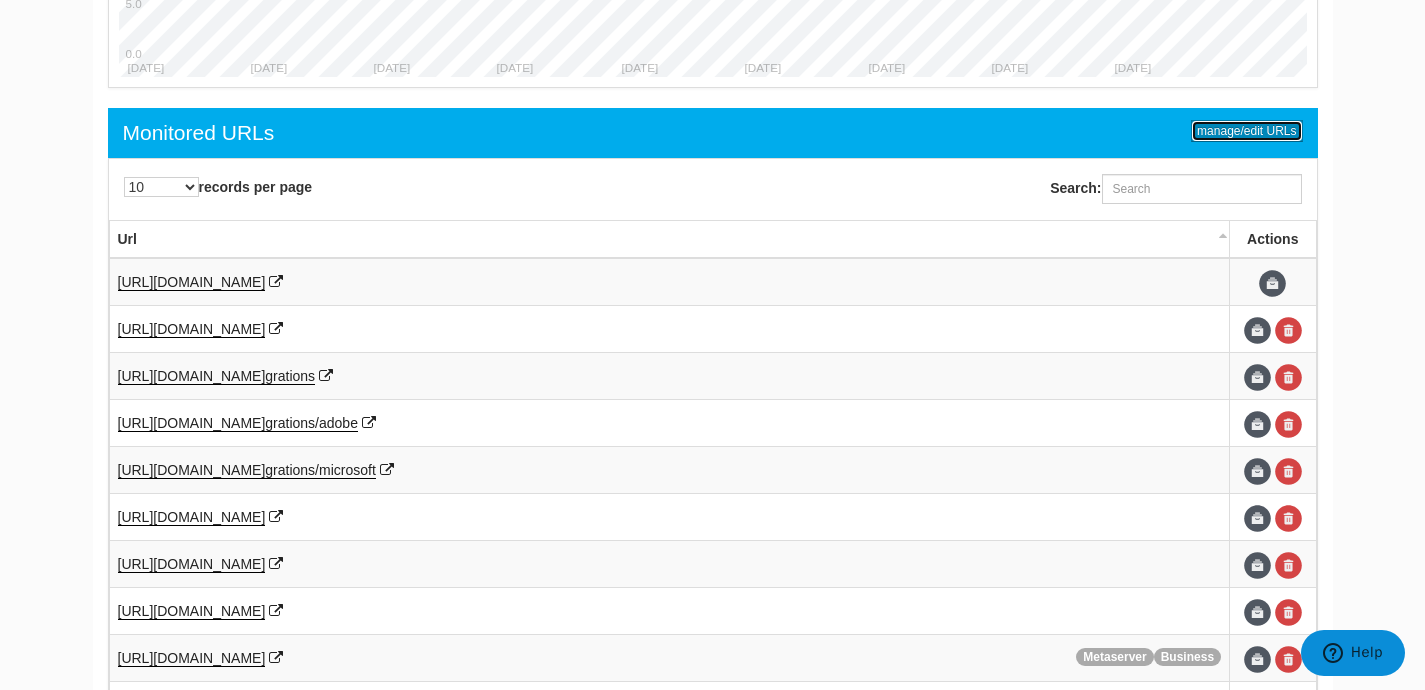 click on "manage/edit URLs" at bounding box center (1246, 131) 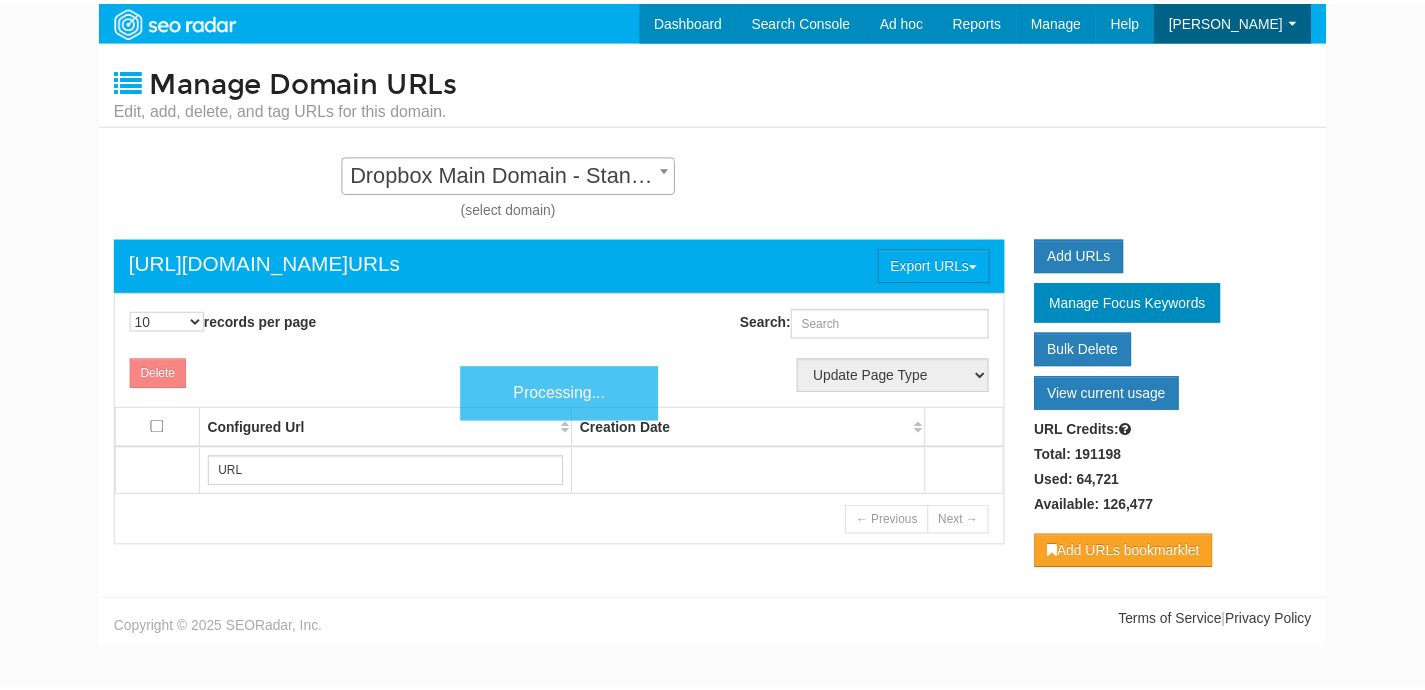 scroll, scrollTop: 0, scrollLeft: 0, axis: both 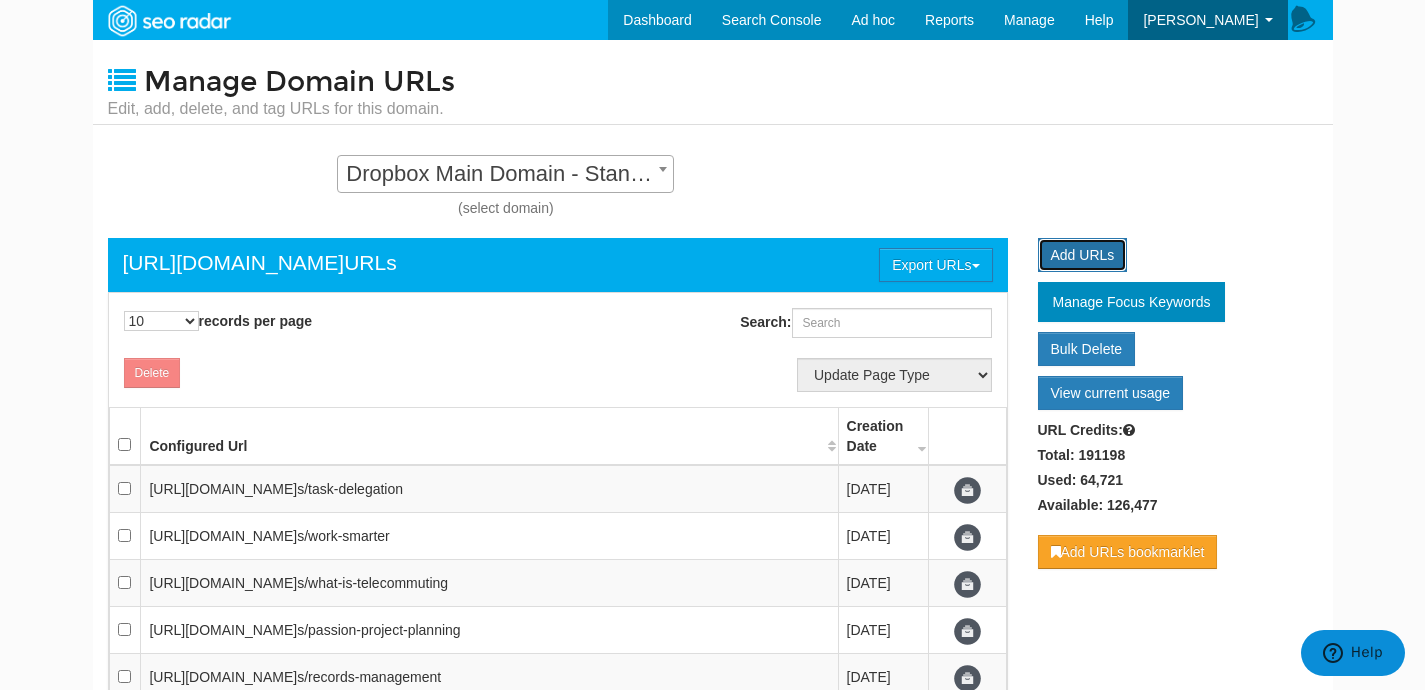 click on "Add URLs" at bounding box center (1083, 255) 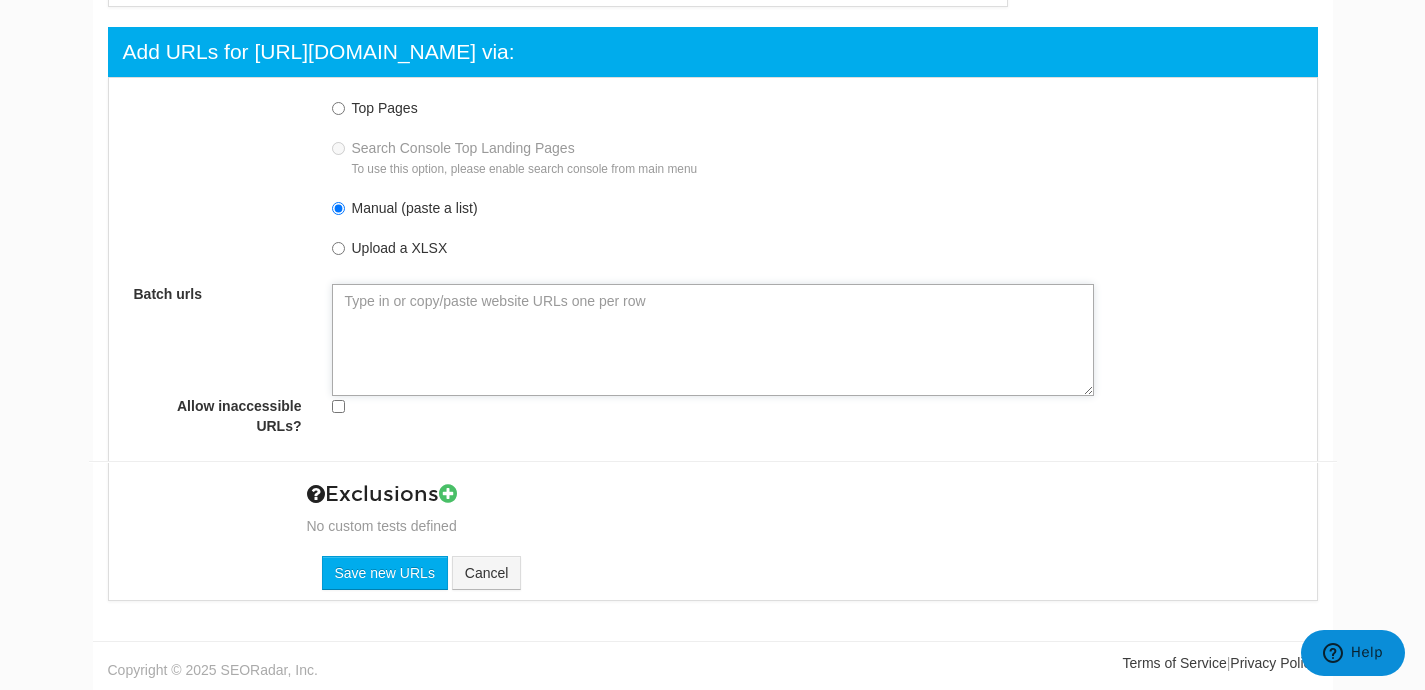 click on "Batch urls" at bounding box center (713, 340) 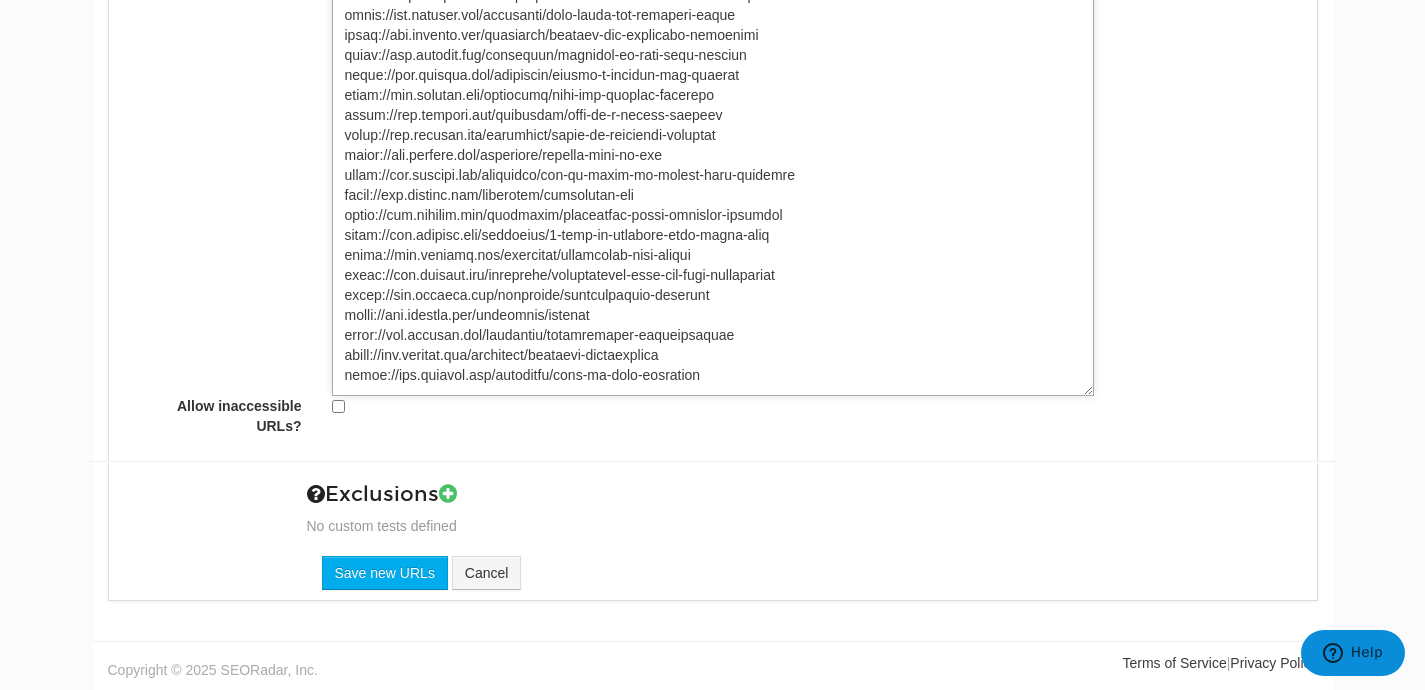 scroll, scrollTop: 1513, scrollLeft: 0, axis: vertical 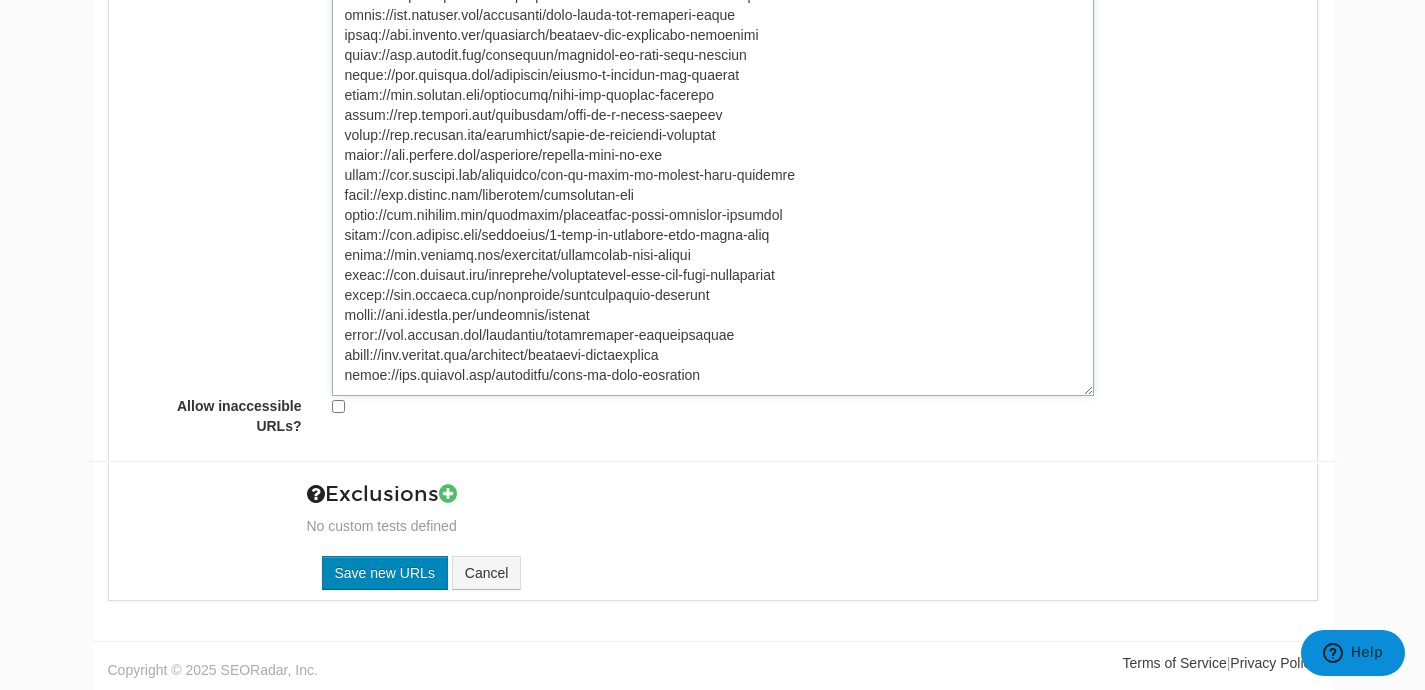 type on "https://www.dropbox.com/resources/keep-family-organized
https://www.dropbox.com/resources/scan-pdfs
https://www.dropbox.com/resources/what-is-a-solopreneur
https://www.dropbox.com/resources/large-file-transfer-solopreneurs
https://www.dropbox.com/resources/present-and-deliver-creative-work
https://www.dropbox.com/resources/best-tools-for-creative-teams
https://www.dropbox.com/resources/dropbox-for-marketing-campaigns
https://www.dropbox.com/resources/barriers-to-work-life-balance
https://www.dropbox.com/resources/create-a-digital-art-gallery
https://www.dropbox.com/resources/tips-for-working-remotely
https://www.dropbox.com/resources/what-is-a-hybrid-meeting
https://www.dropbox.com/resources/start-an-ecommerce-business
https://www.dropbox.com/resources/convert-file-to-pdf
https://www.dropbox.com/resources/how-to-start-an-online-food-business
https://www.dropbox.com/resources/strengthen-crm
https://www.dropbox.com/resources/streamline-sales-contract-workflow
https://www.dropbox.com/resources/4-ways-to-organ..." 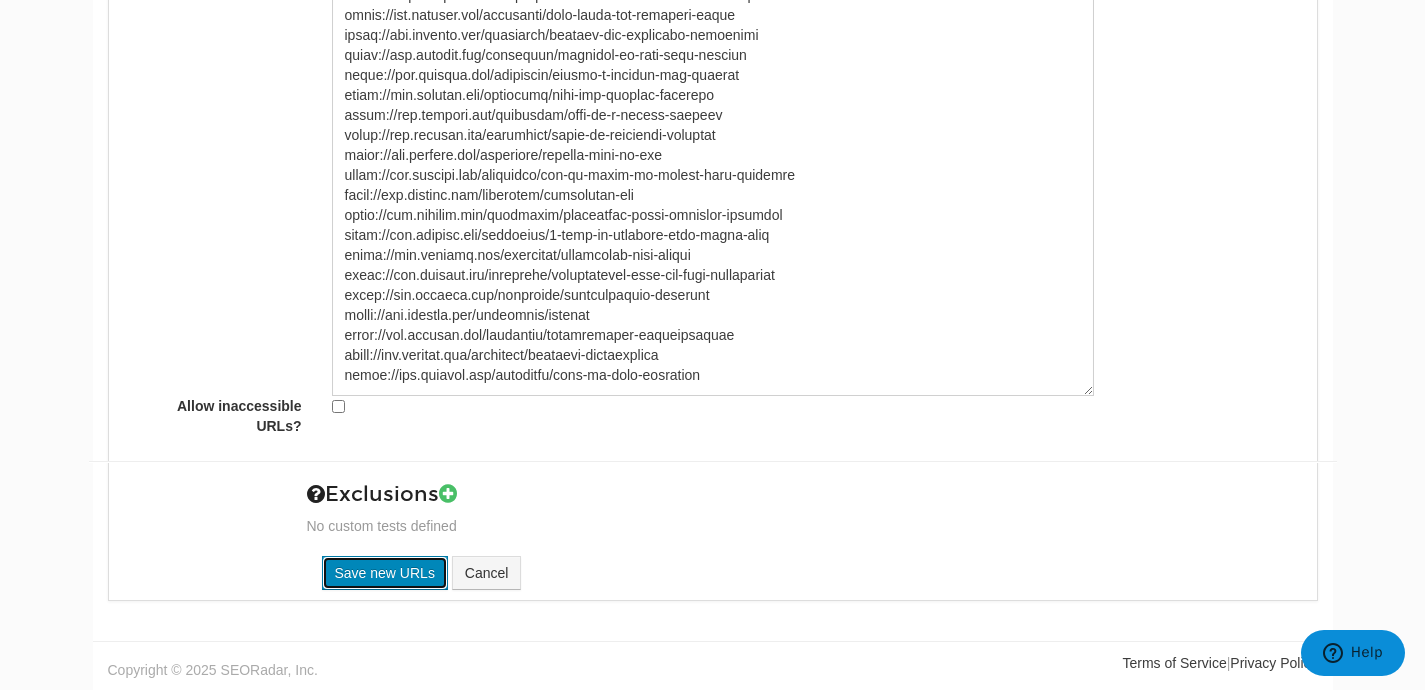 click on "Save new URLs" at bounding box center [385, 573] 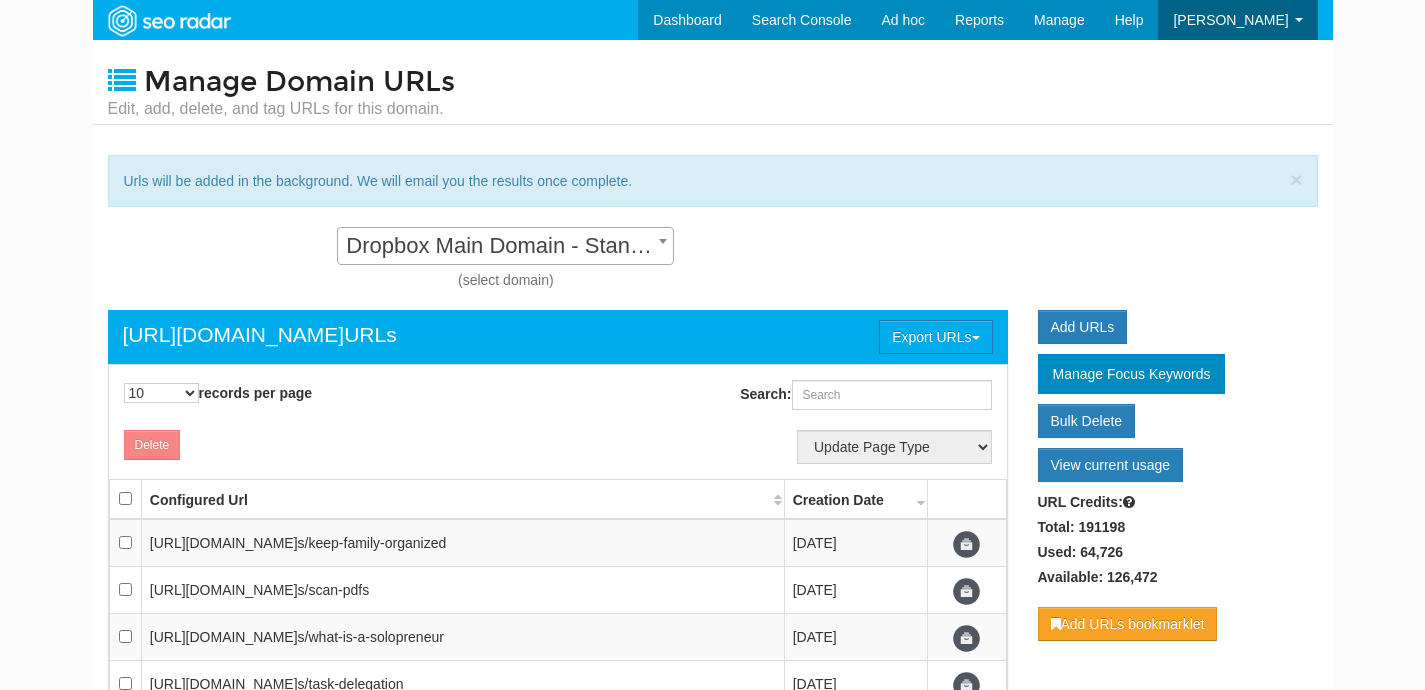scroll, scrollTop: 0, scrollLeft: 0, axis: both 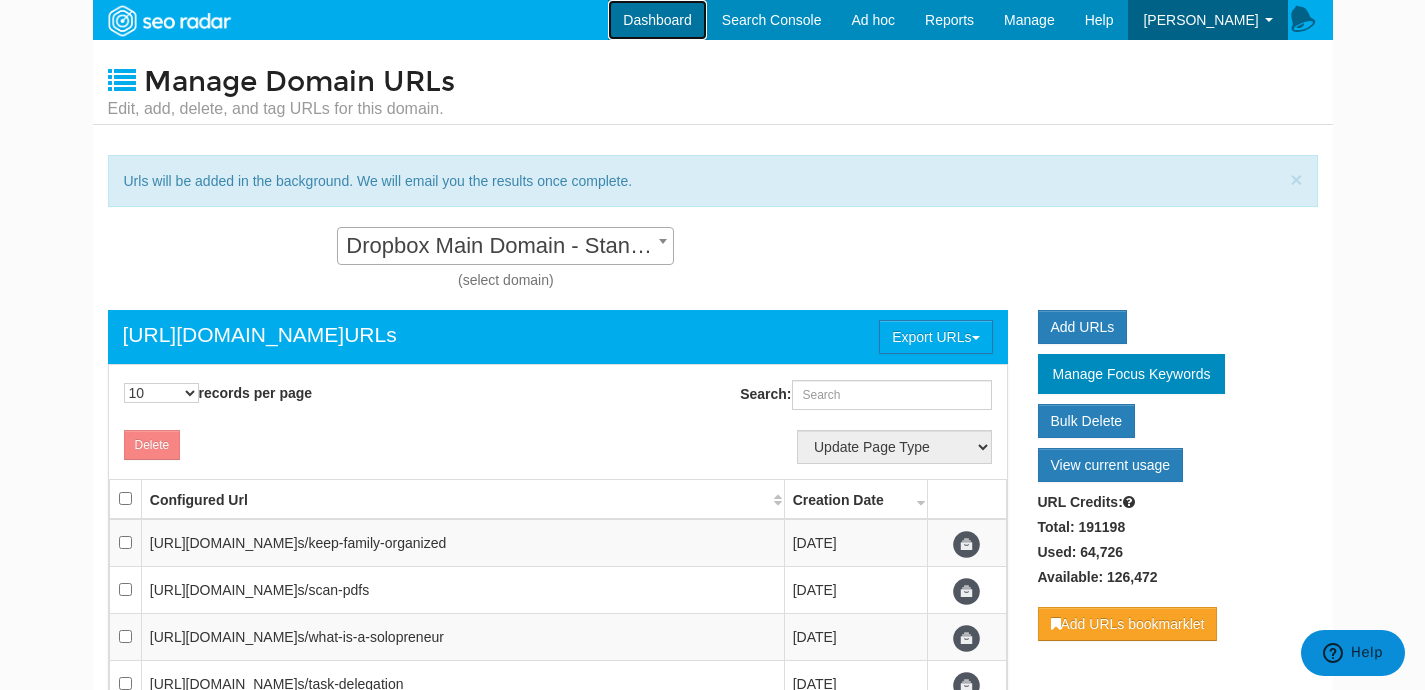 click on "Dashboard" at bounding box center [657, 20] 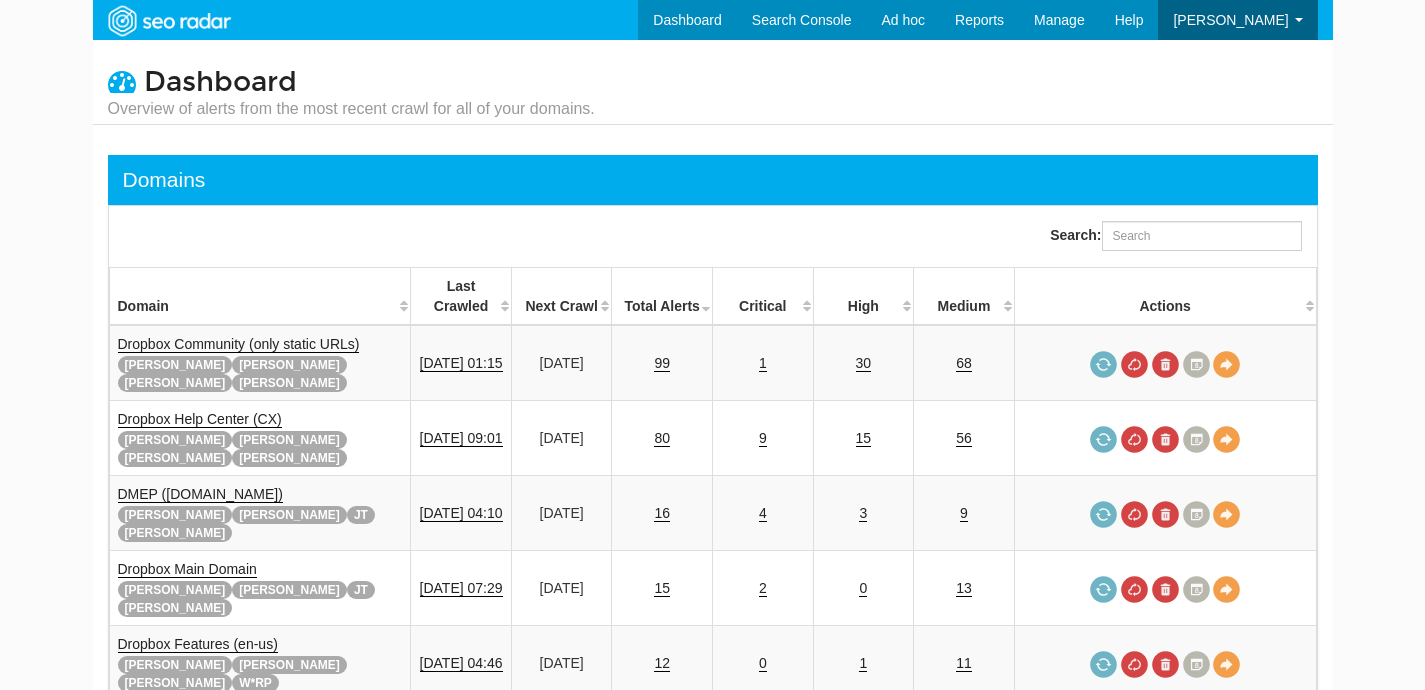 scroll, scrollTop: 0, scrollLeft: 0, axis: both 